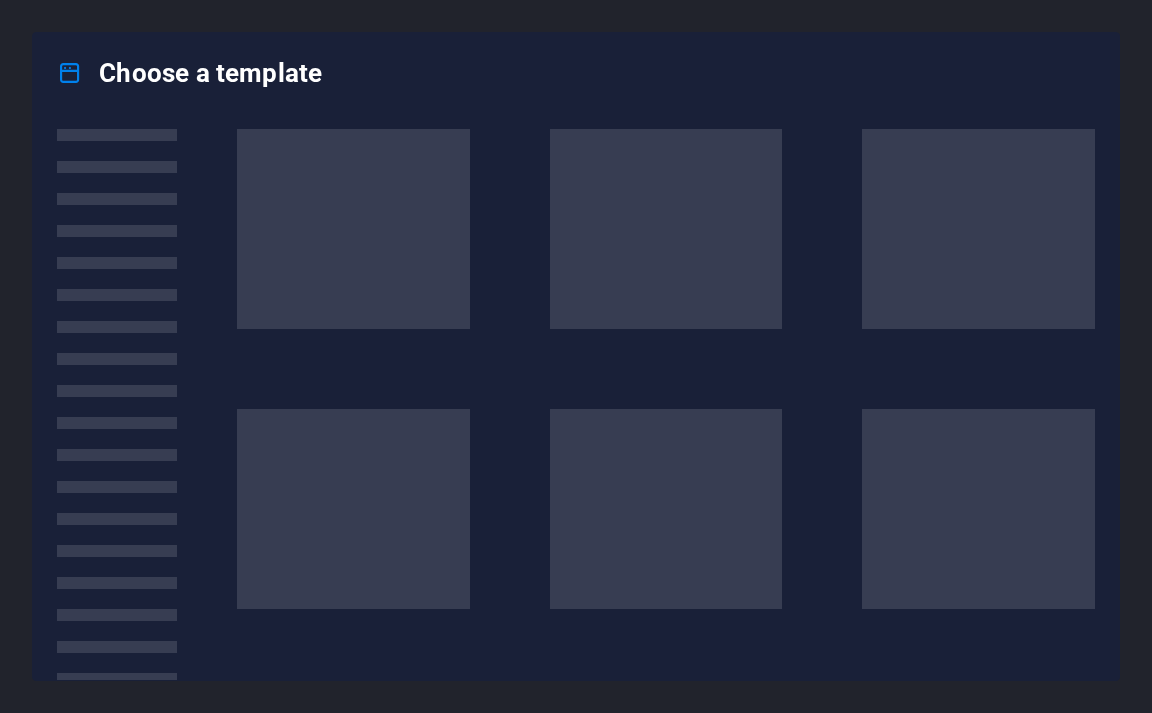 scroll, scrollTop: 0, scrollLeft: 0, axis: both 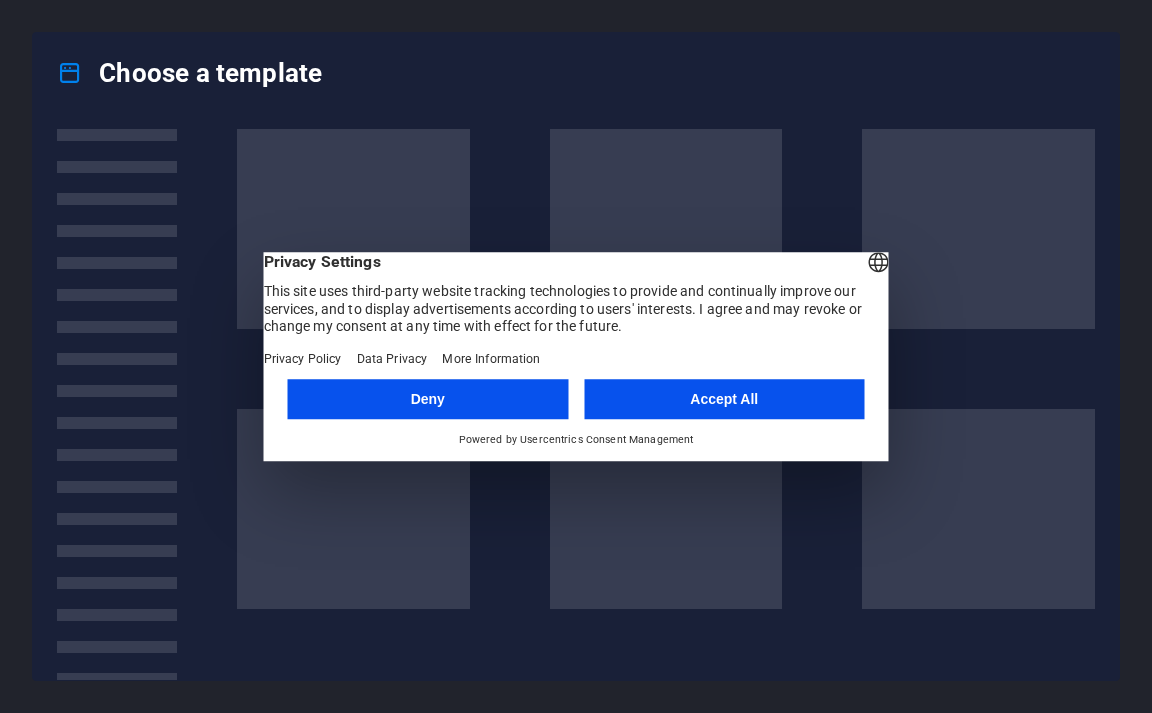 click on "Accept All" at bounding box center [724, 399] 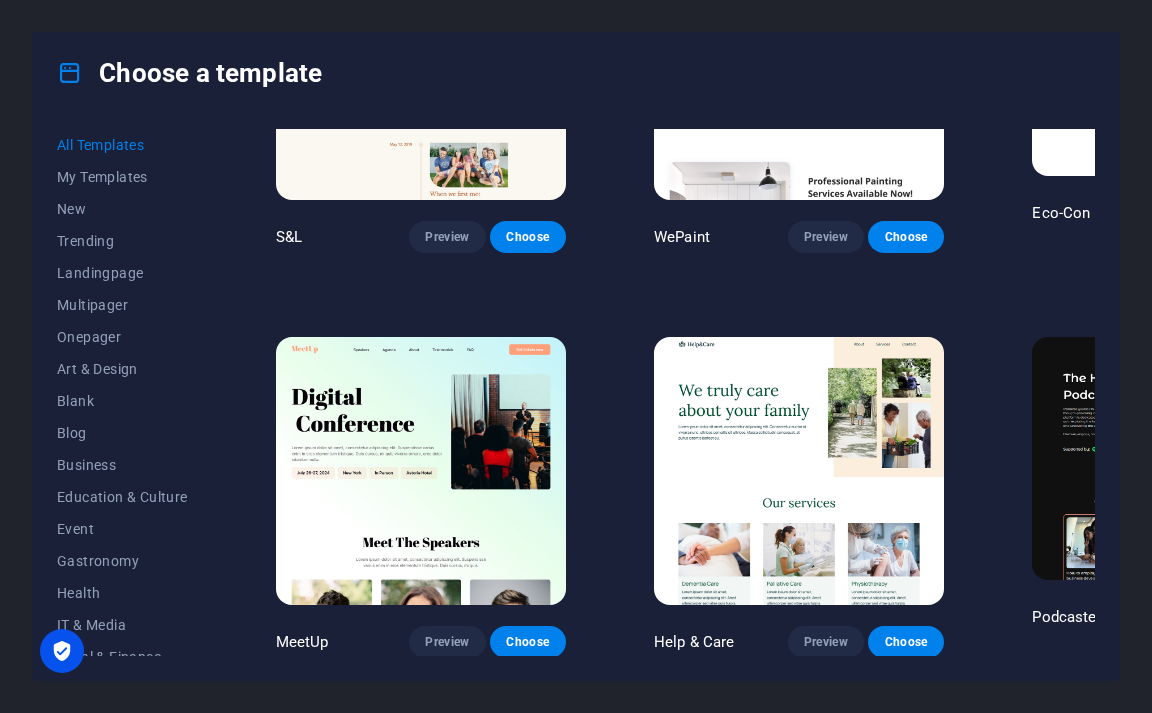scroll, scrollTop: 1400, scrollLeft: 0, axis: vertical 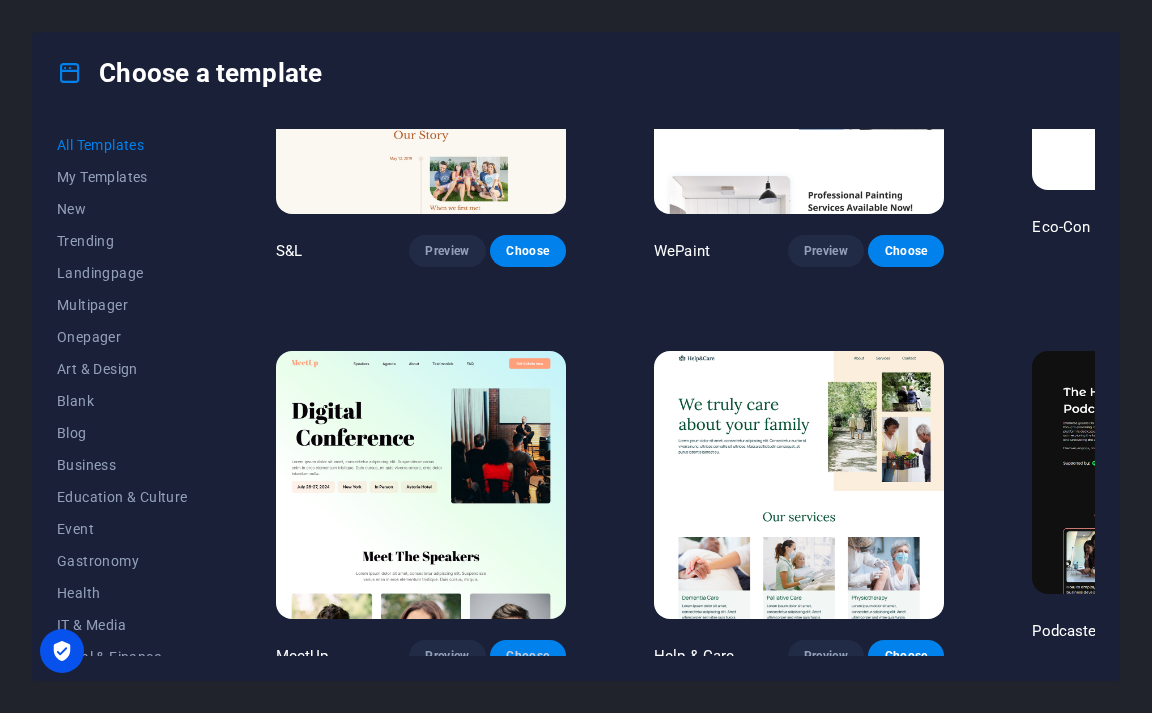 click on "Choose" at bounding box center [528, 656] 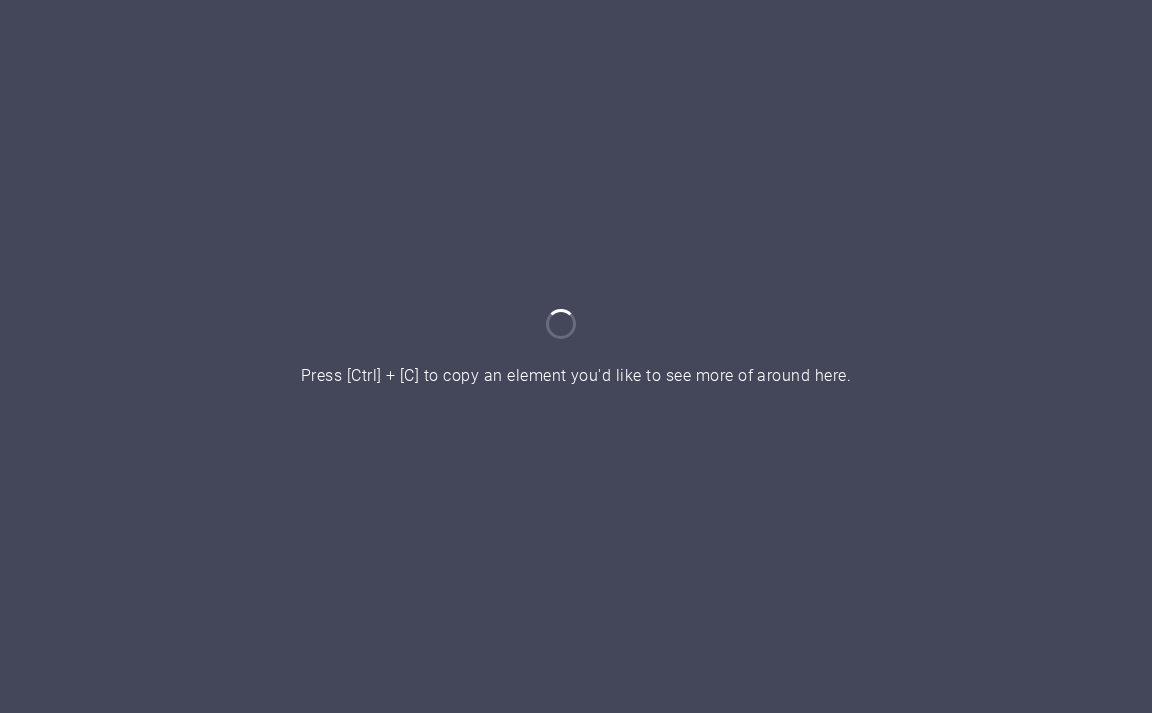 scroll, scrollTop: 0, scrollLeft: 0, axis: both 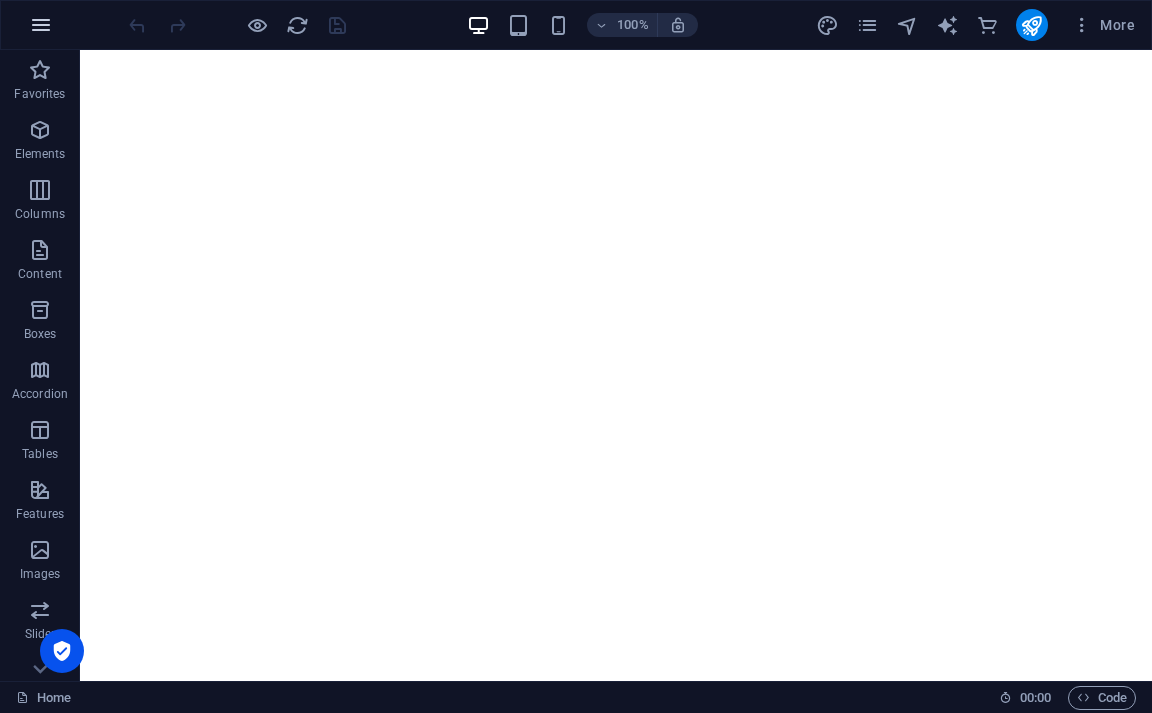 click at bounding box center [41, 25] 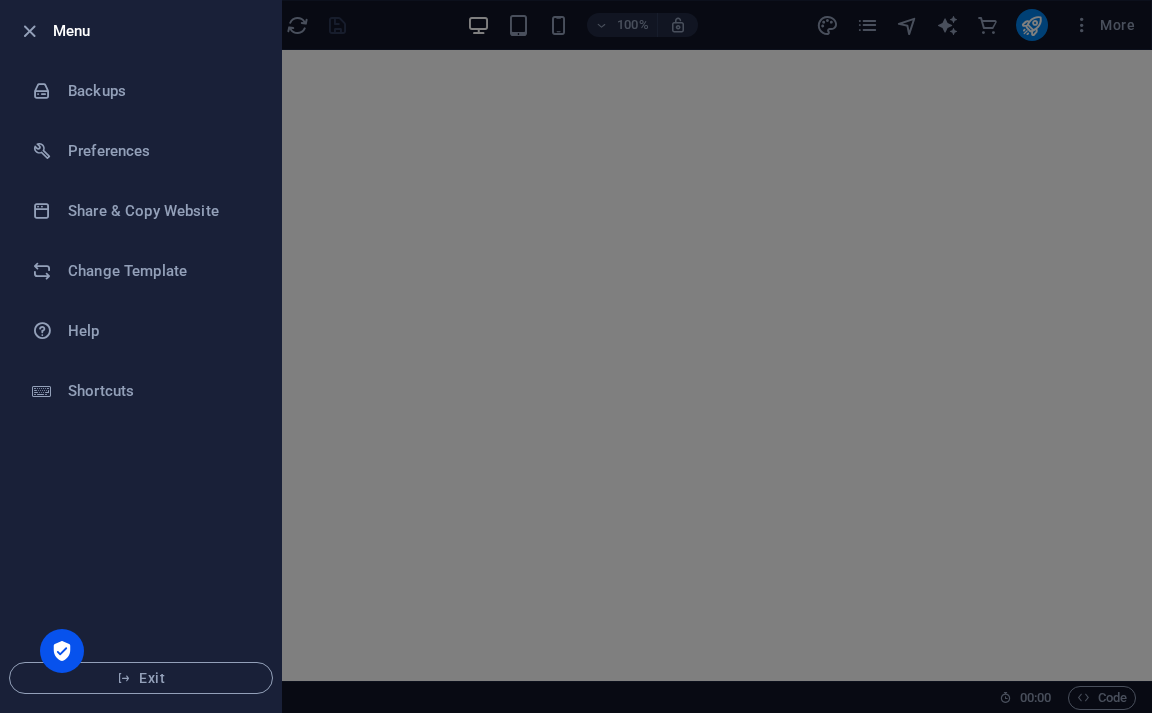 click at bounding box center (576, 356) 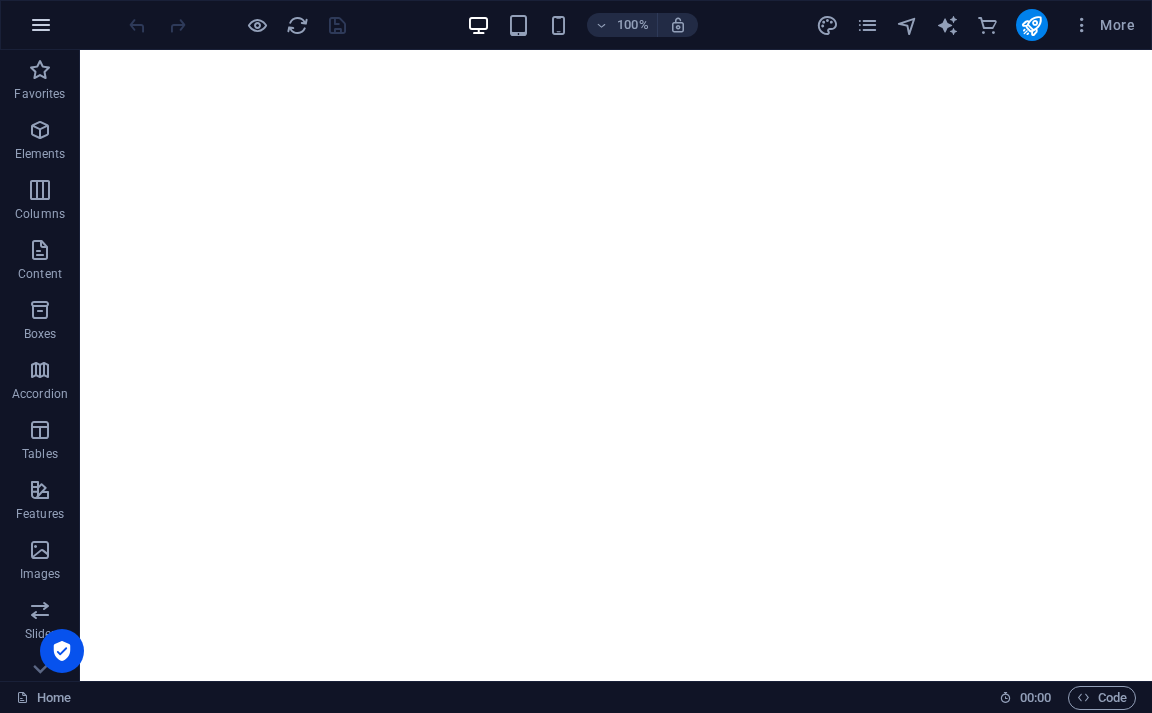 click at bounding box center (41, 25) 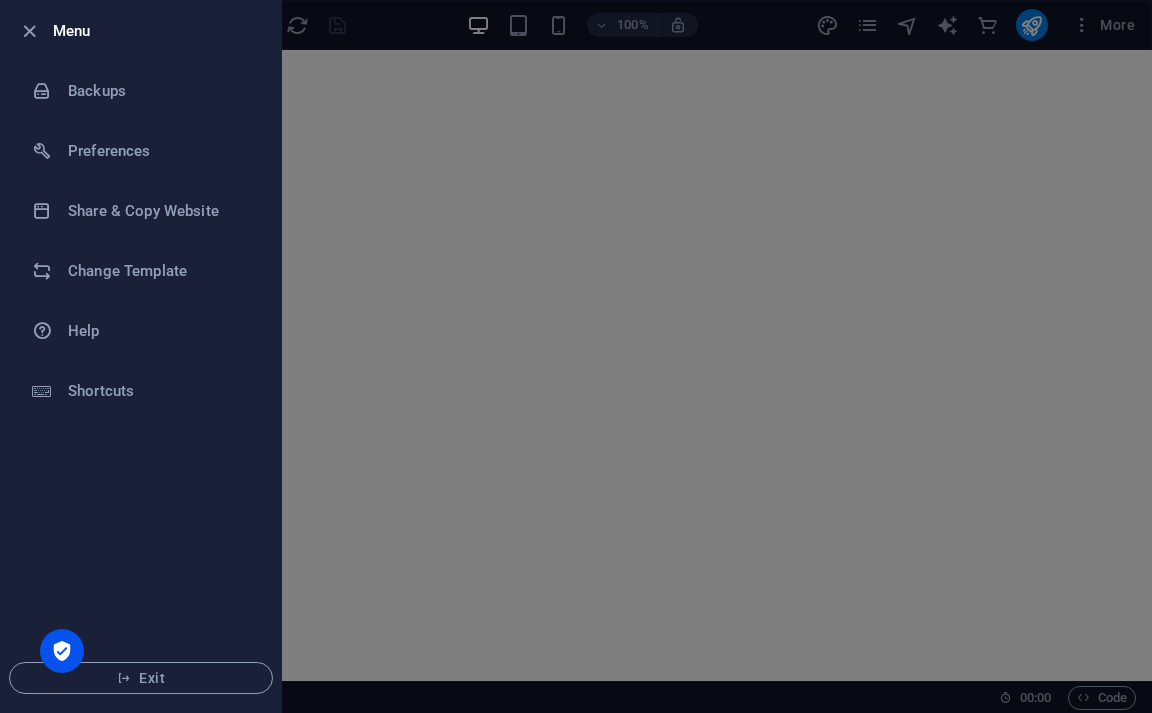 click at bounding box center [576, 356] 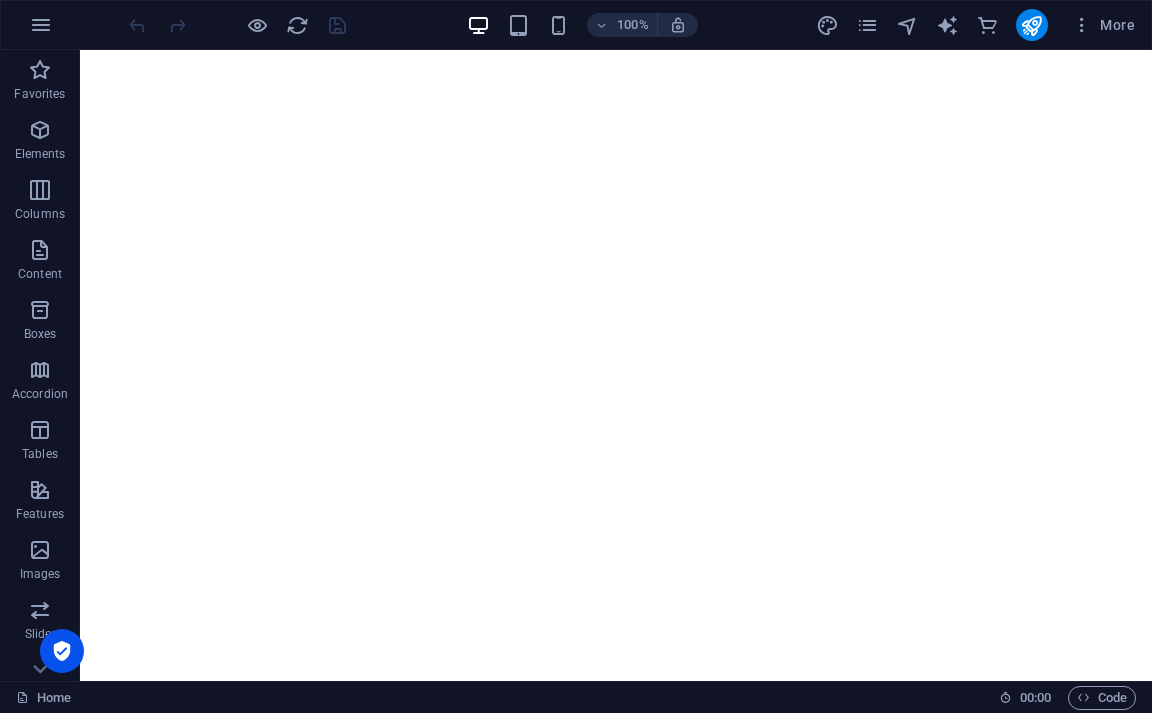 scroll, scrollTop: 200, scrollLeft: 0, axis: vertical 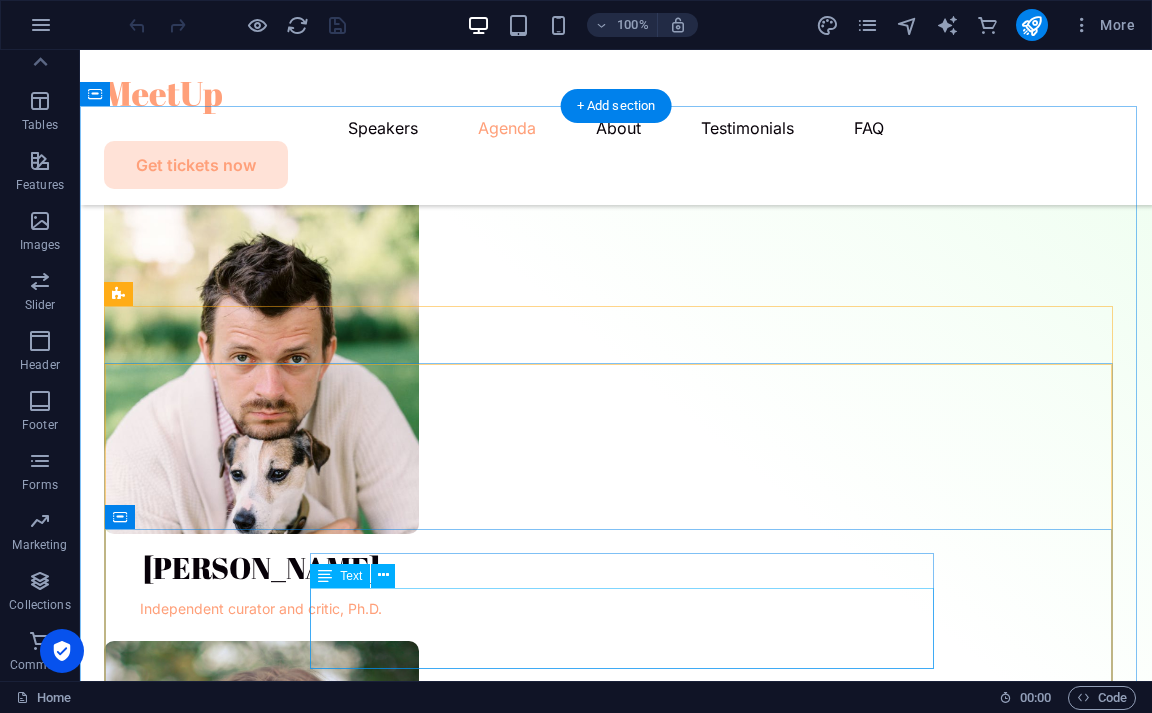 click on "Lorem ipsum dolor sit amet, consectetur adipiscing elit. Suspendisse varius enim in eros elementum tristique. Duis cursus, mi quis viverra ornare, eros dolor interdum." at bounding box center (517, 2288) 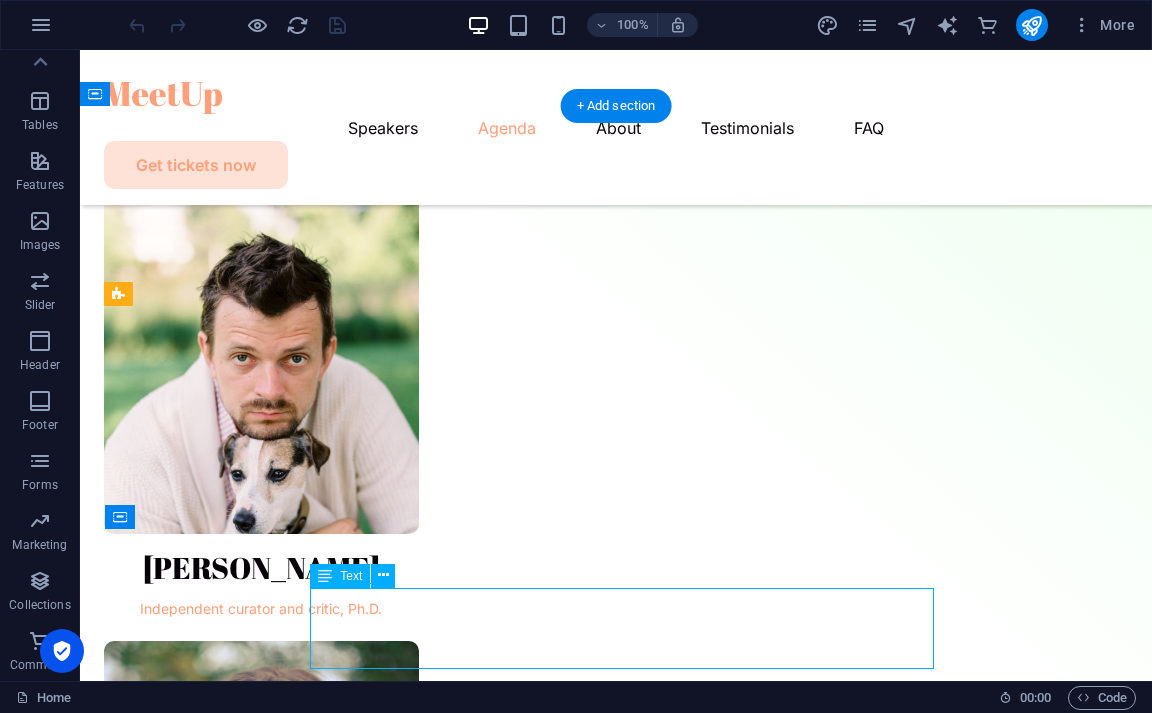 scroll, scrollTop: 2100, scrollLeft: 0, axis: vertical 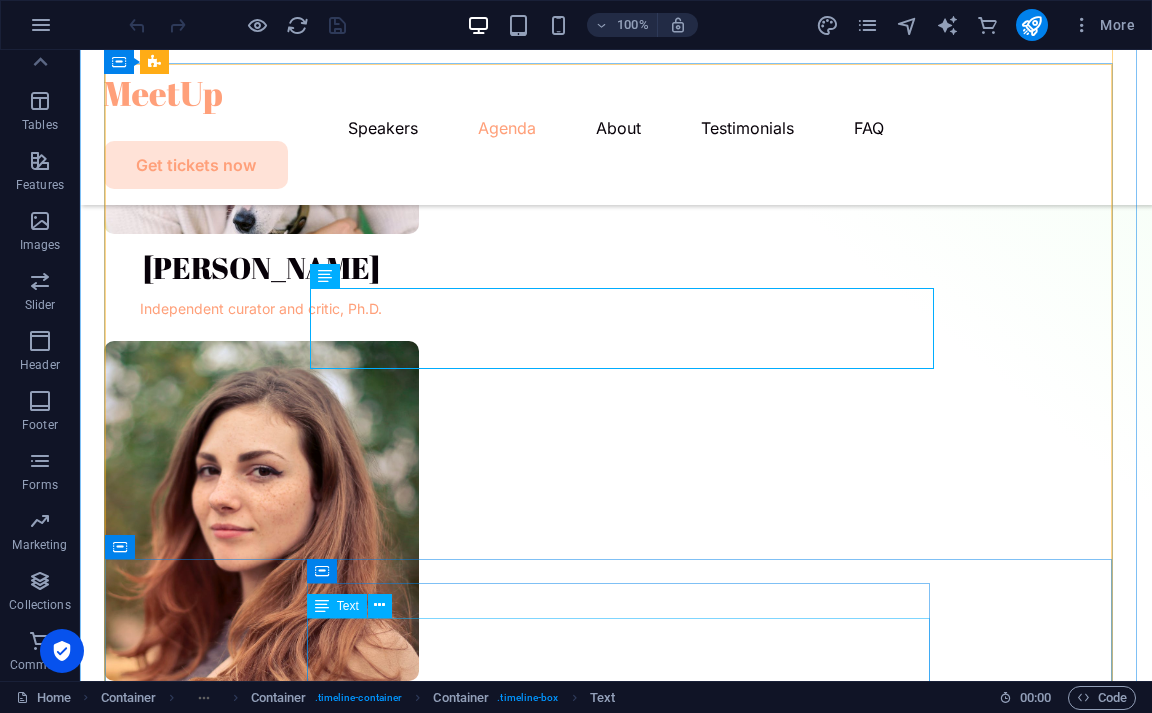 click on "Lorem ipsum dolor sit amet, consectetur adipiscing elit. Suspendisse varius enim in eros elementum tristique. Duis cursus, mi quis viverra ornare, eros dolor interdum." at bounding box center (517, 2640) 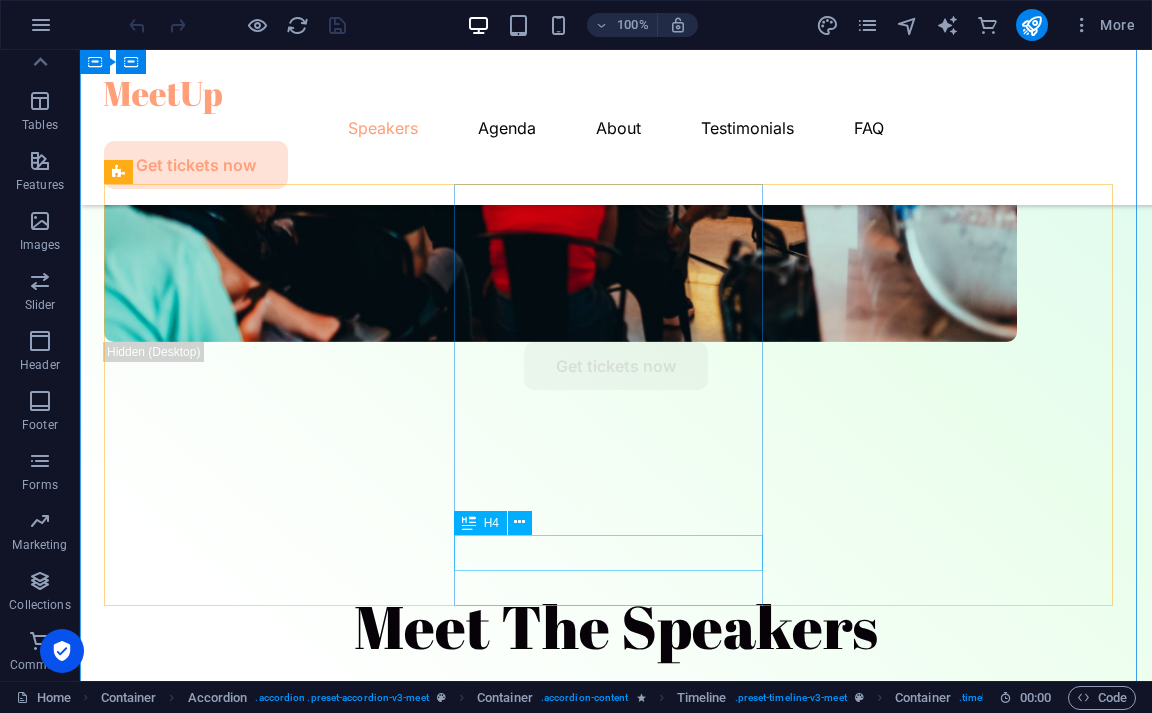 scroll, scrollTop: 1000, scrollLeft: 0, axis: vertical 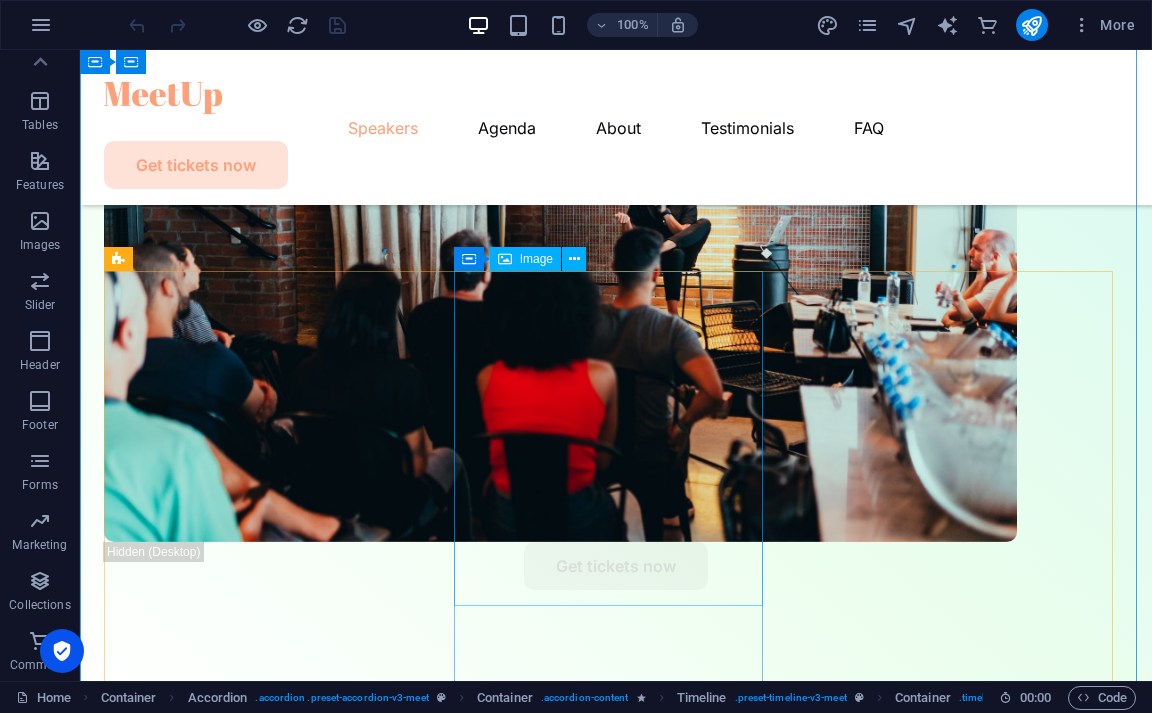 click at bounding box center [261, 1164] 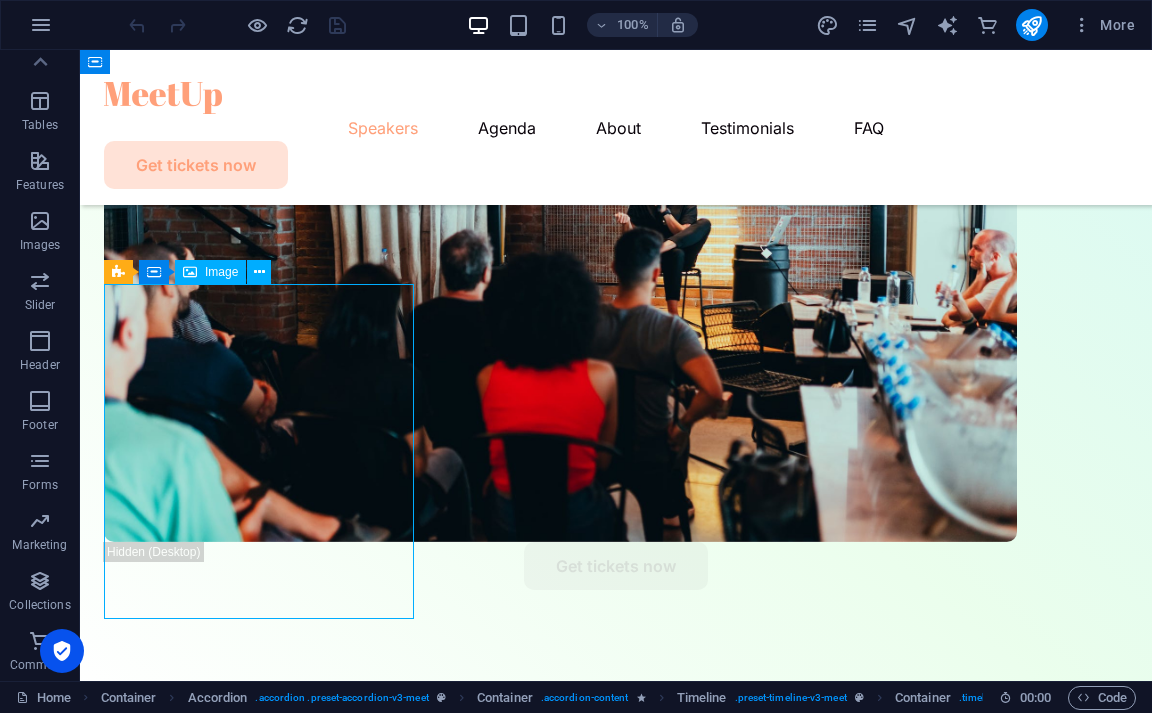 scroll, scrollTop: 1100, scrollLeft: 0, axis: vertical 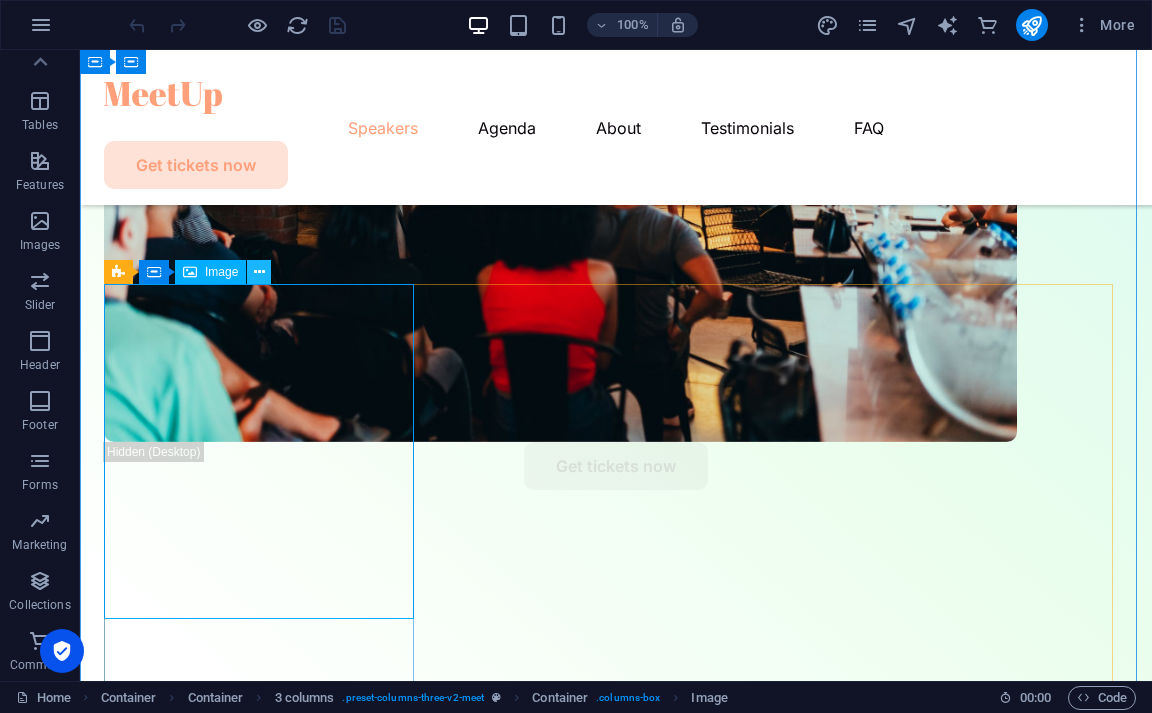 click on "Image" at bounding box center [221, 272] 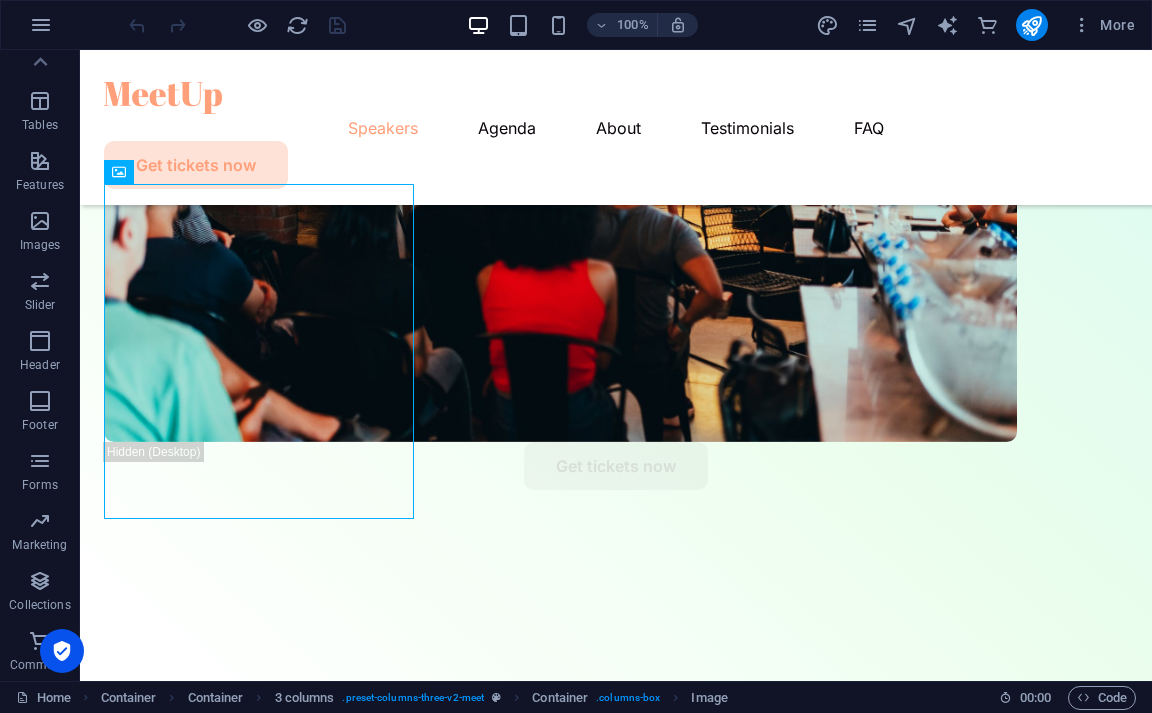 scroll, scrollTop: 1200, scrollLeft: 0, axis: vertical 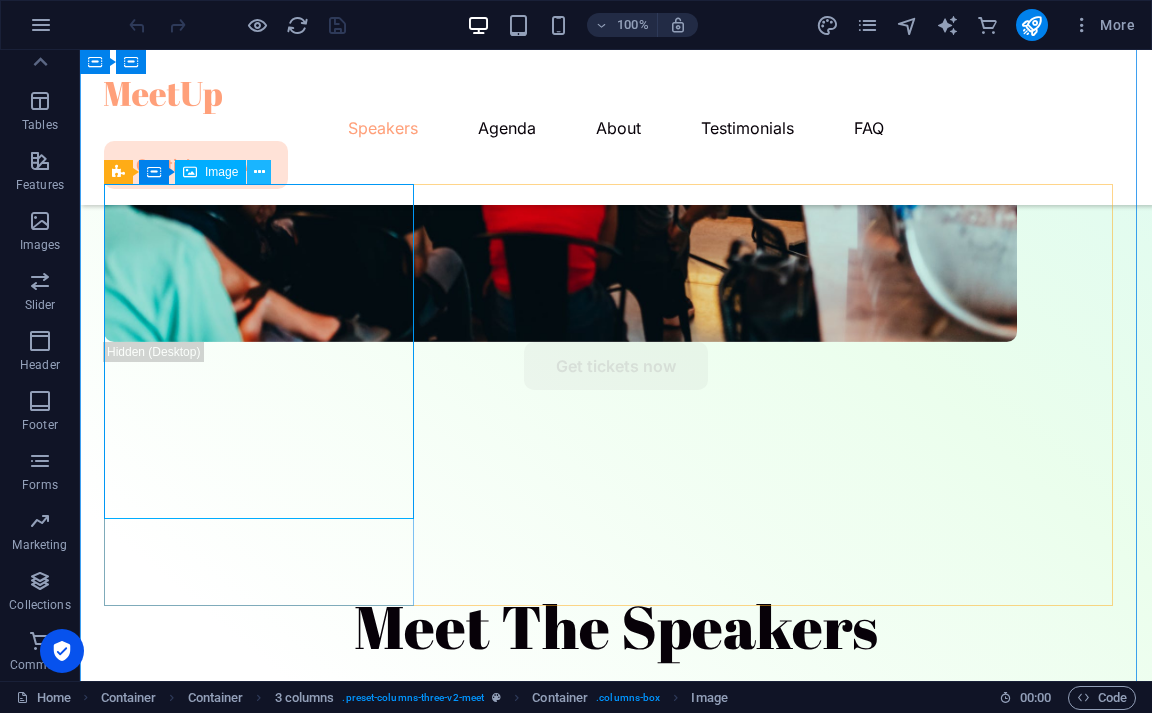 click at bounding box center (259, 172) 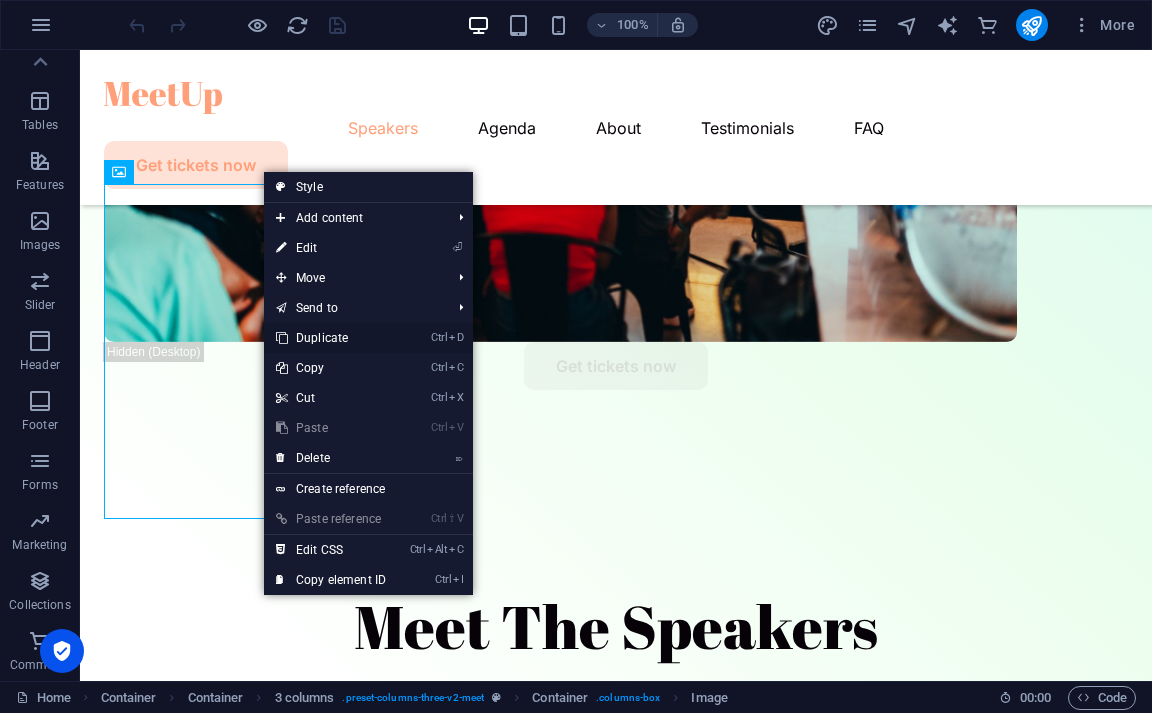 click on "Ctrl D  Duplicate" at bounding box center [331, 338] 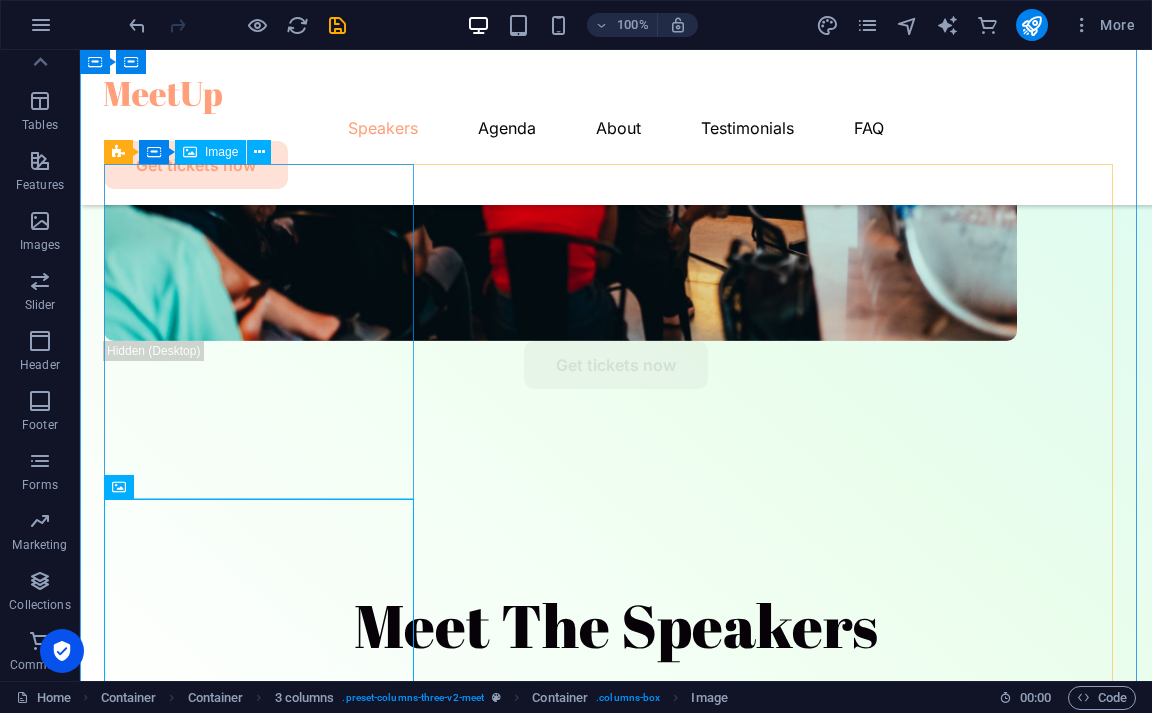 scroll, scrollTop: 1268, scrollLeft: 0, axis: vertical 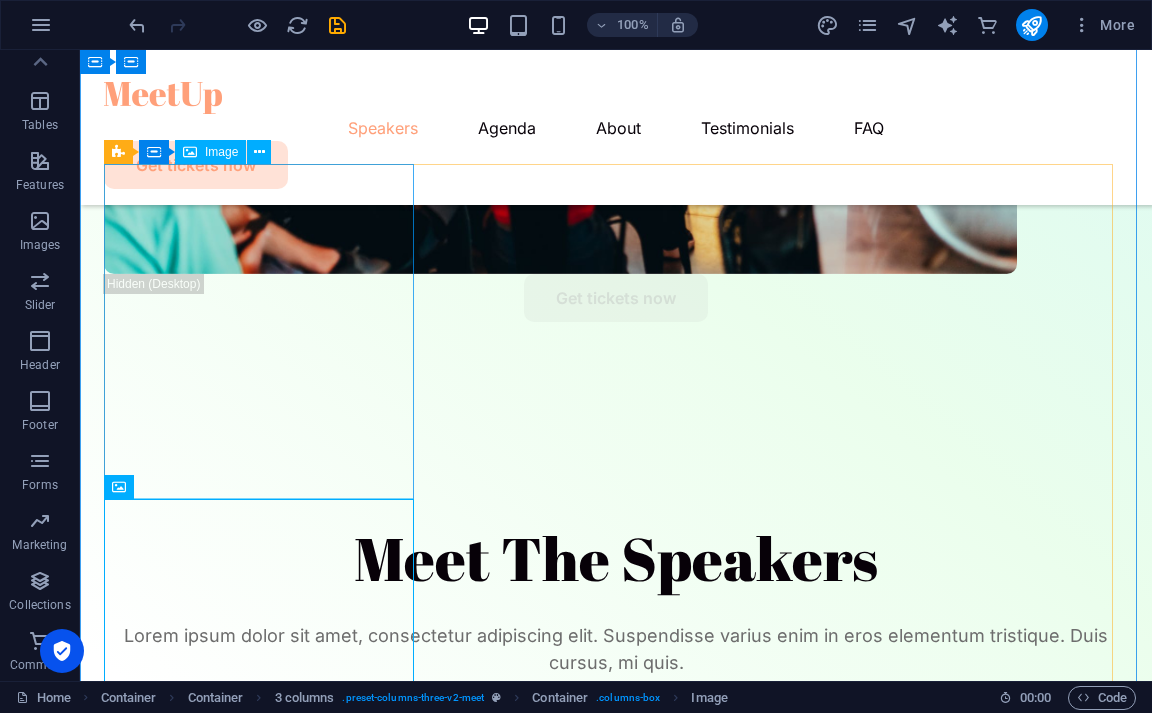 click at bounding box center (261, 1236) 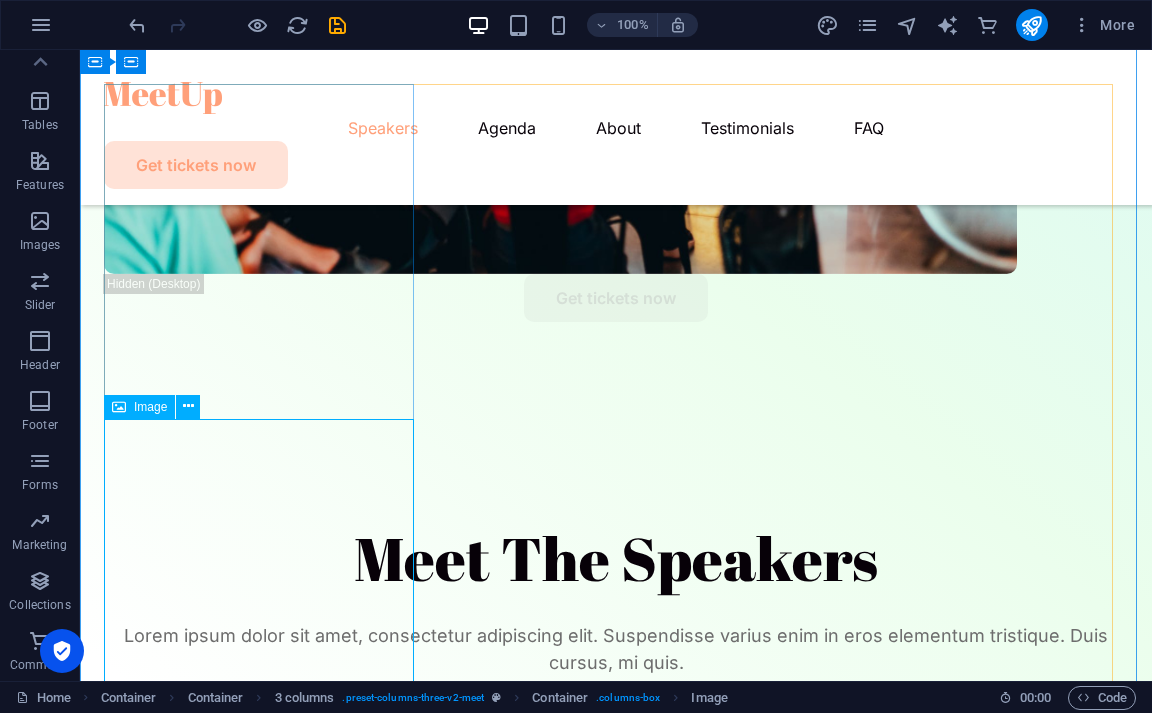 scroll, scrollTop: 1300, scrollLeft: 0, axis: vertical 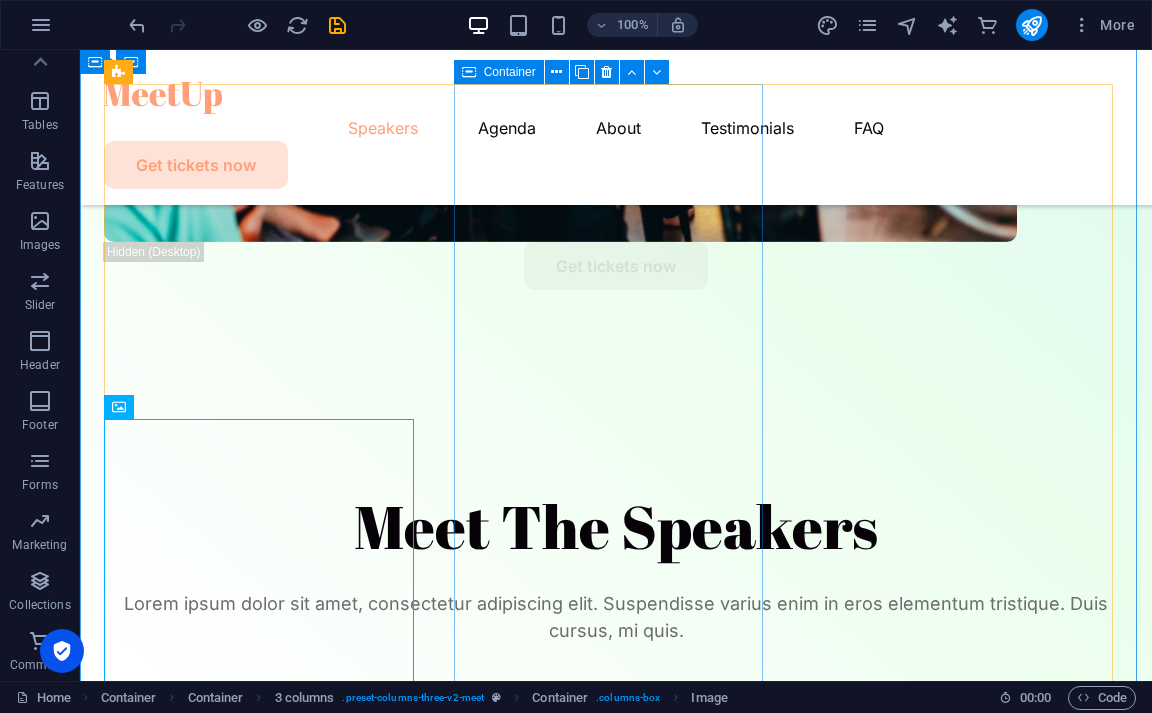 drag, startPoint x: 564, startPoint y: 592, endPoint x: 416, endPoint y: 72, distance: 540.6515 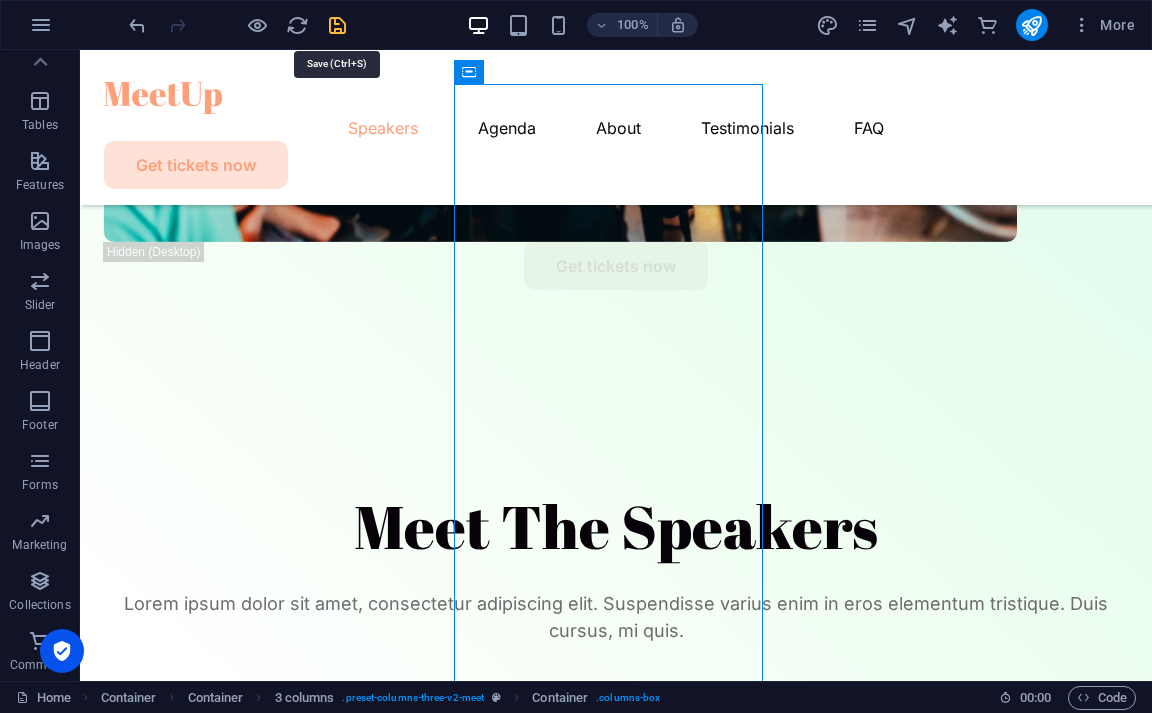 click at bounding box center (337, 25) 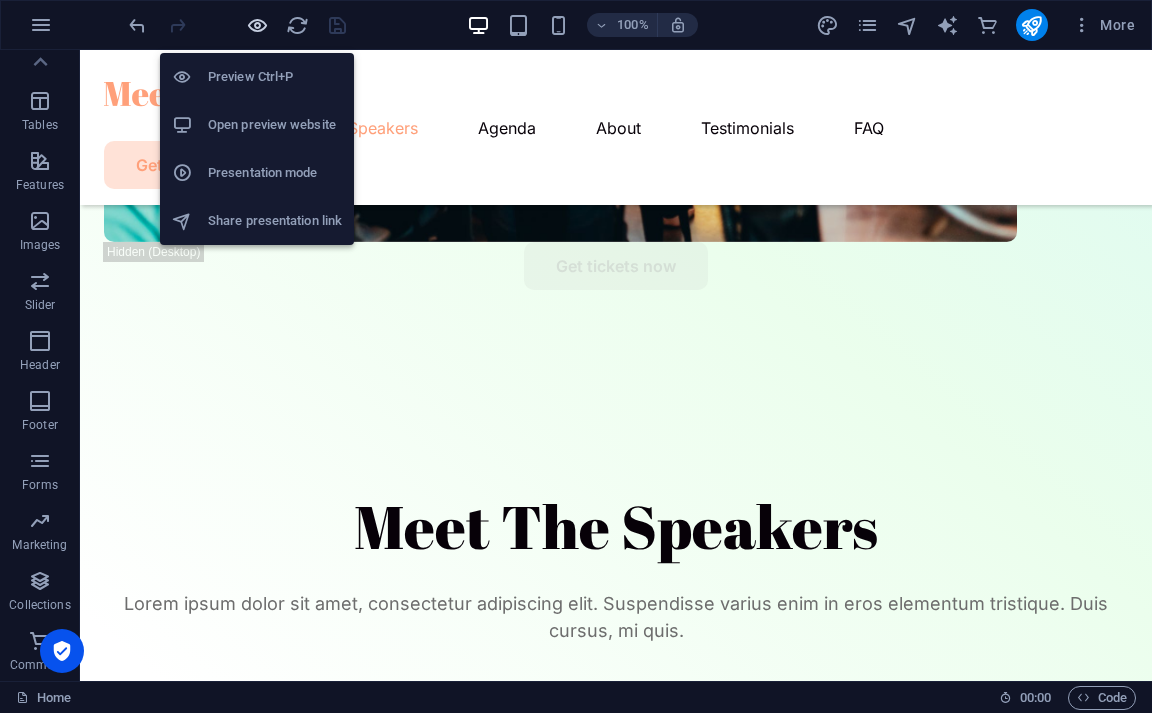 click at bounding box center (257, 25) 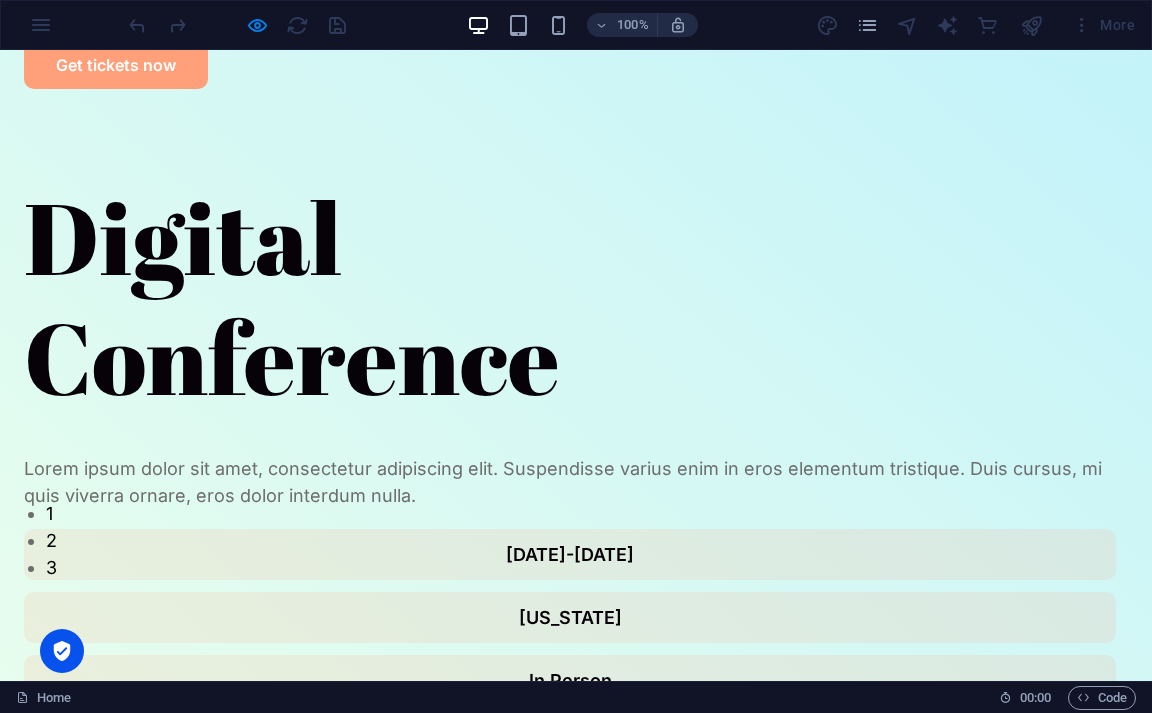 scroll, scrollTop: 0, scrollLeft: 0, axis: both 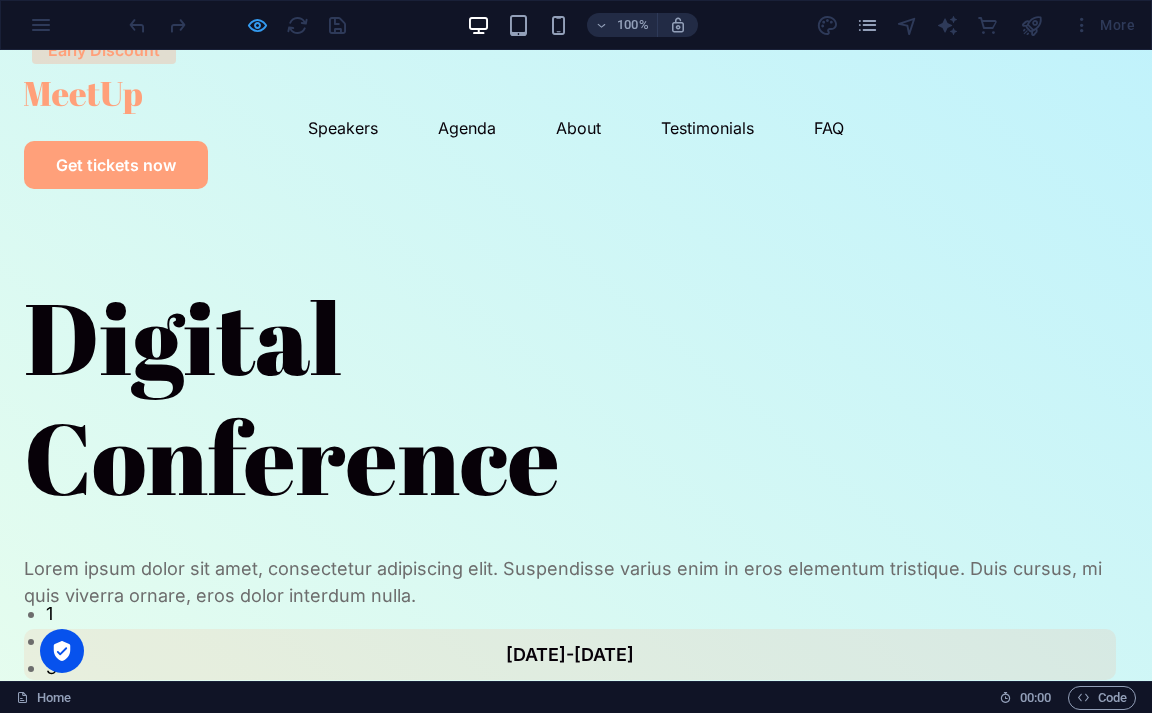click at bounding box center (257, 25) 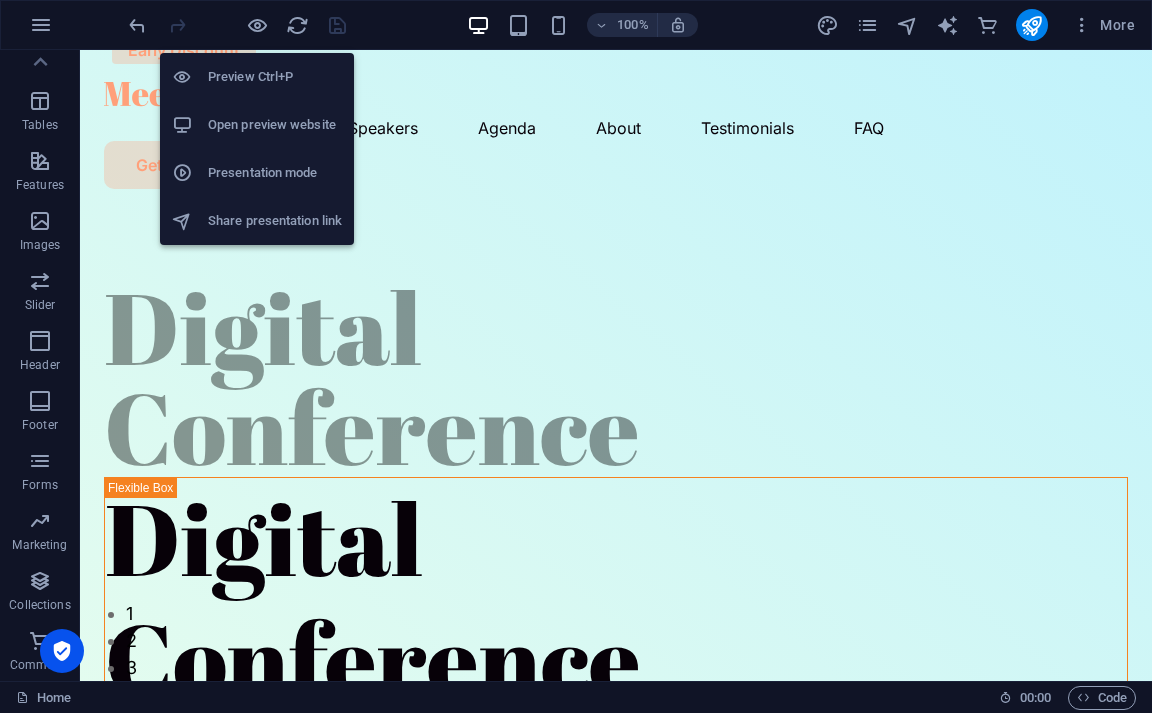 click on "Digital      Conference" at bounding box center [616, 377] 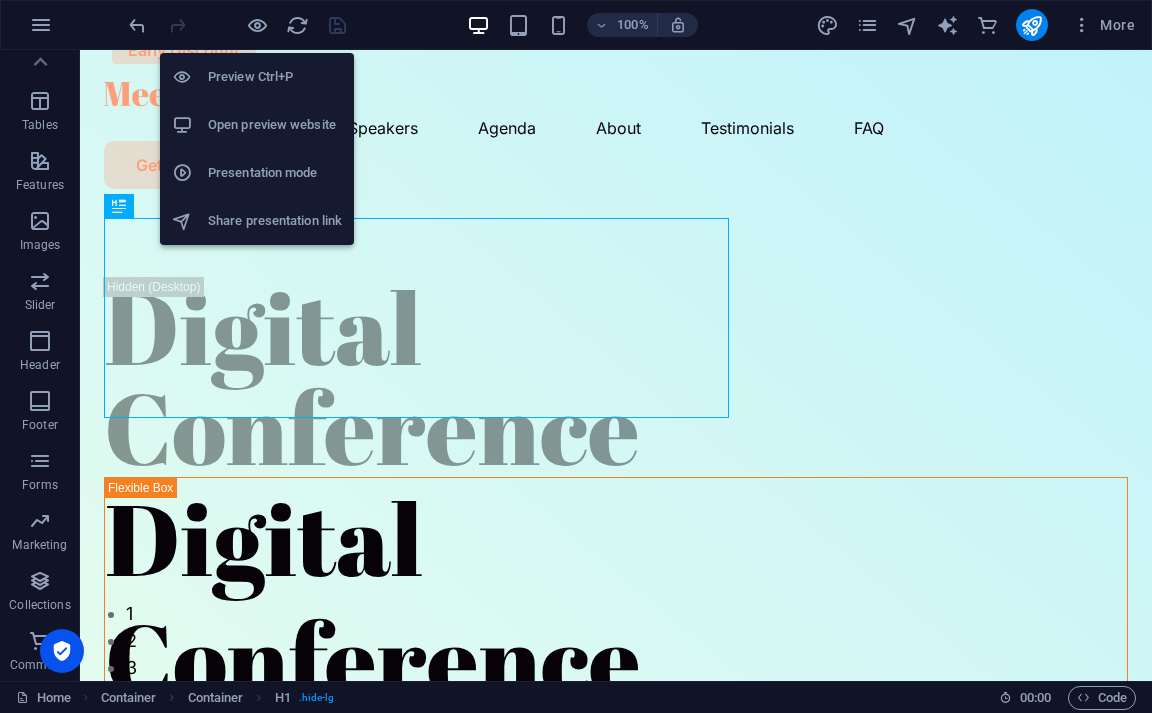 click on "Open preview website" at bounding box center (257, 125) 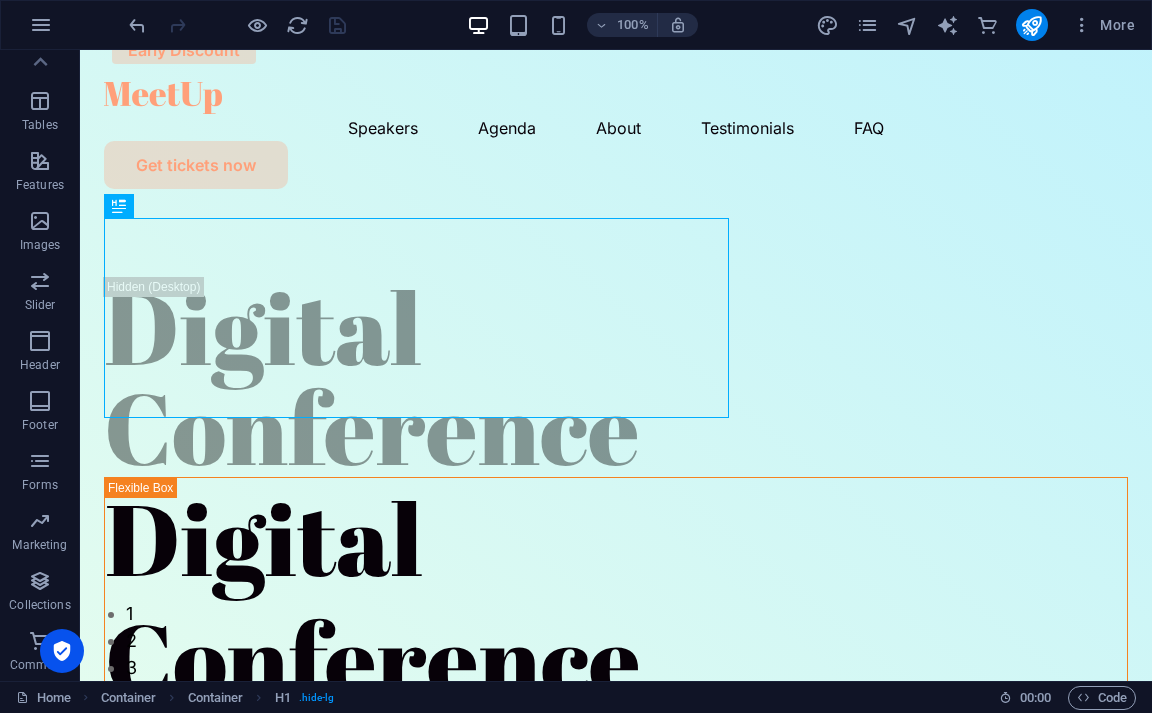 click at bounding box center (616, 98) 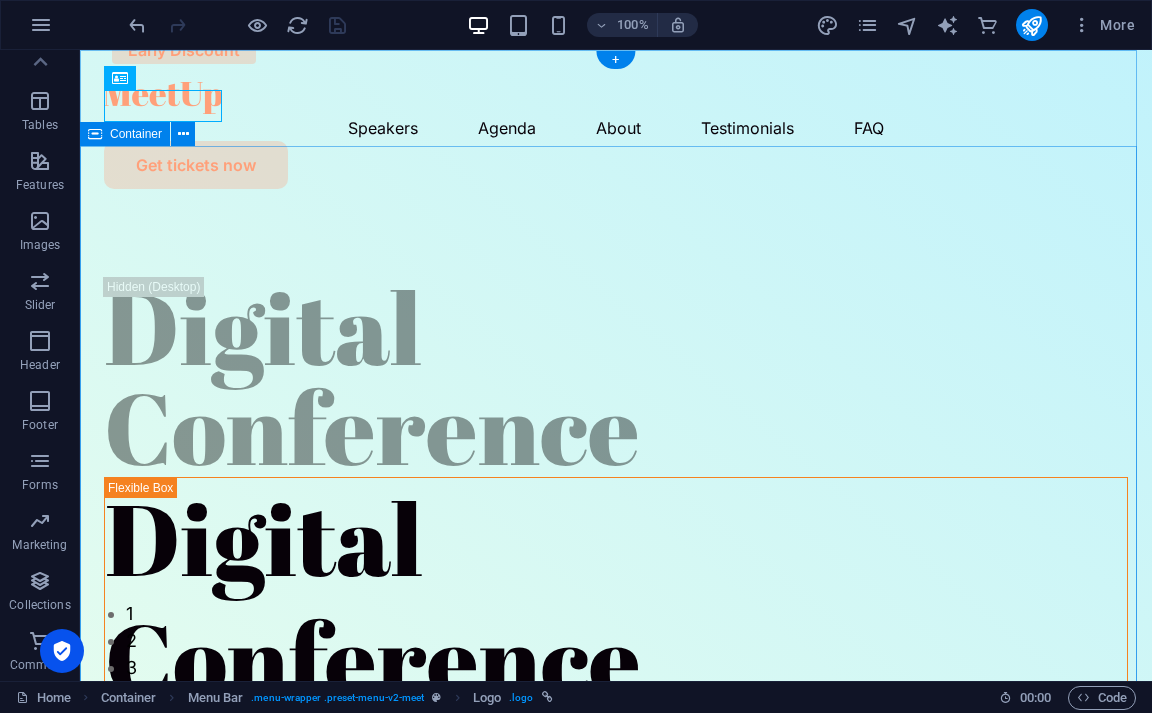 click at bounding box center [616, 98] 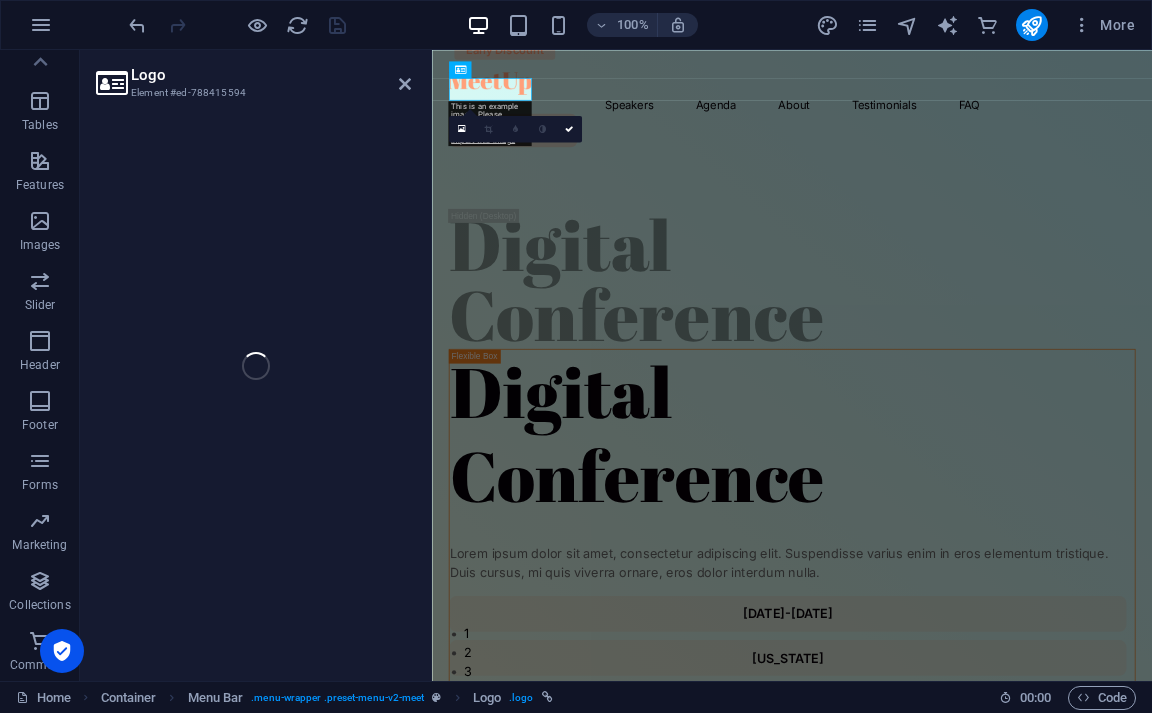 select on "px" 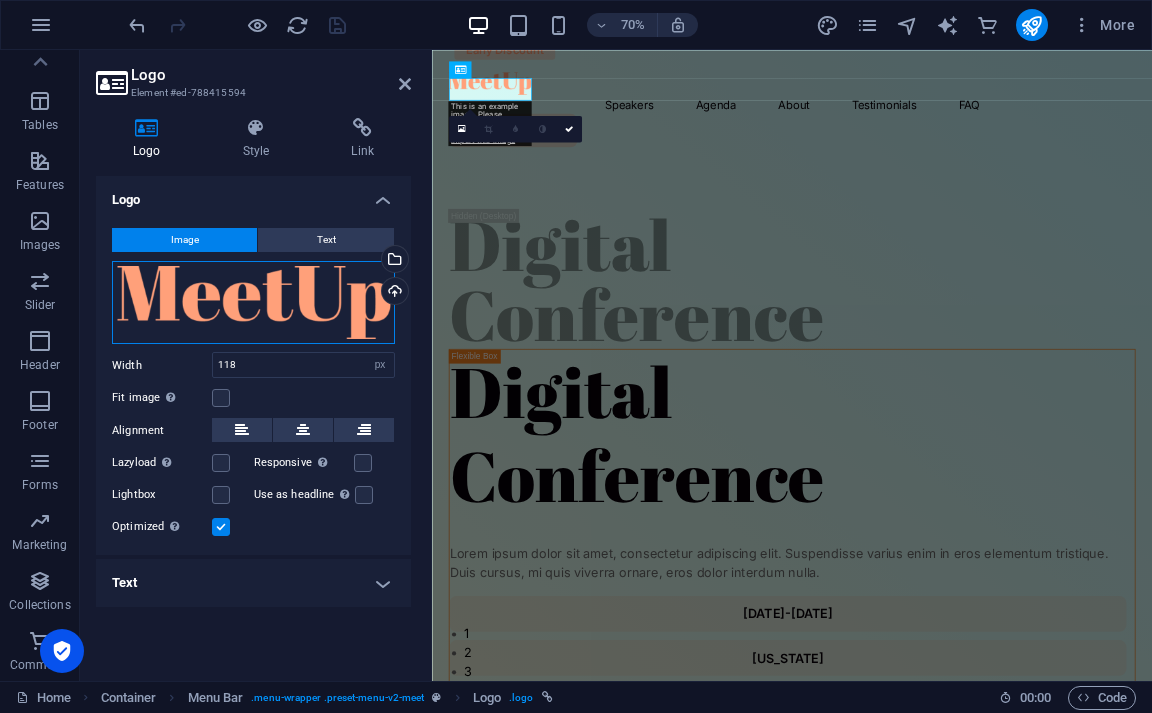 click on "Drag files here, click to choose files or select files from Files or our free stock photos & videos" at bounding box center [253, 303] 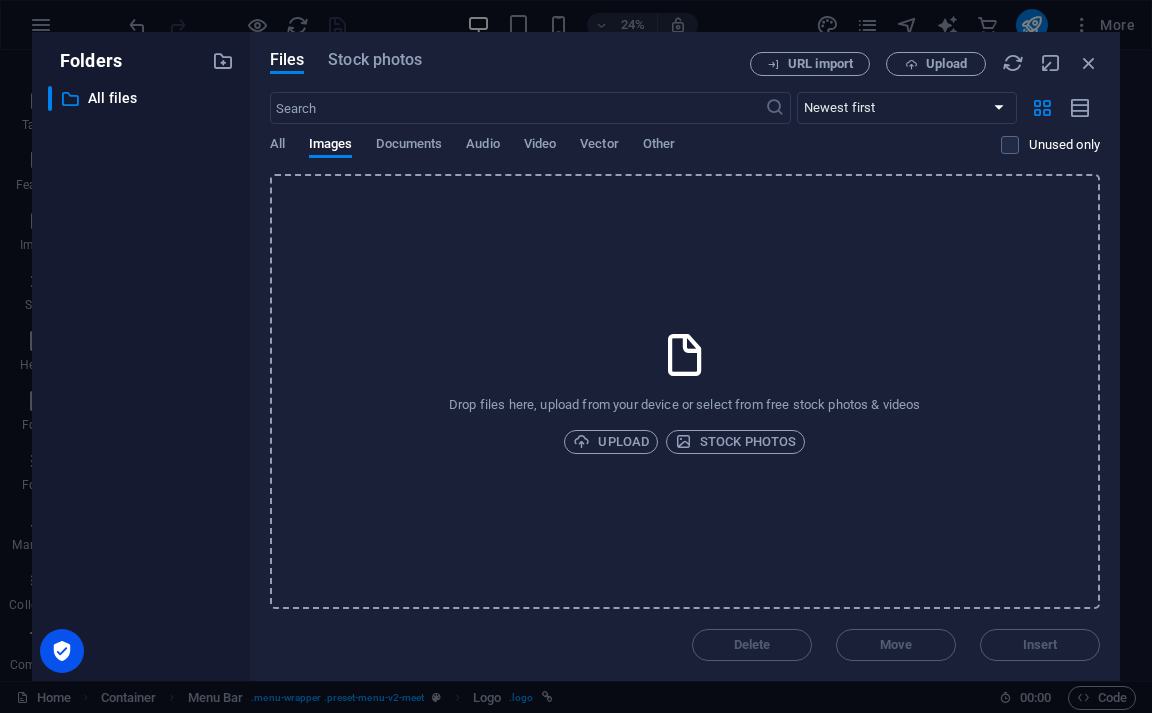 drag, startPoint x: 623, startPoint y: 445, endPoint x: 718, endPoint y: 523, distance: 122.91867 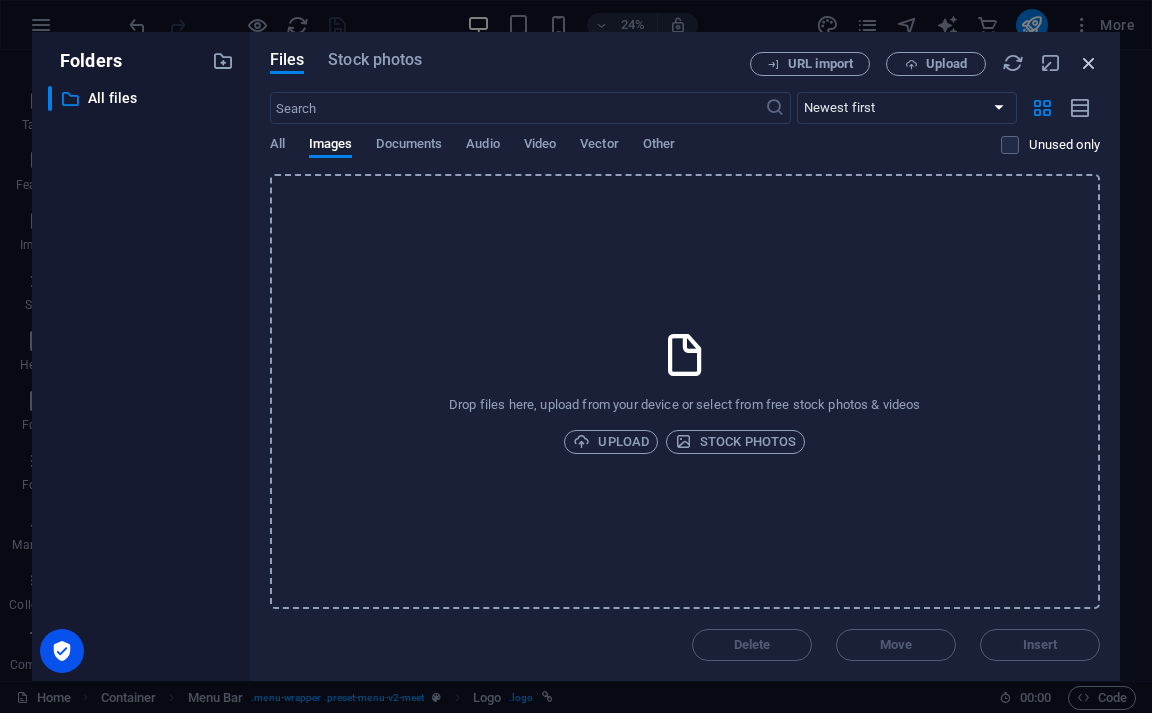 click at bounding box center (1089, 63) 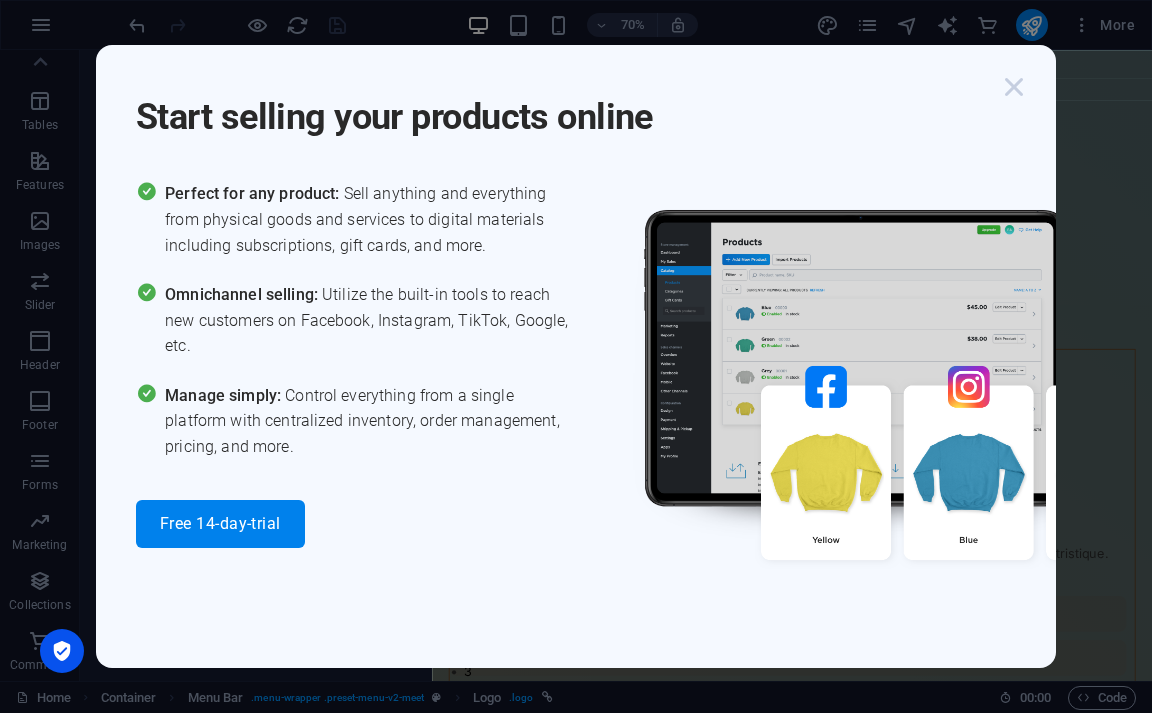 click at bounding box center [1014, 87] 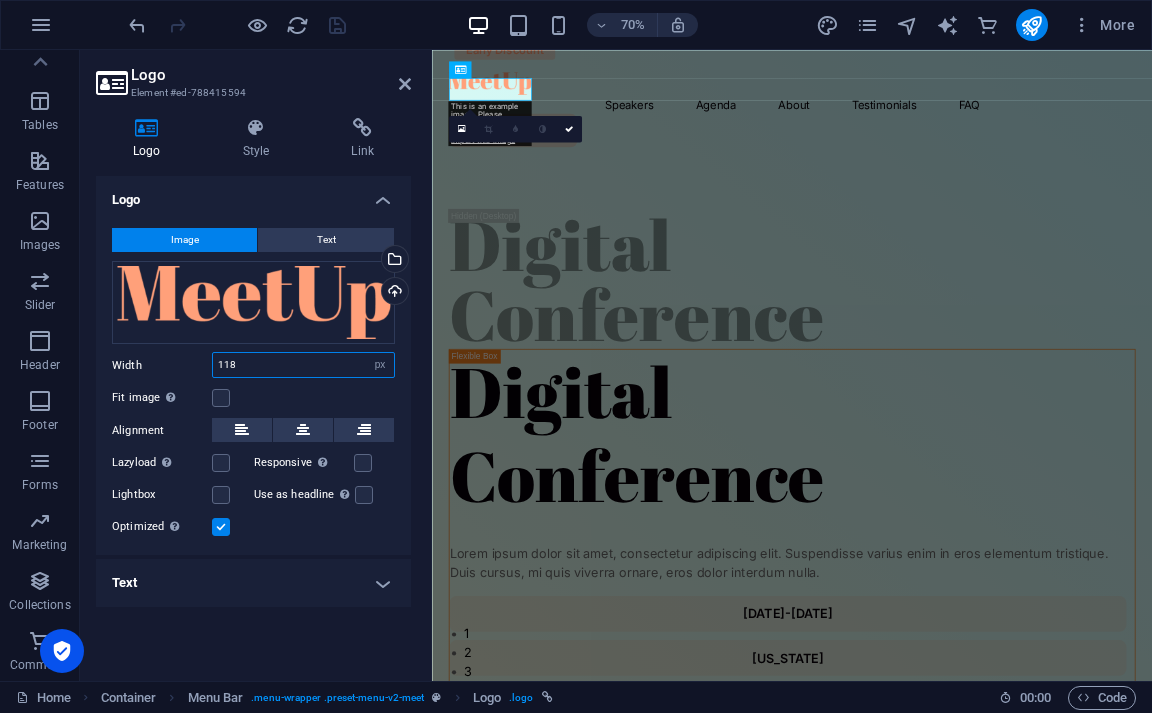 click on "118" at bounding box center [303, 365] 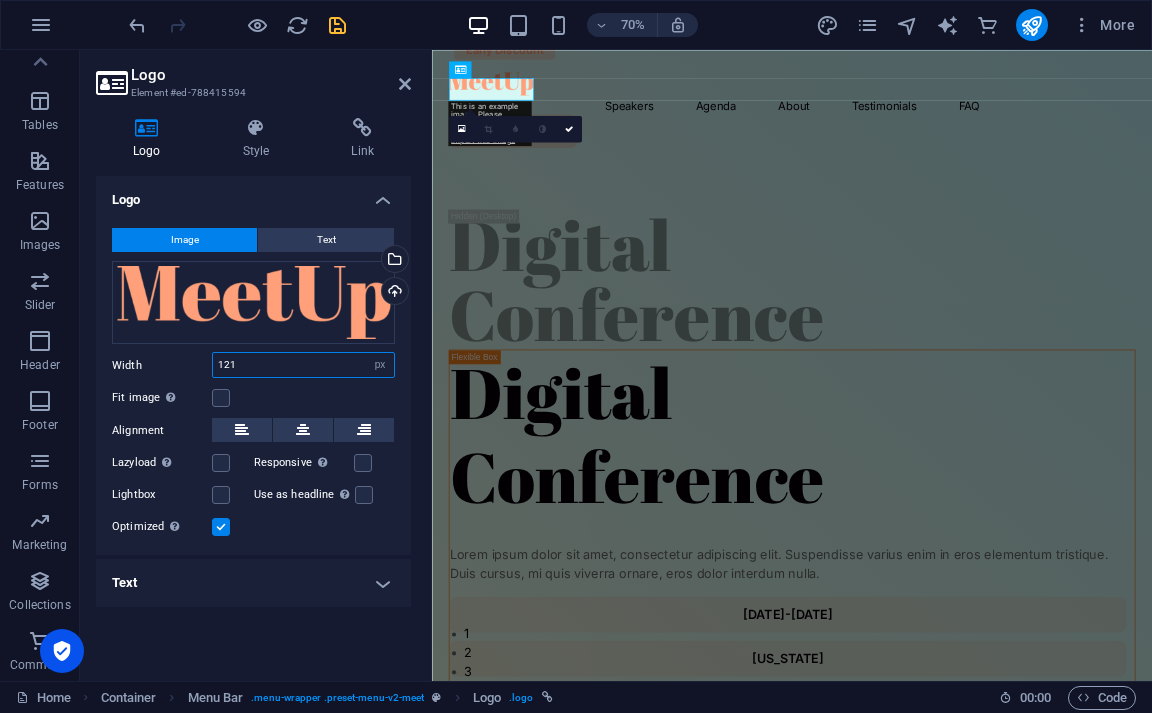 type on "121" 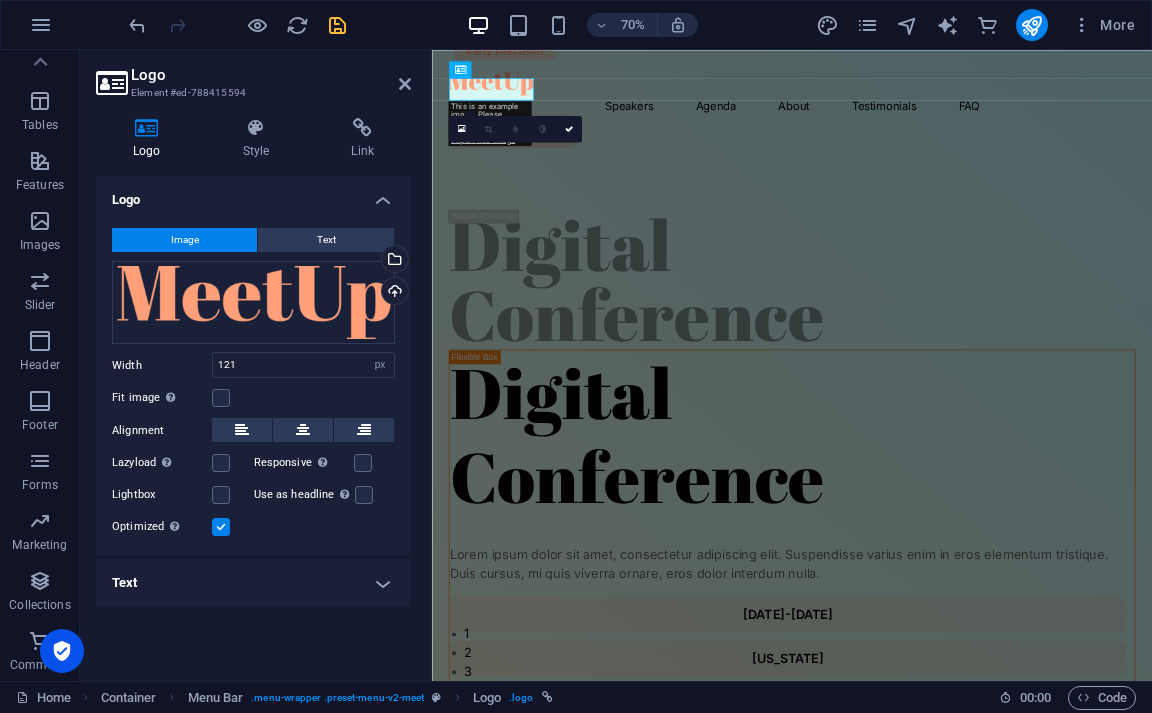 click on "Text" at bounding box center (326, 240) 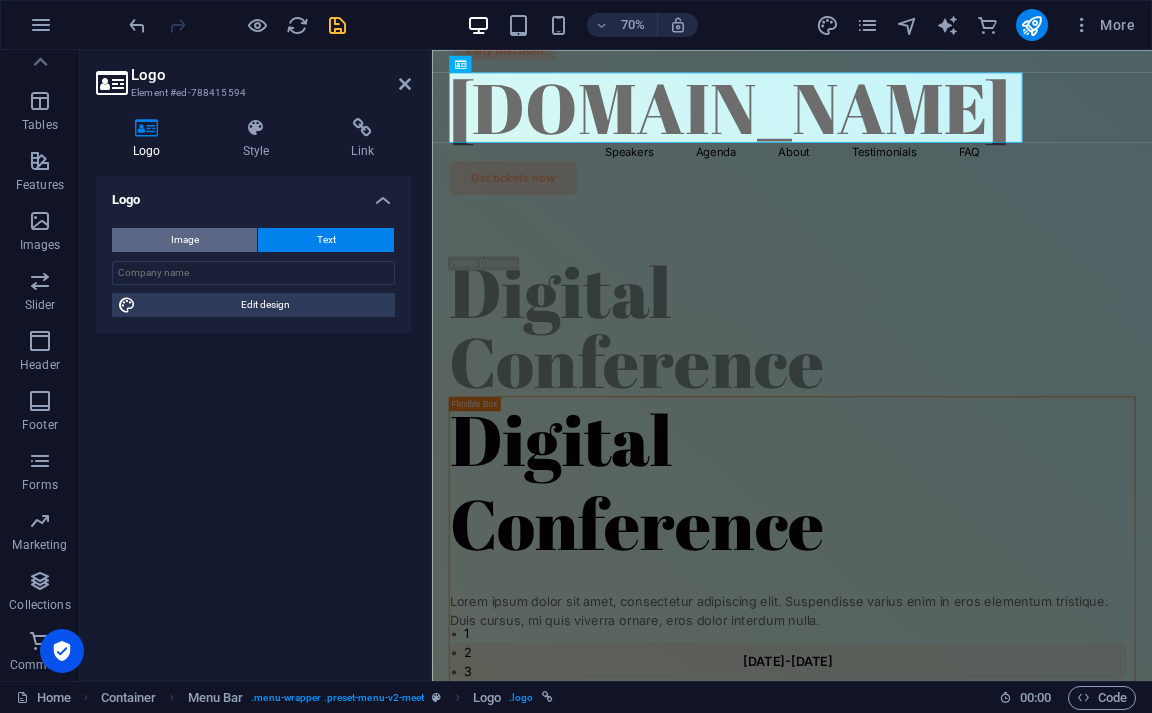click on "Image" at bounding box center [185, 240] 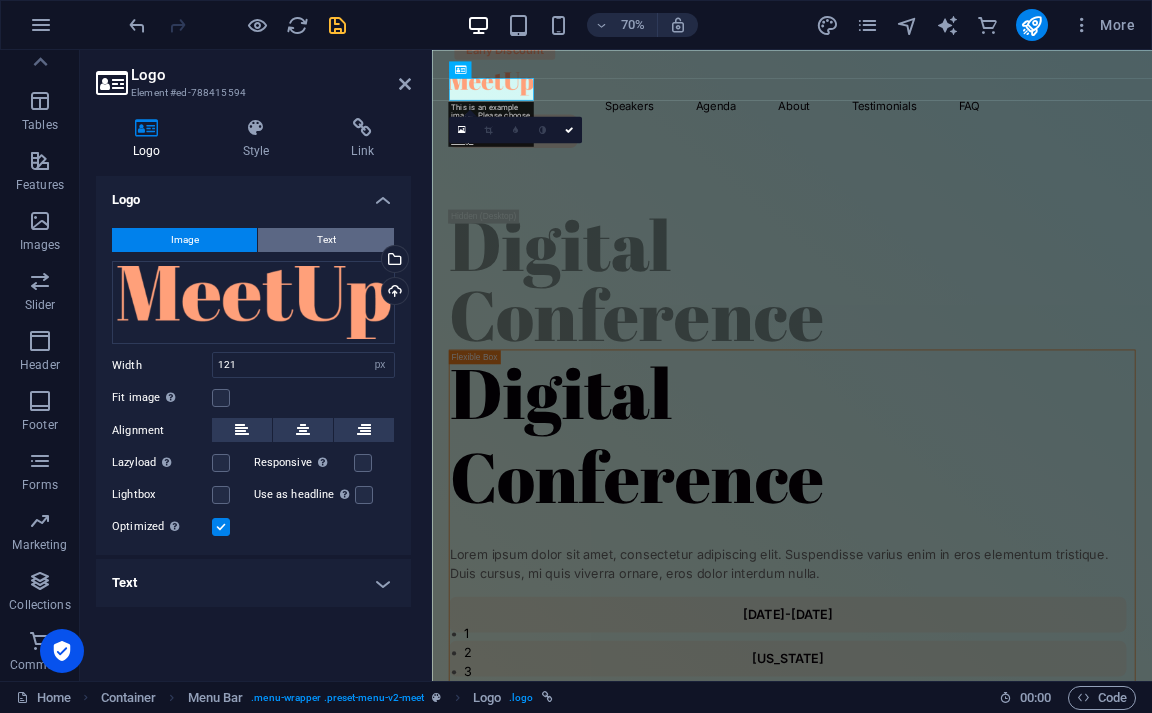click on "Text" at bounding box center [326, 240] 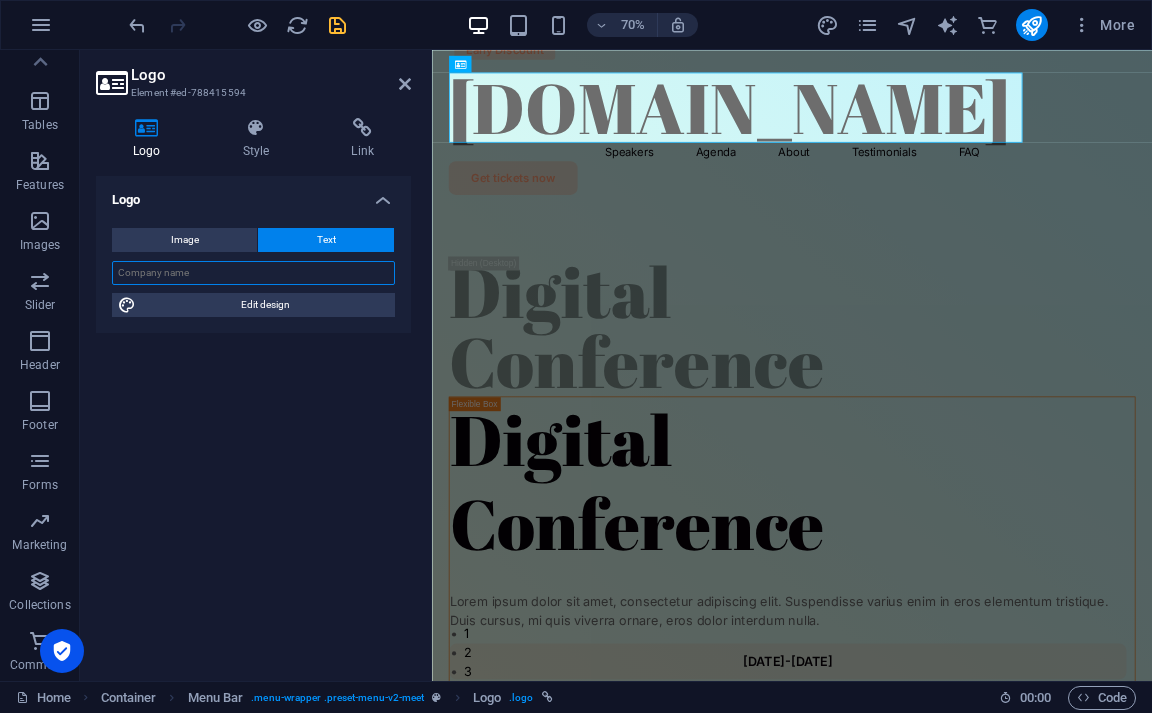 click at bounding box center (253, 273) 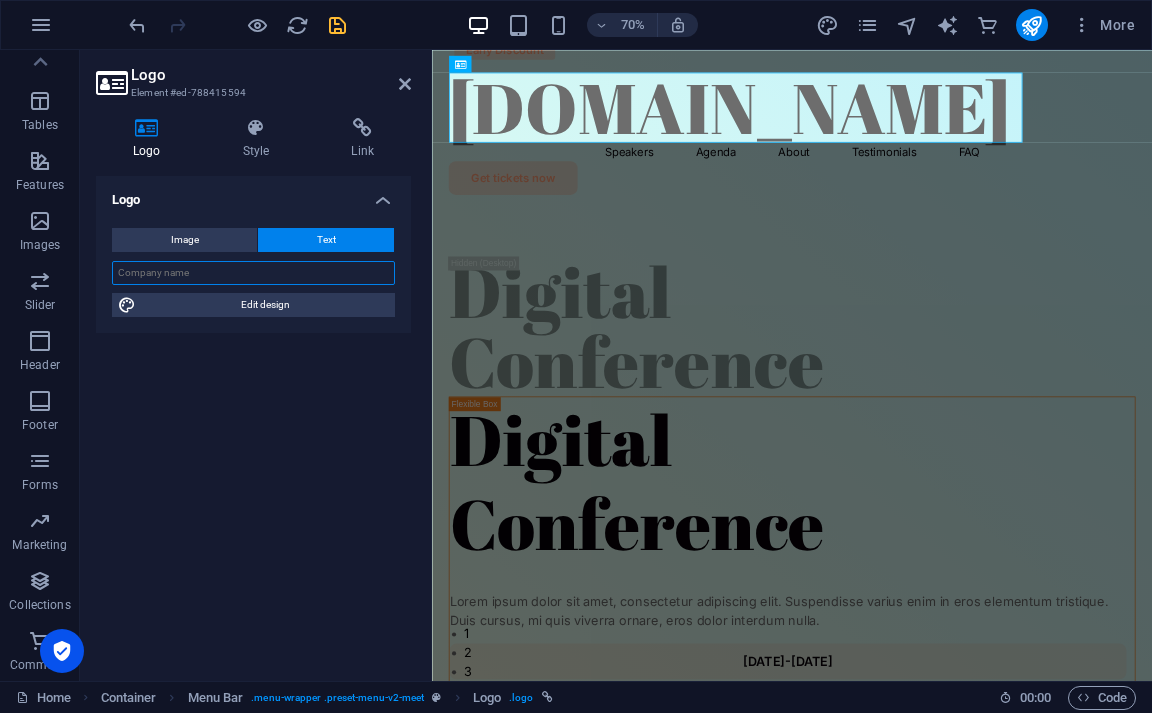 paste on "DarkRoomClips.com" 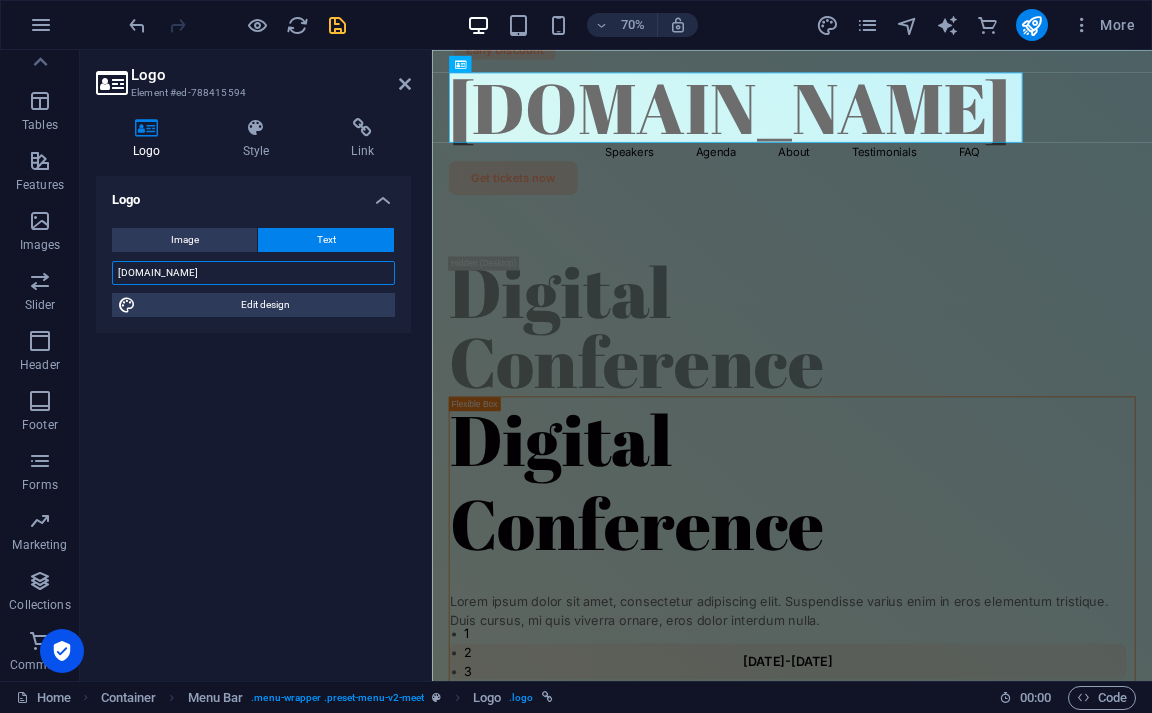 type on "DarkRoomClips.com" 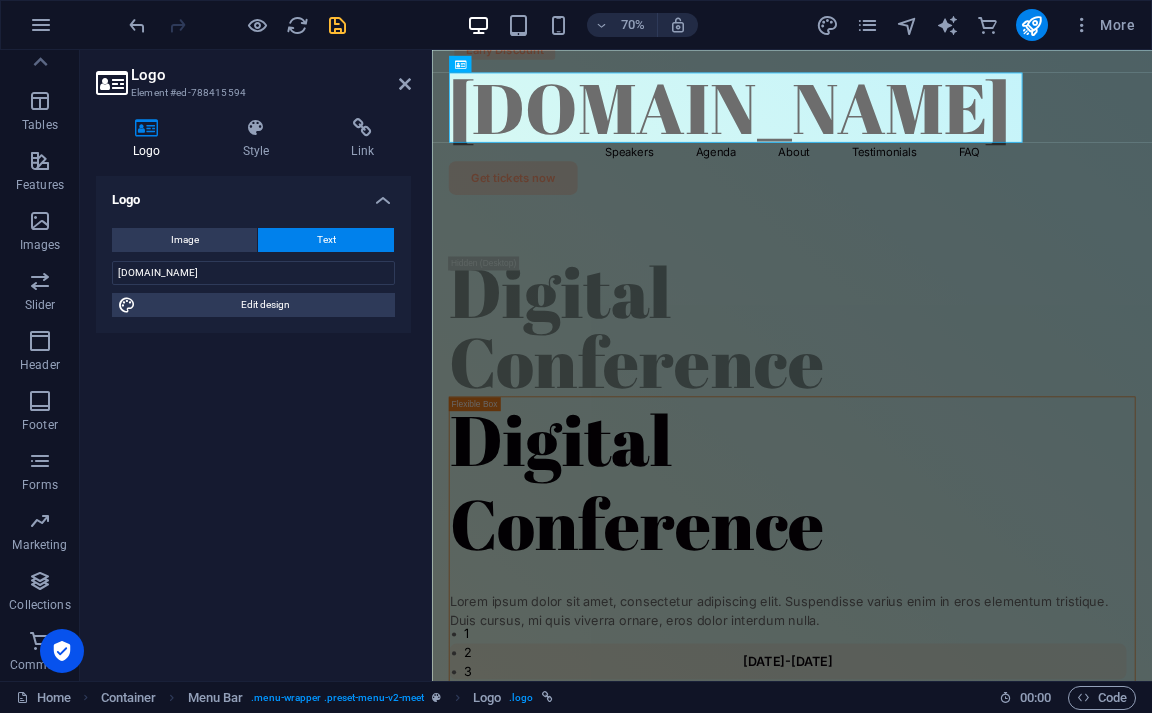 click on "Logo Image Text Drag files here, click to choose files or select files from Files or our free stock photos & videos Select files from the file manager, stock photos, or upload file(s) Upload Width 121 Default auto px rem % em vh vw Fit image Automatically fit image to a fixed width and height Height Default auto px Alignment Lazyload Loading images after the page loads improves page speed. Responsive Automatically load retina image and smartphone optimized sizes. Lightbox Use as headline The image will be wrapped in an H1 headline tag. Useful for giving alternative text the weight of an H1 headline, e.g. for the logo. Leave unchecked if uncertain. Optimized Images are compressed to improve page speed. Position Direction Custom X offset 50 px rem % vh vw Y offset 50 px rem % vh vw DarkRoomClips.com Edit design Text Float No float Image left Image right Determine how text should behave around the image. Text Alternative text MeetUp Template Image caption Paragraph Format Normal Heading 1 Heading 2 Heading 3 8 9" at bounding box center (253, 420) 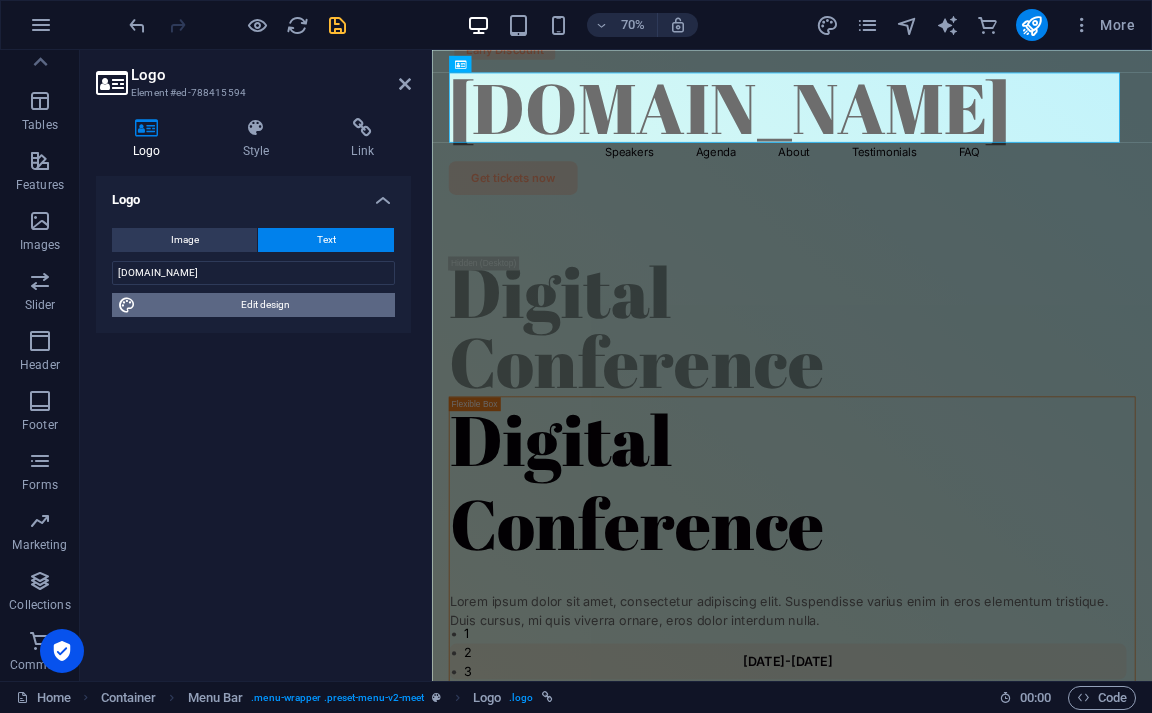 click on "Edit design" at bounding box center (265, 305) 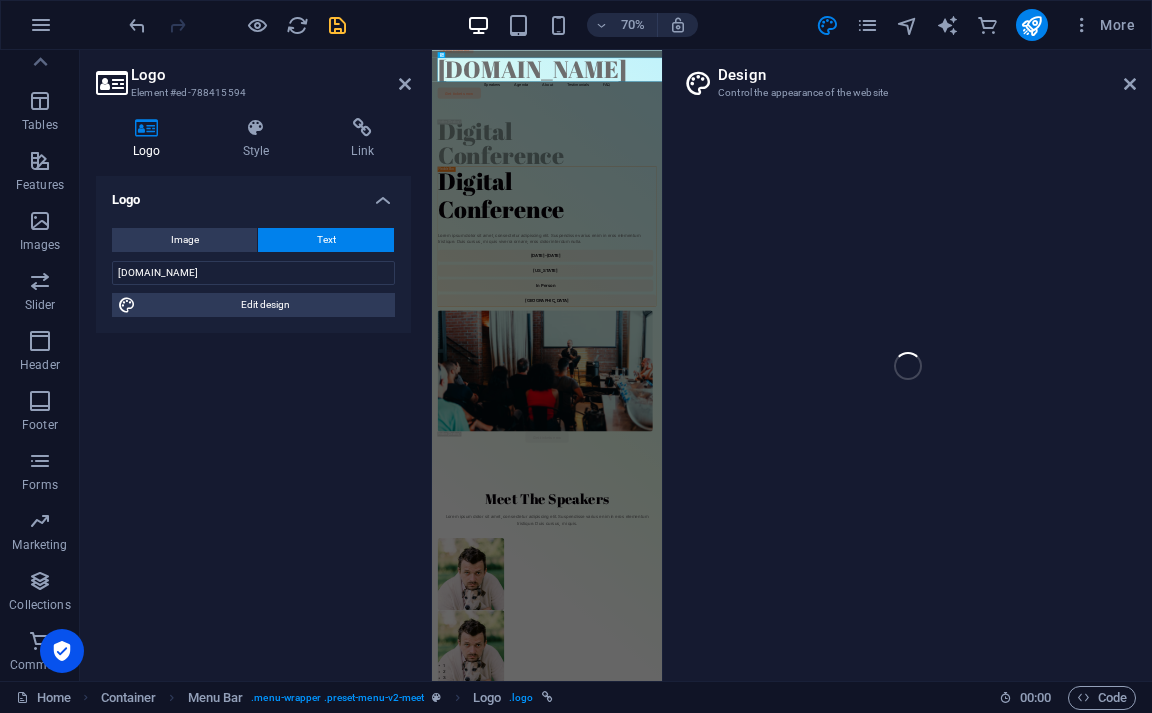 select on "px" 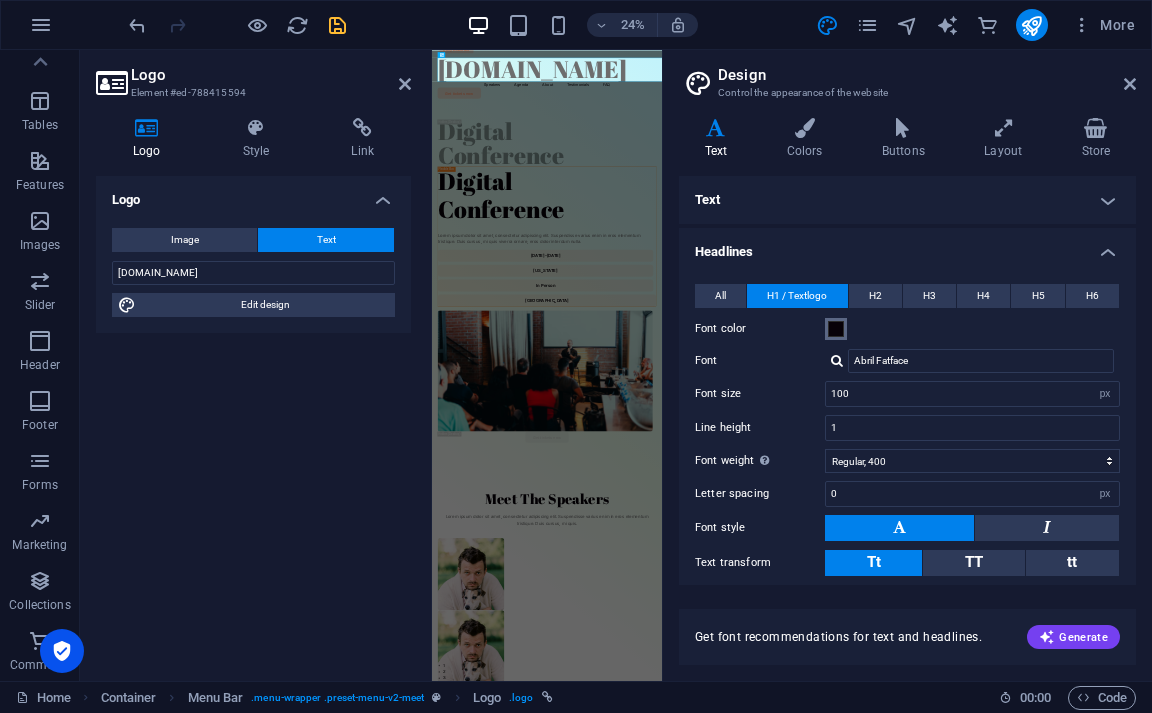 click at bounding box center (836, 329) 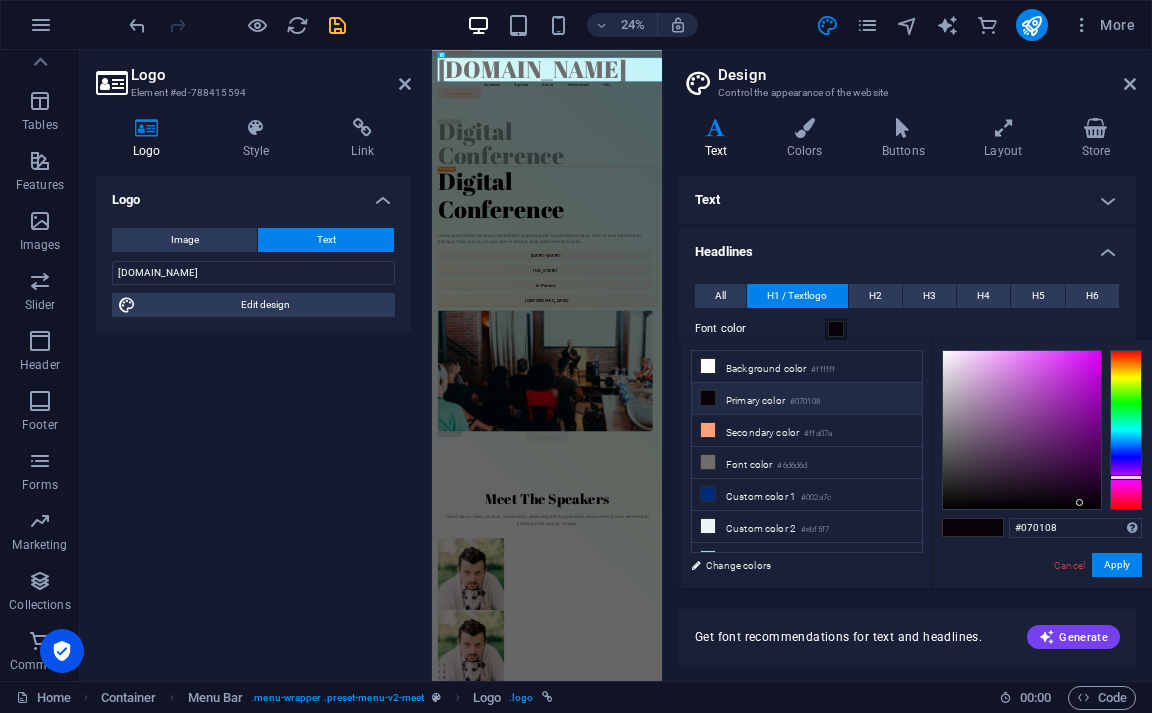click at bounding box center (1126, 430) 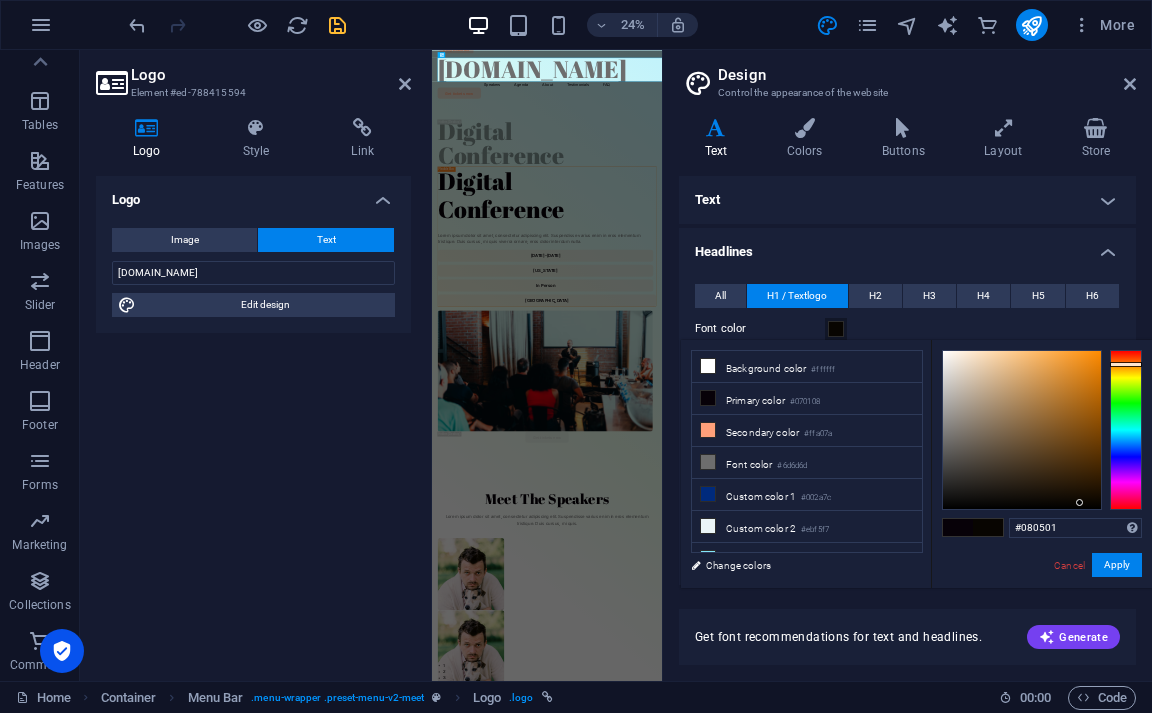 drag, startPoint x: 1027, startPoint y: 421, endPoint x: 1030, endPoint y: 403, distance: 18.248287 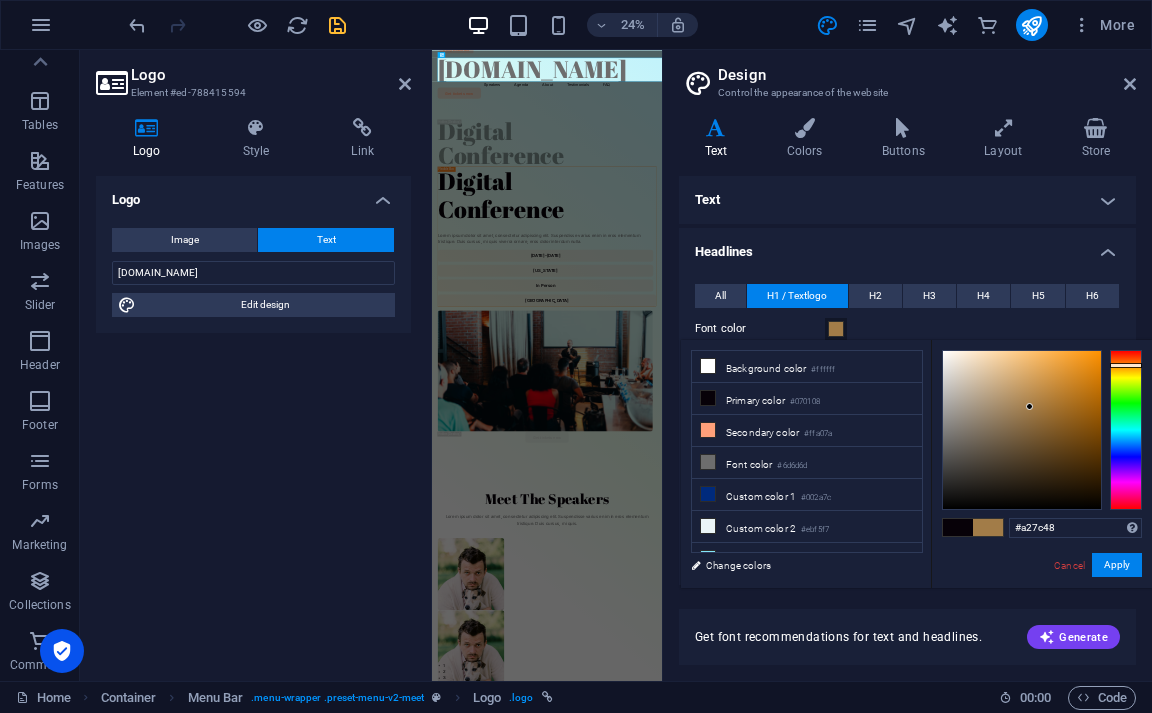click at bounding box center (1022, 430) 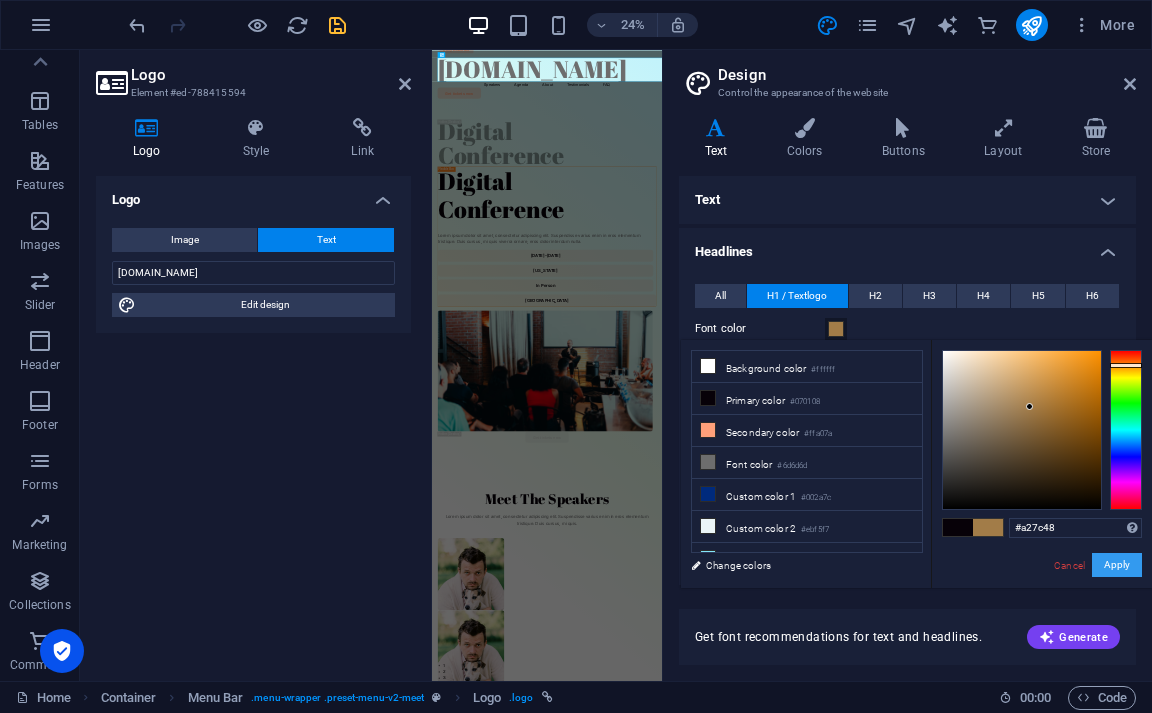 click at bounding box center (1022, 430) 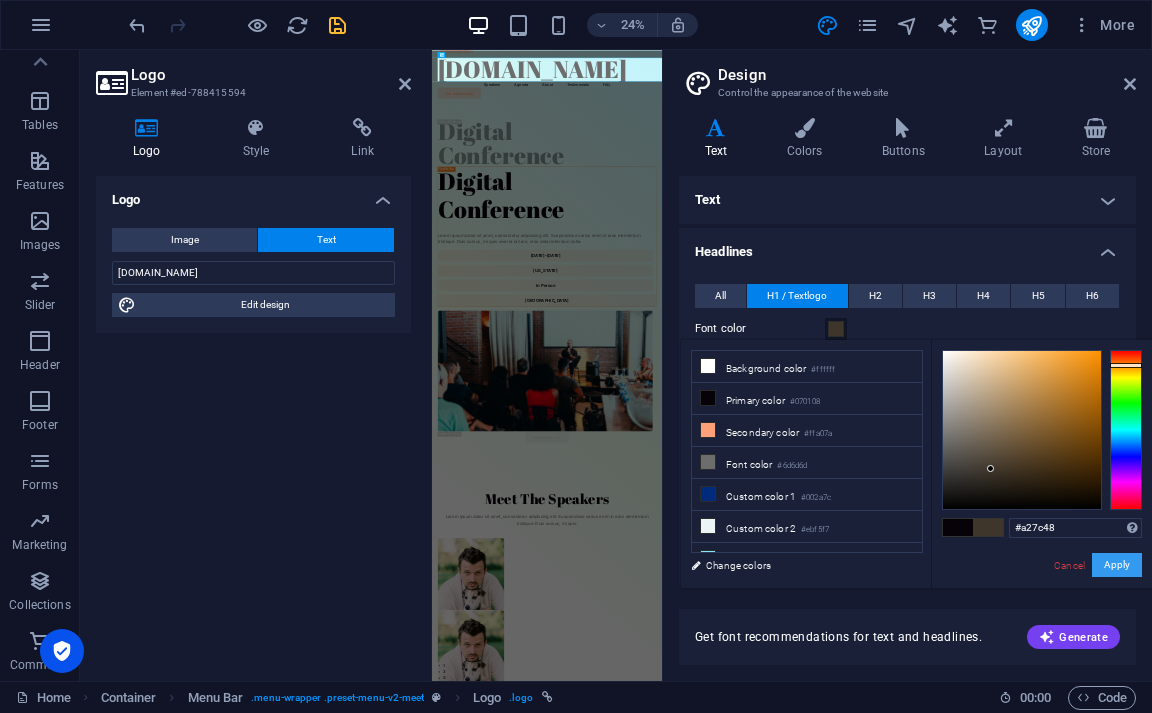 type on "#3e362b" 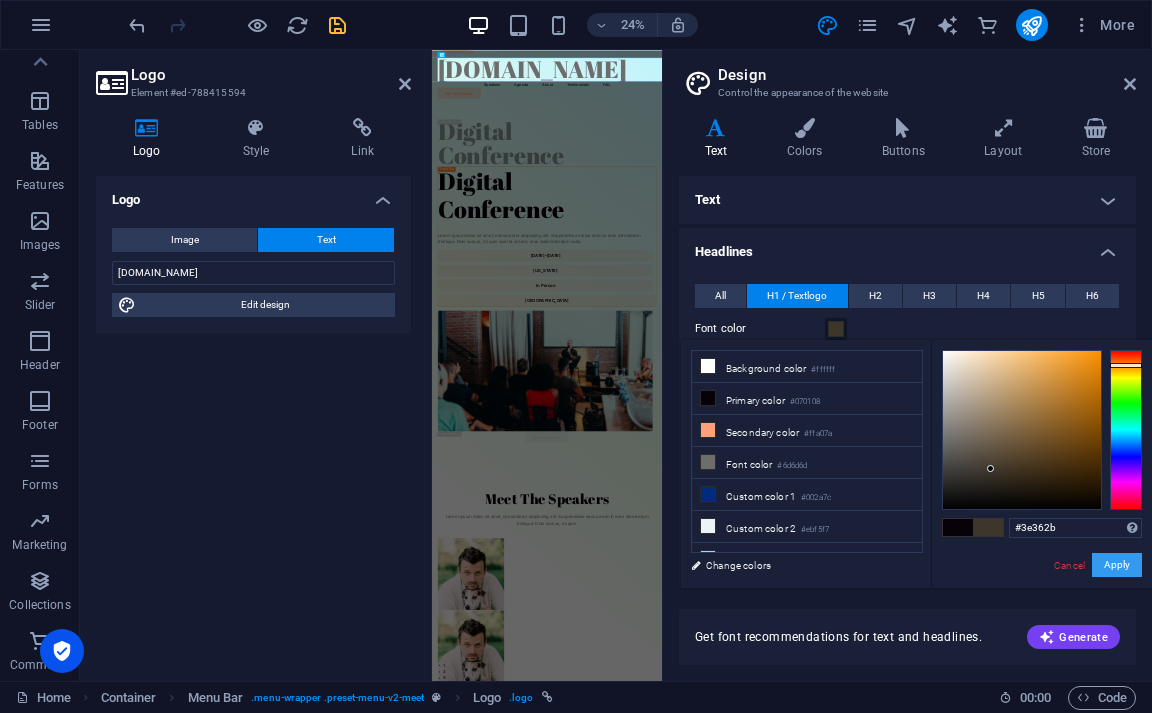 click on "Apply" at bounding box center [1117, 565] 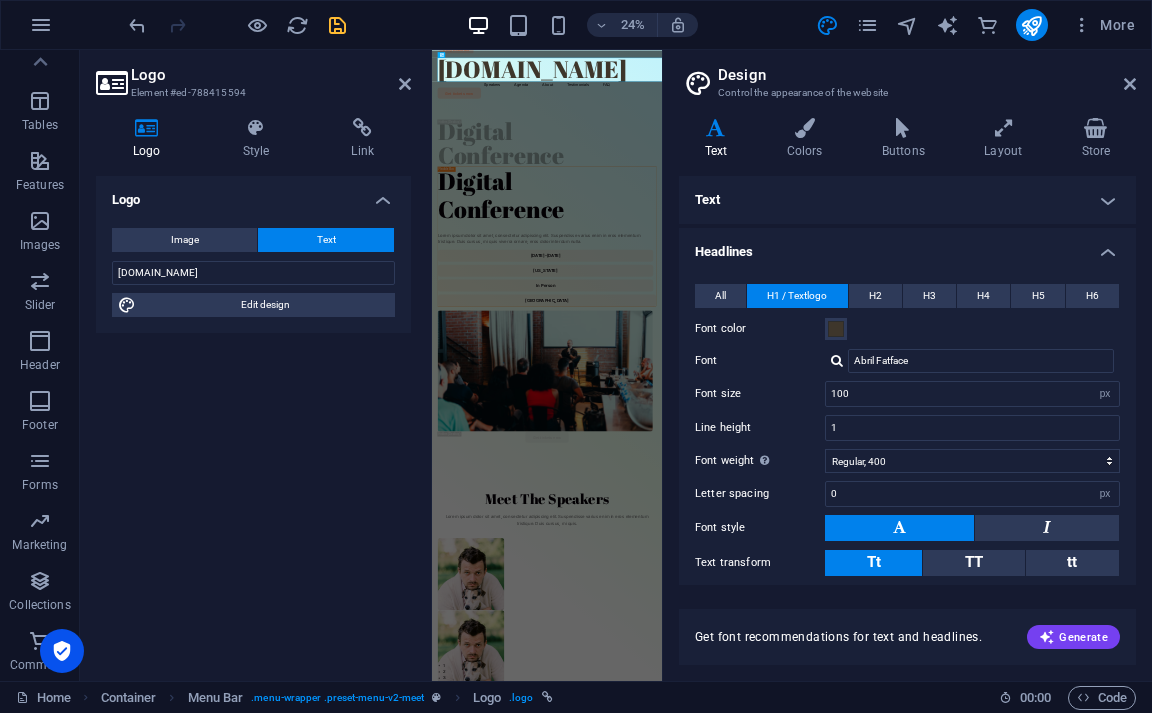 click on "Logo Image Text Drag files here, click to choose files or select files from Files or our free stock photos & videos Select files from the file manager, stock photos, or upload file(s) Upload Width 121 Default auto px rem % em vh vw Fit image Automatically fit image to a fixed width and height Height Default auto px Alignment Lazyload Loading images after the page loads improves page speed. Responsive Automatically load retina image and smartphone optimized sizes. Lightbox Use as headline The image will be wrapped in an H1 headline tag. Useful for giving alternative text the weight of an H1 headline, e.g. for the logo. Leave unchecked if uncertain. Optimized Images are compressed to improve page speed. Position Direction Custom X offset 50 px rem % vh vw Y offset 50 px rem % vh vw DarkRoomClips.com Edit design Text Float No float Image left Image right Determine how text should behave around the image. Text Alternative text MeetUp Template Image caption Paragraph Format Normal Heading 1 Heading 2 Heading 3 8 9" at bounding box center [253, 420] 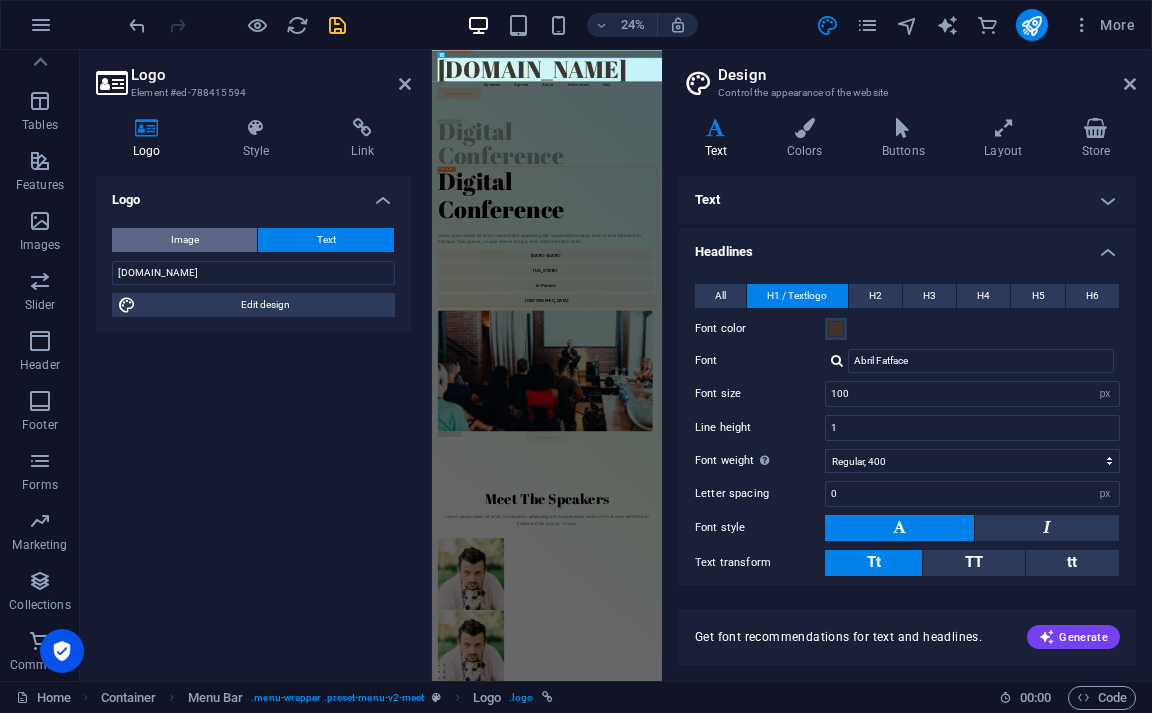 click on "Image" at bounding box center [184, 240] 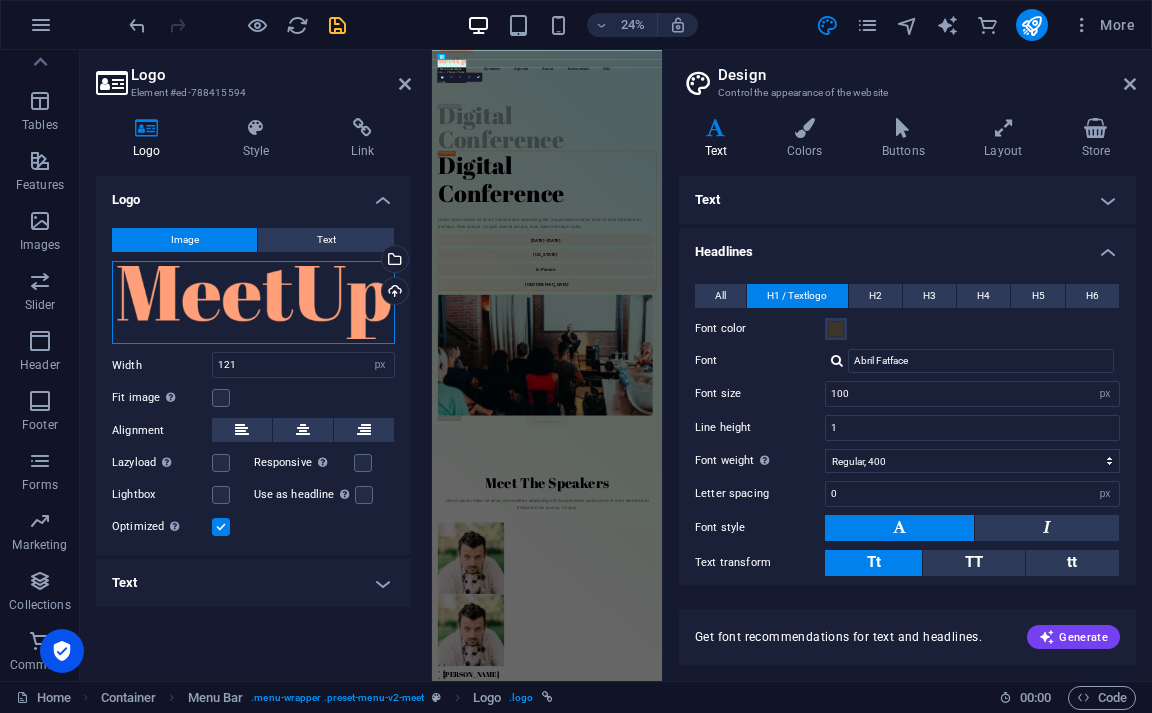 click on "Drag files here, click to choose files or select files from Files or our free stock photos & videos" at bounding box center (253, 303) 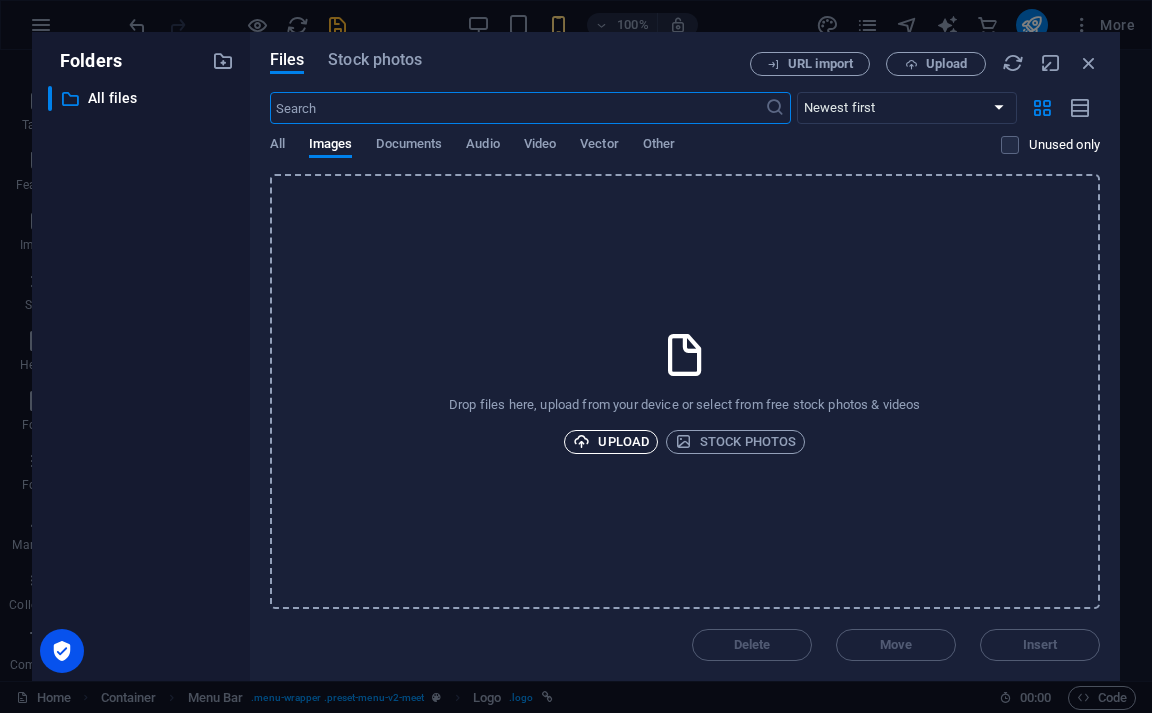 click on "Upload" at bounding box center (611, 442) 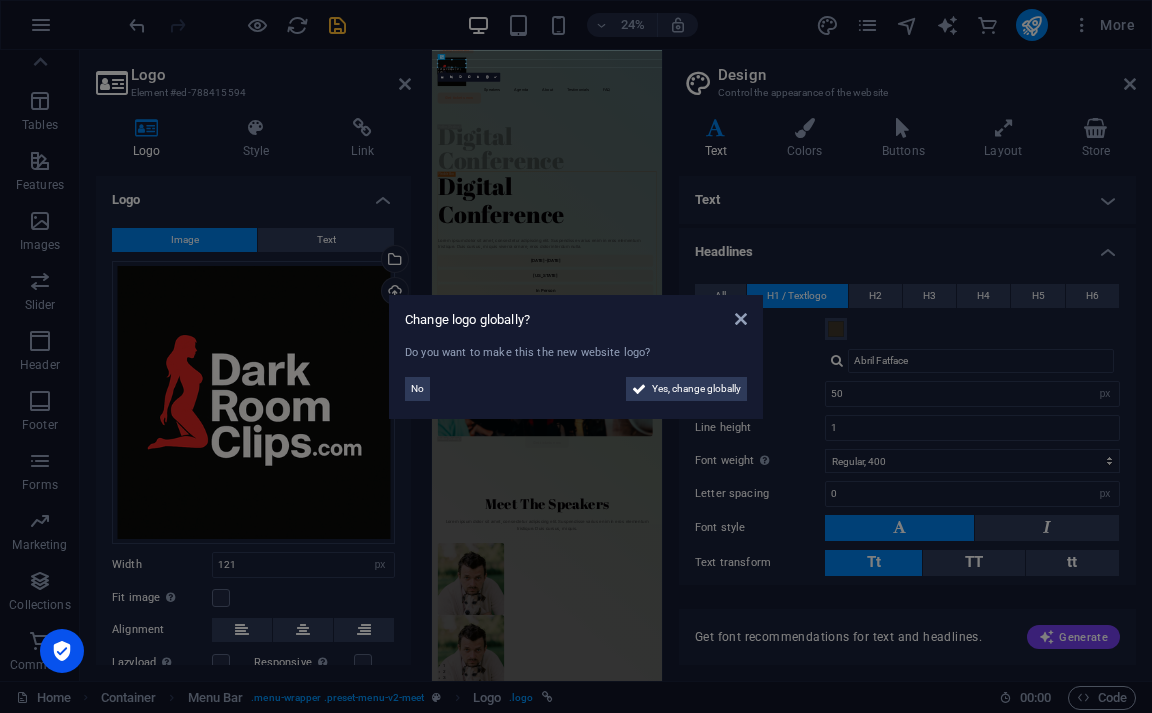 type on "100" 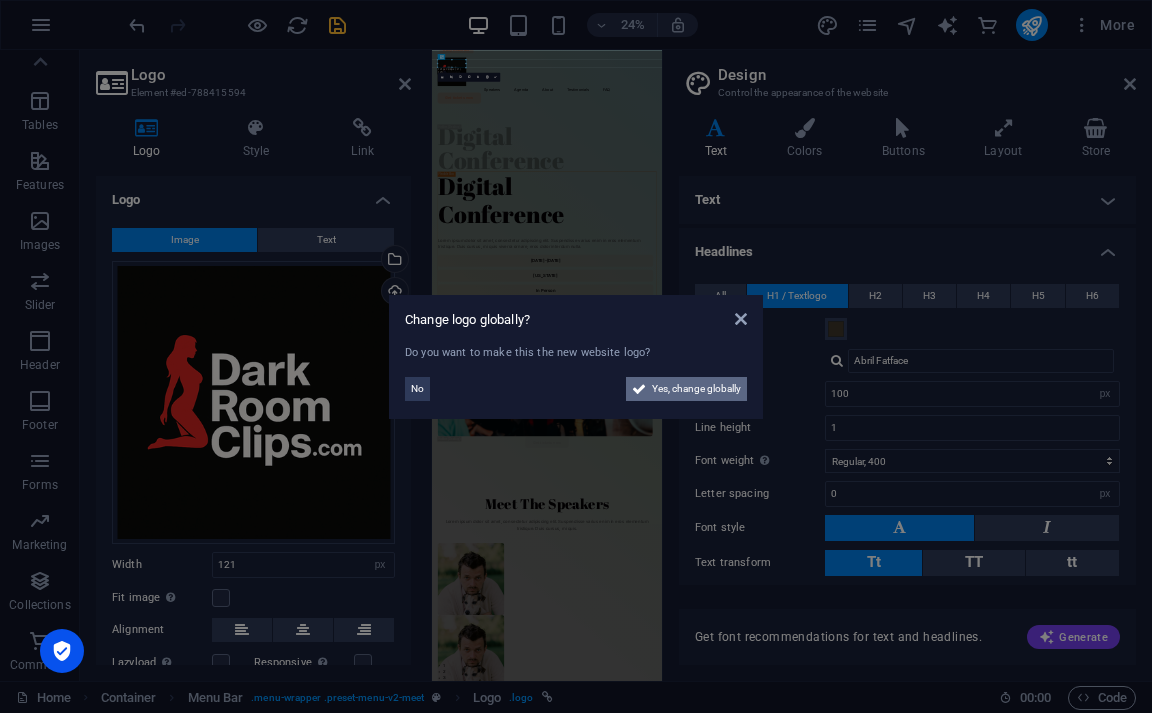 click on "Yes, change globally" at bounding box center [696, 389] 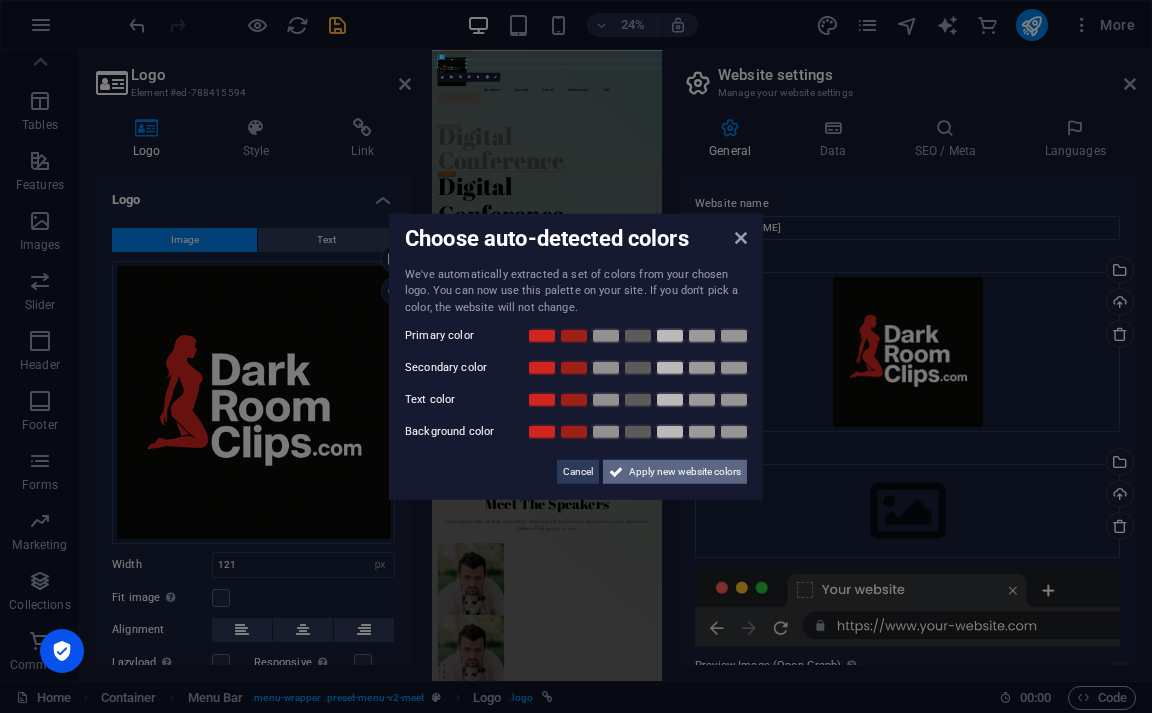click on "Apply new website colors" at bounding box center (685, 472) 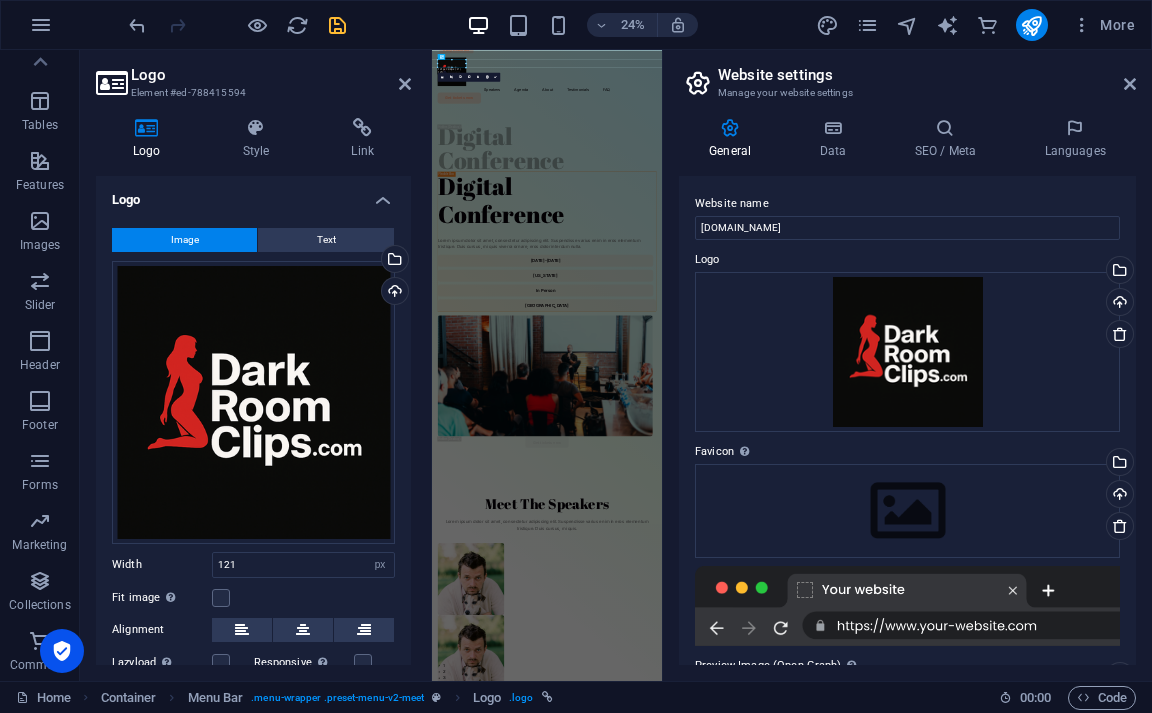 scroll, scrollTop: 138, scrollLeft: 0, axis: vertical 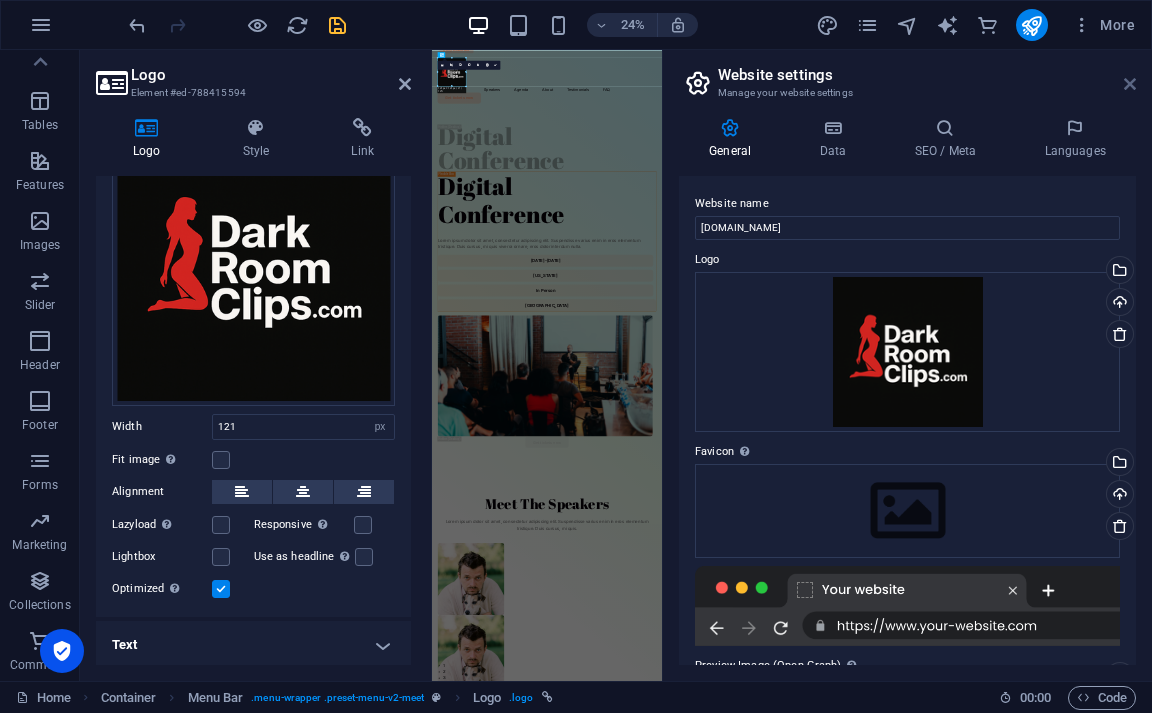 click at bounding box center [1130, 84] 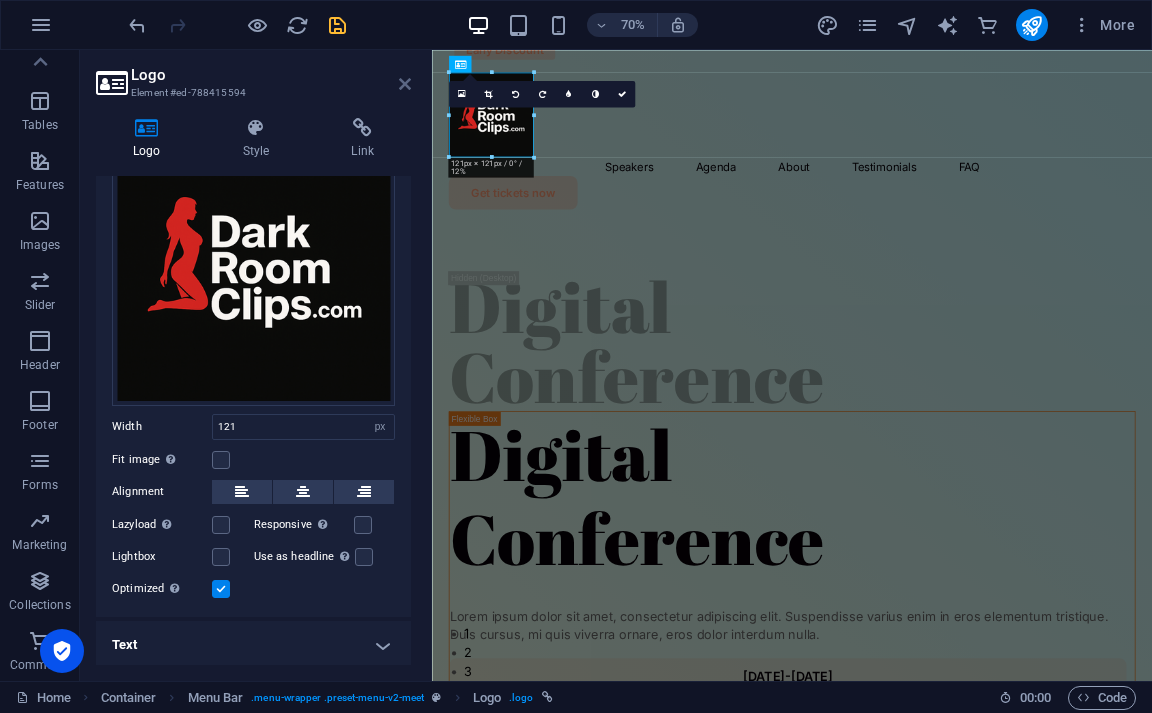 drag, startPoint x: 405, startPoint y: 79, endPoint x: 525, endPoint y: 405, distance: 347.38452 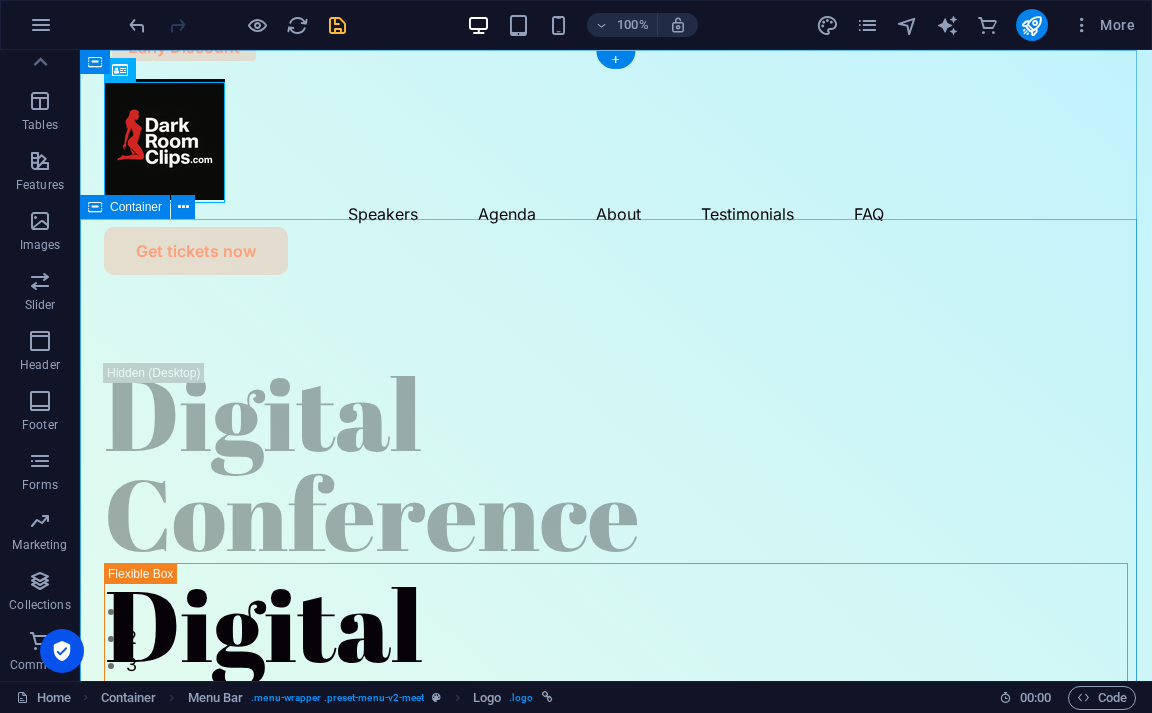 scroll, scrollTop: 0, scrollLeft: 0, axis: both 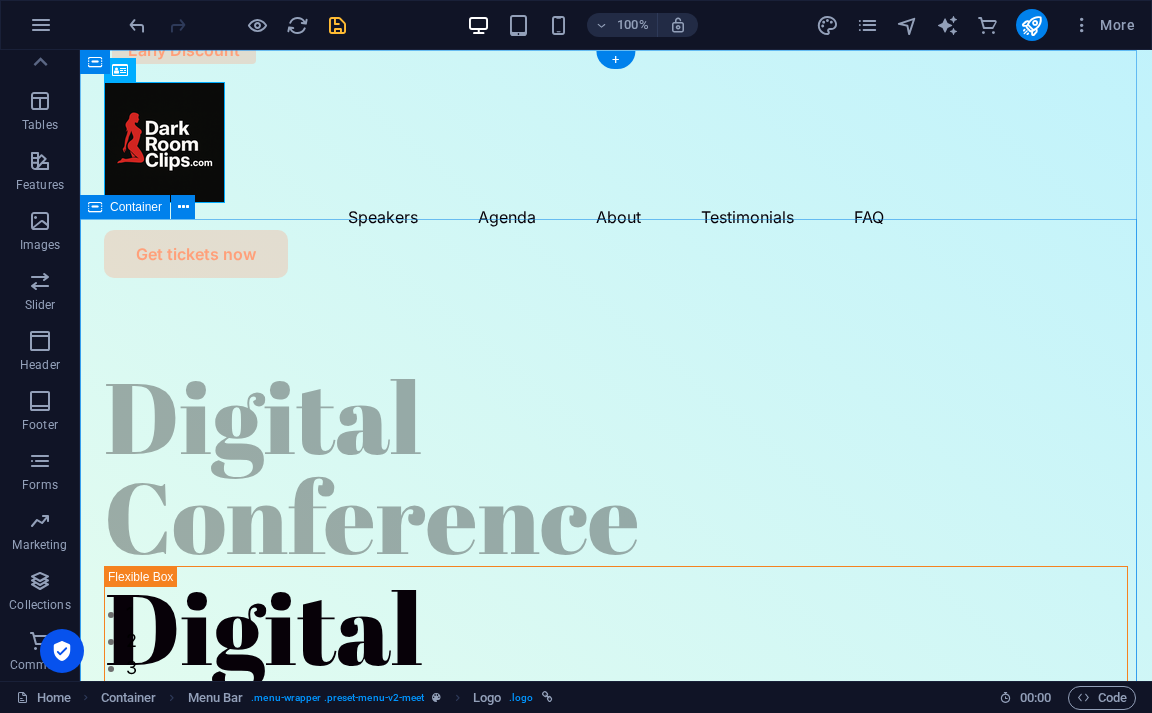 click on "Digital      Conference" at bounding box center [616, 466] 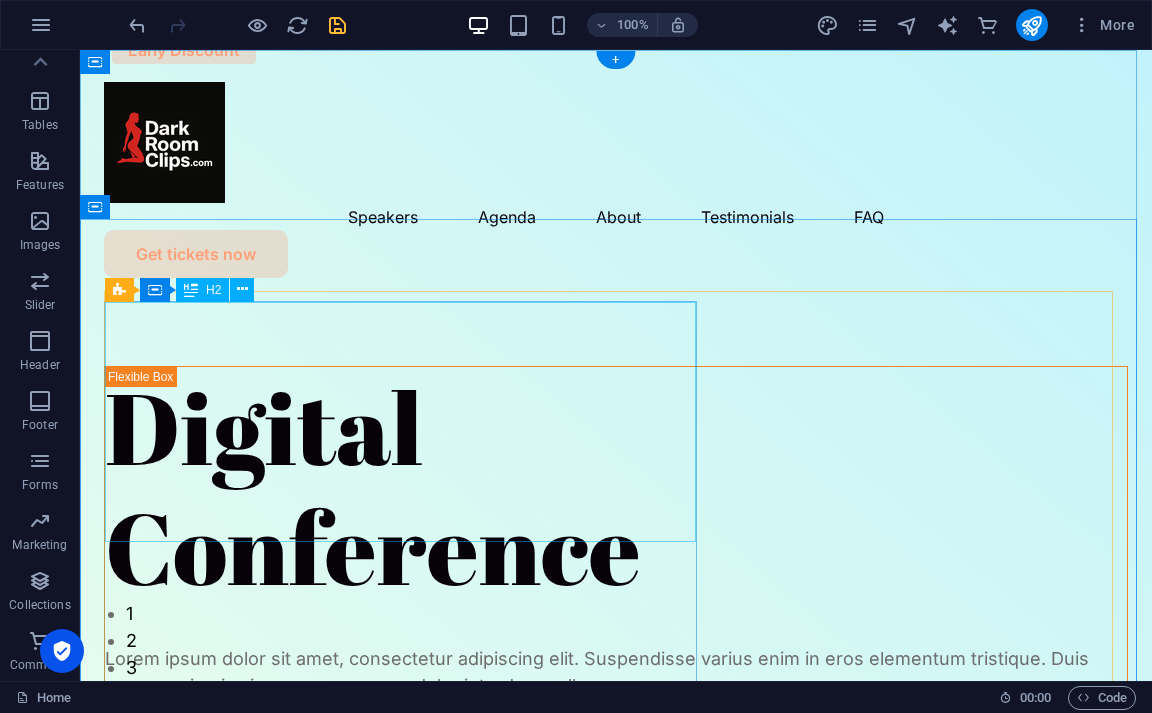 click on "Digital  Conference" at bounding box center (616, 487) 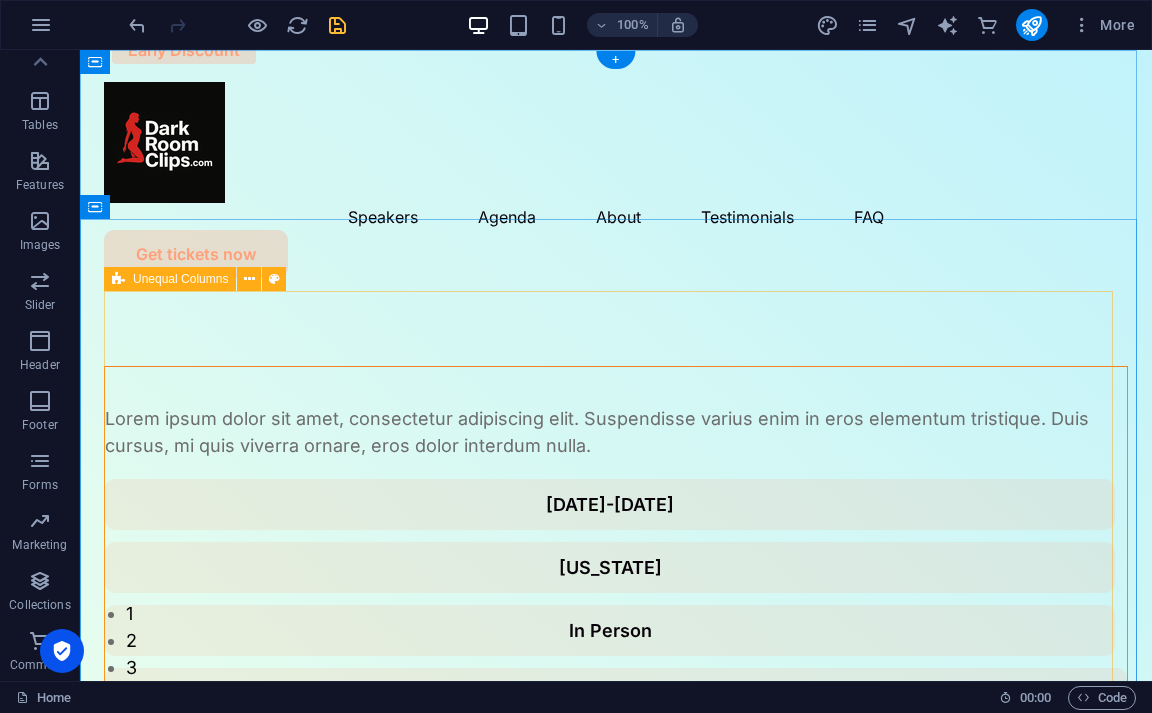 click at bounding box center [616, 386] 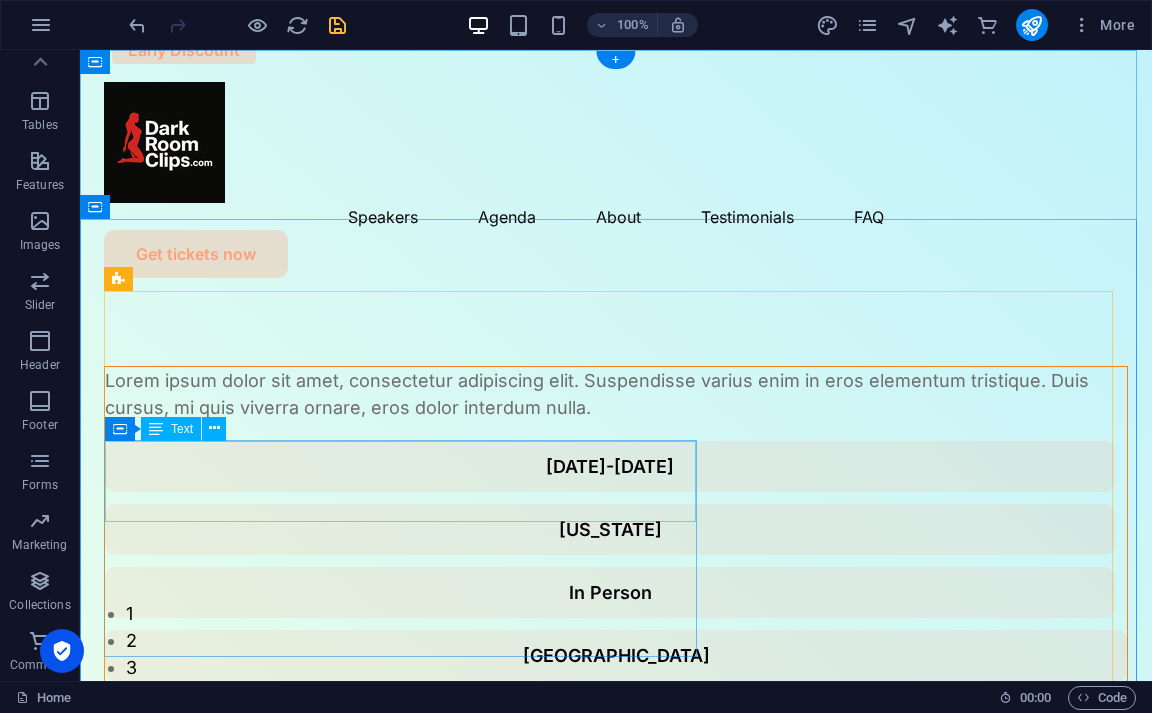 click on "Lorem ipsum dolor sit amet, consectetur adipiscing elit. Suspendisse varius enim in eros elementum tristique. Duis cursus, mi quis viverra ornare, eros dolor interdum nulla." at bounding box center [616, 394] 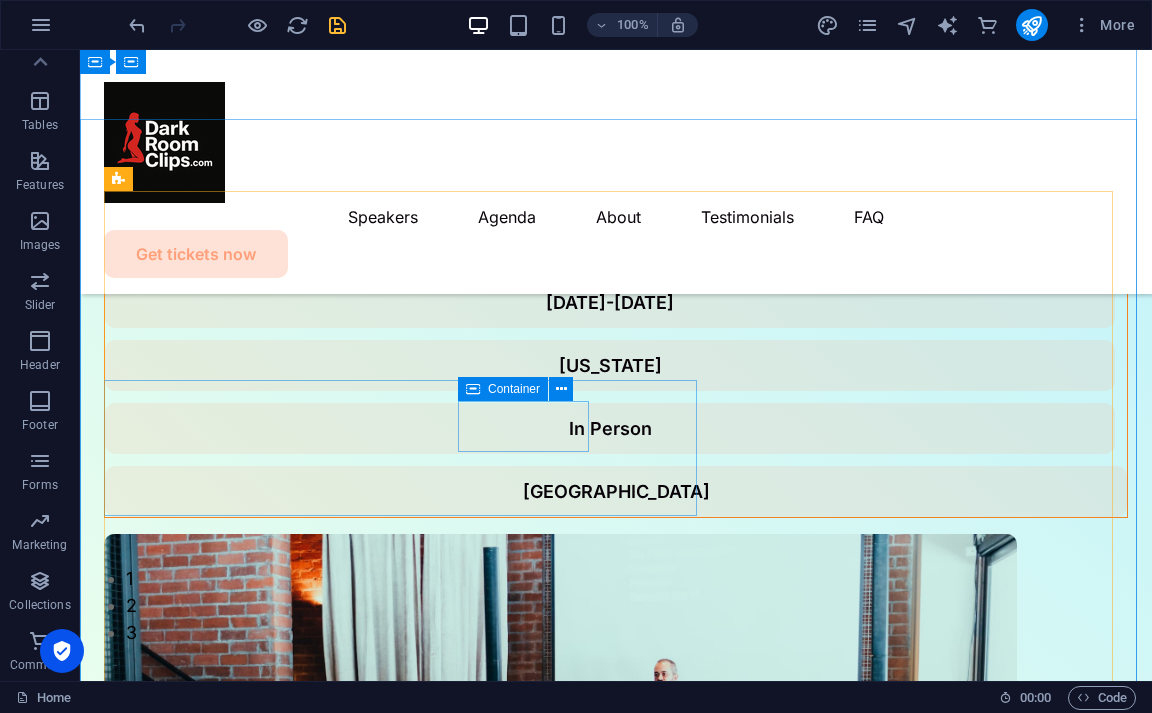 scroll, scrollTop: 0, scrollLeft: 0, axis: both 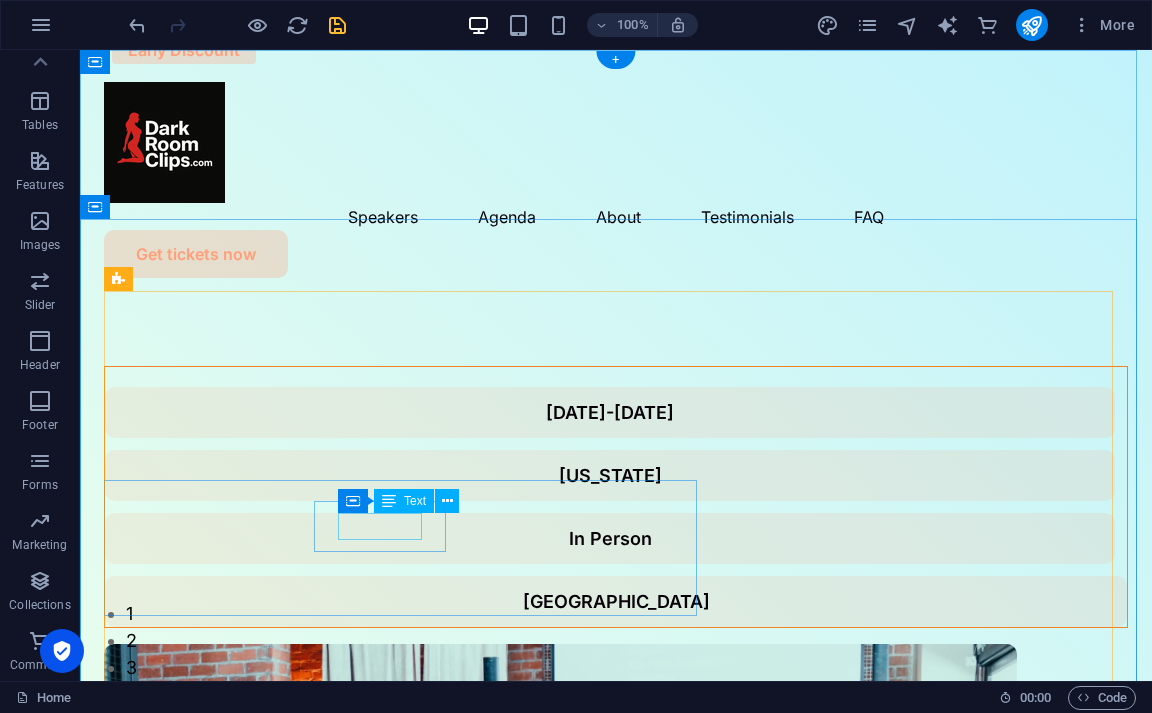 click on "[US_STATE]" at bounding box center (610, 475) 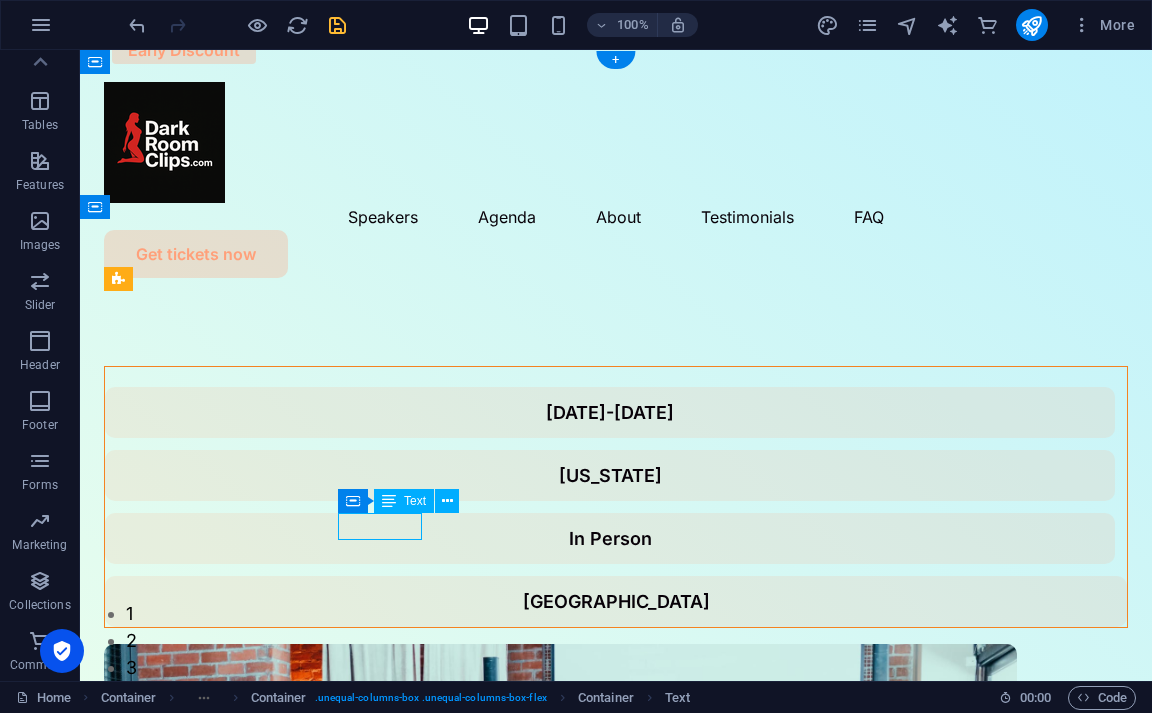 click on "July 26-27, 2024 New York In Person Astoria Hotel" at bounding box center (616, 497) 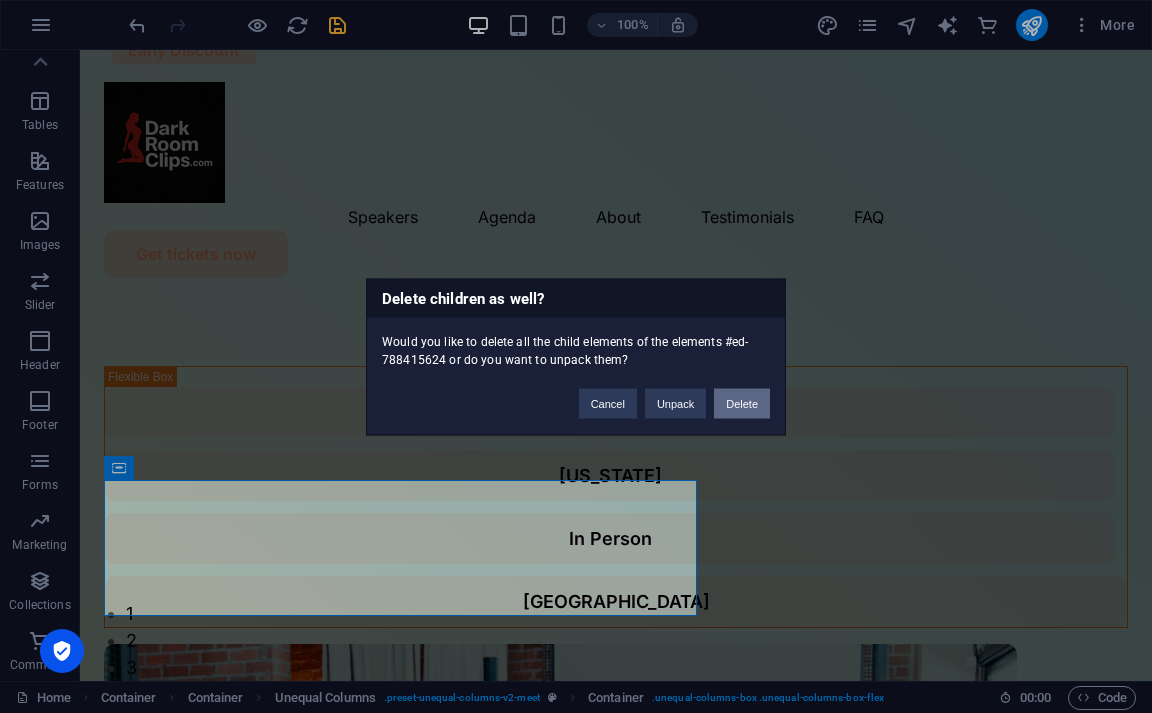 click on "Delete" at bounding box center [742, 403] 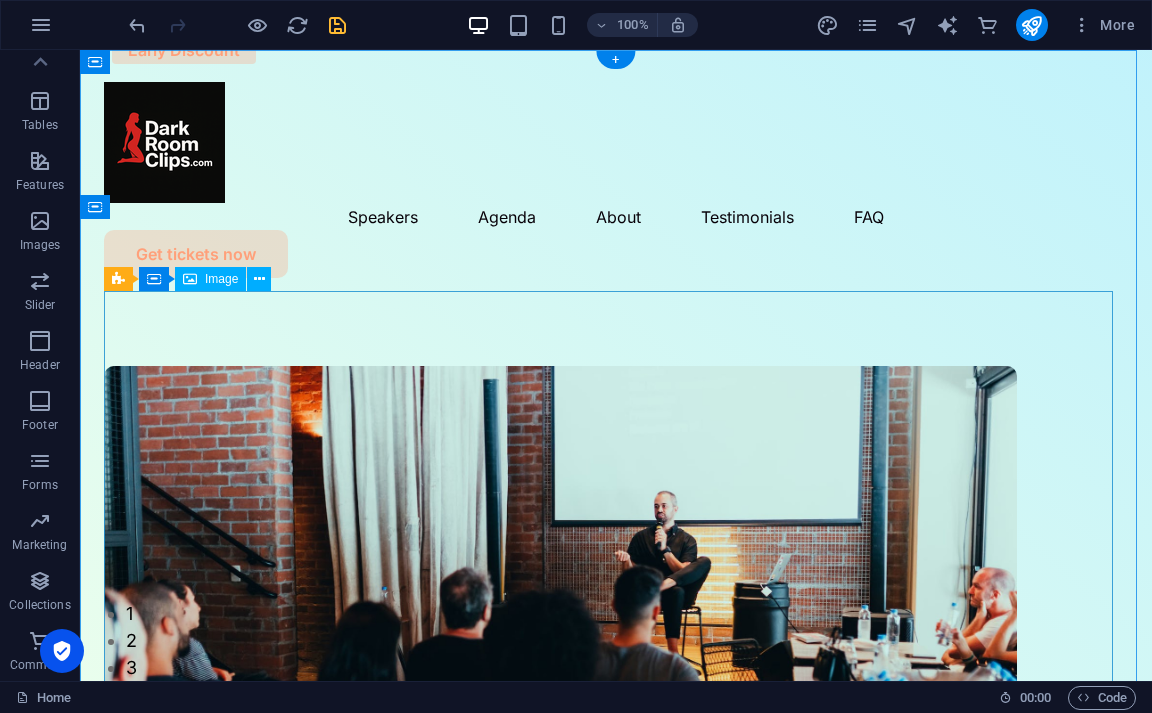 scroll, scrollTop: 100, scrollLeft: 0, axis: vertical 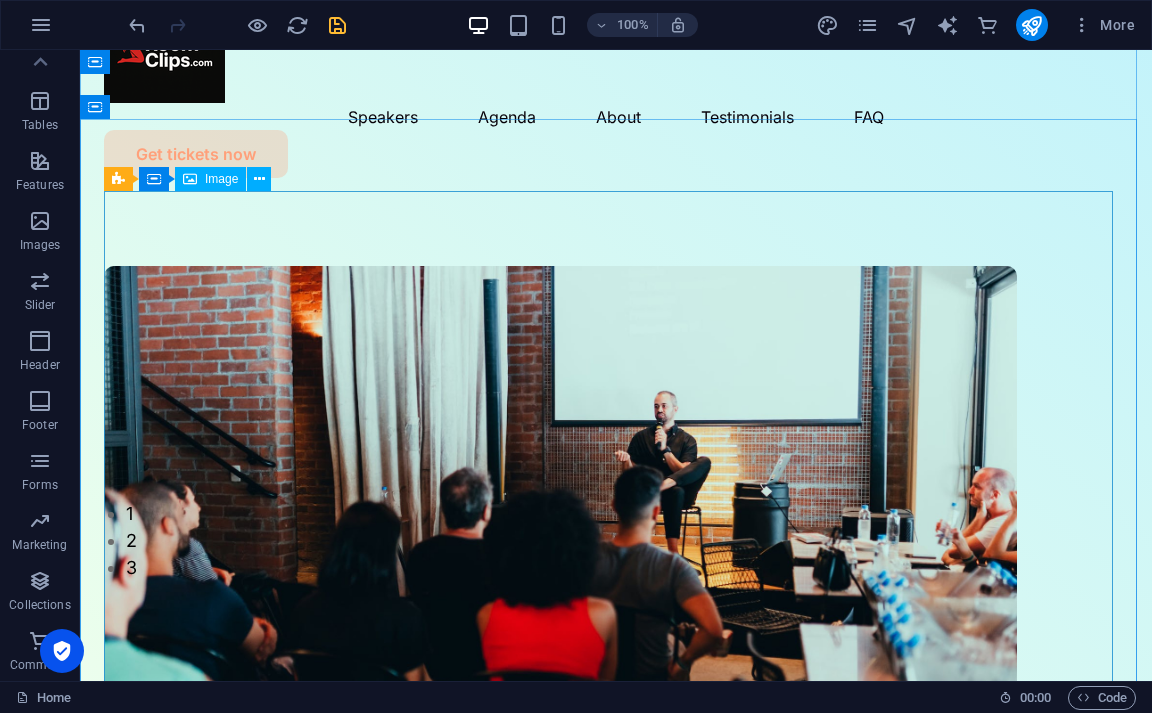 click at bounding box center [616, 523] 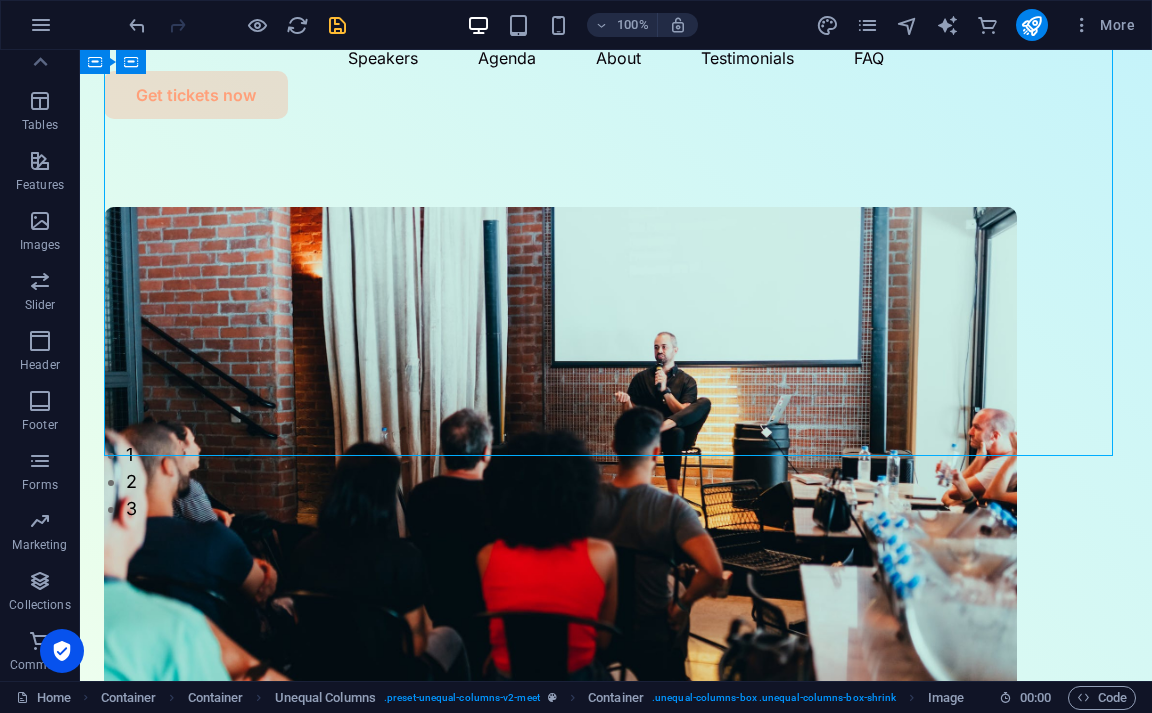 scroll, scrollTop: 0, scrollLeft: 0, axis: both 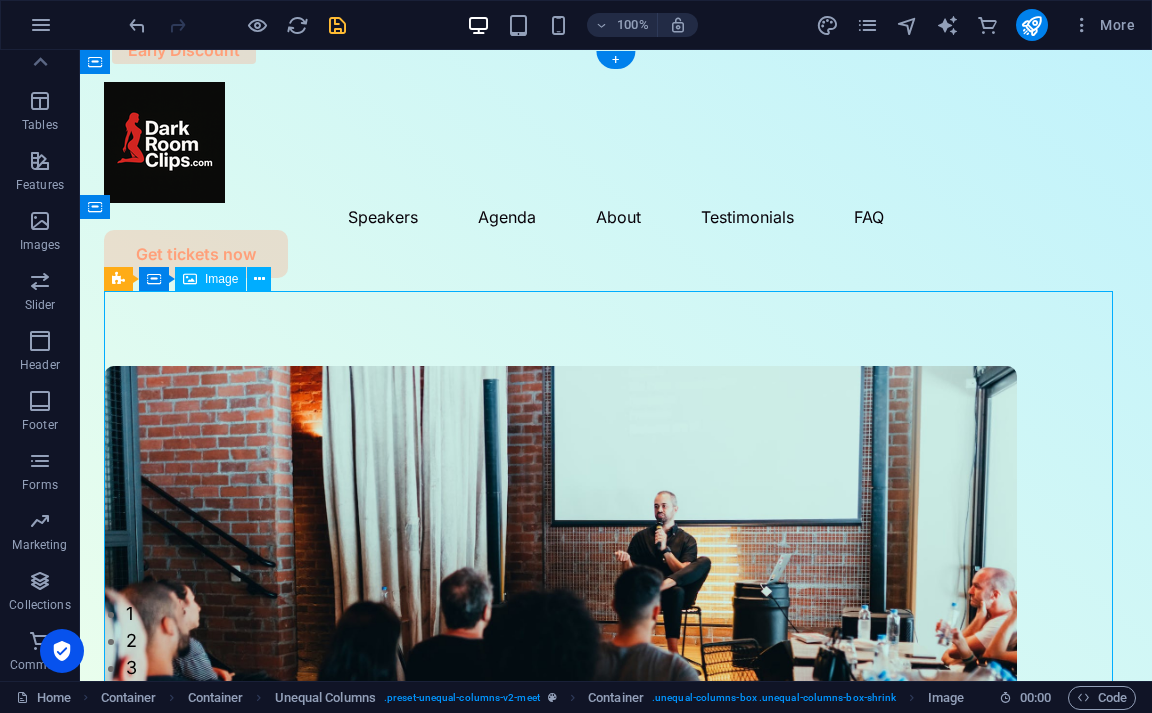 click at bounding box center (616, 623) 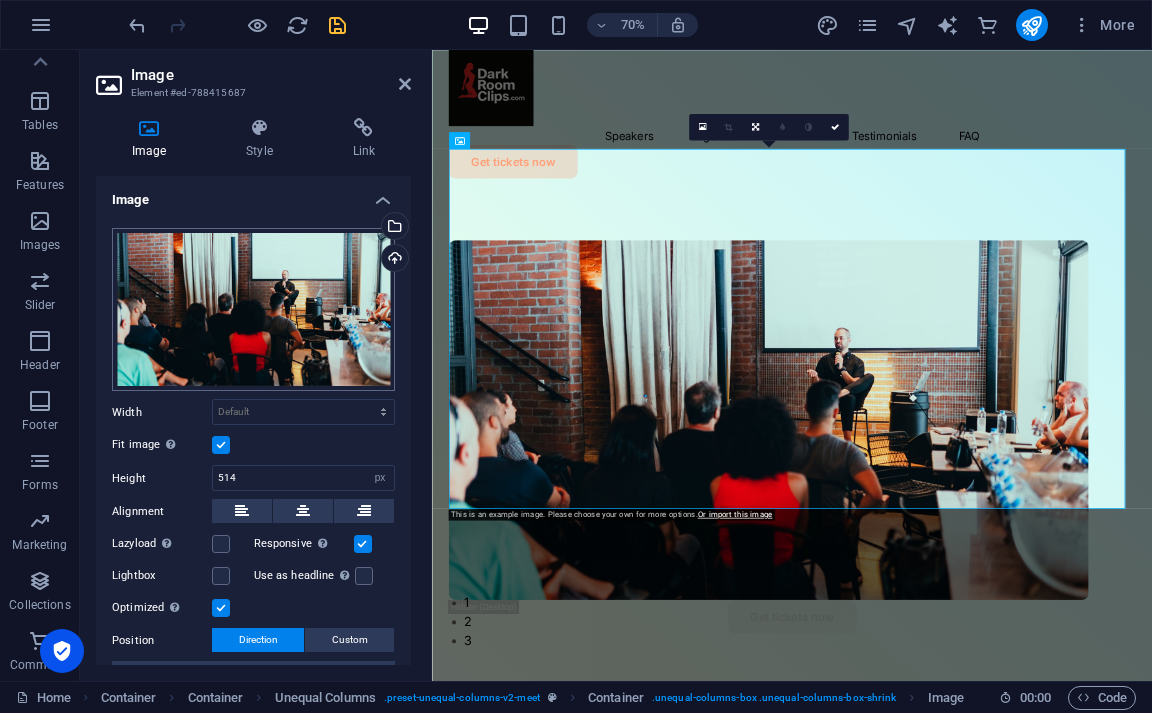 scroll, scrollTop: 100, scrollLeft: 0, axis: vertical 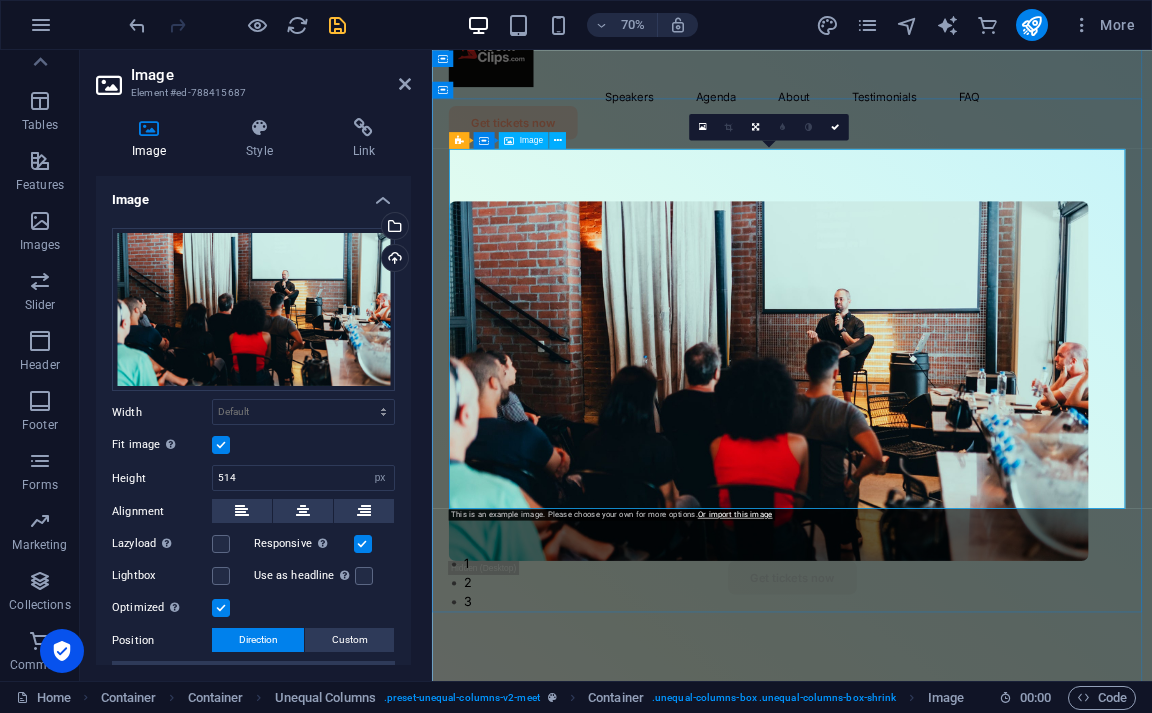 click at bounding box center (946, 523) 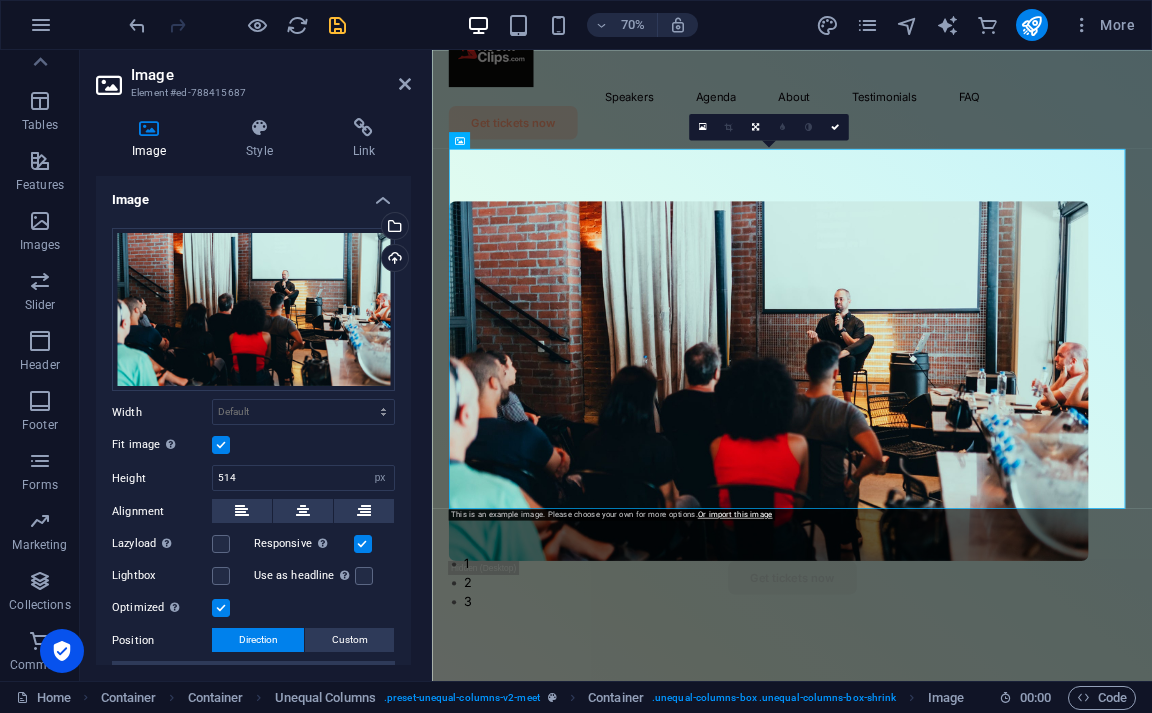 click at bounding box center [405, 84] 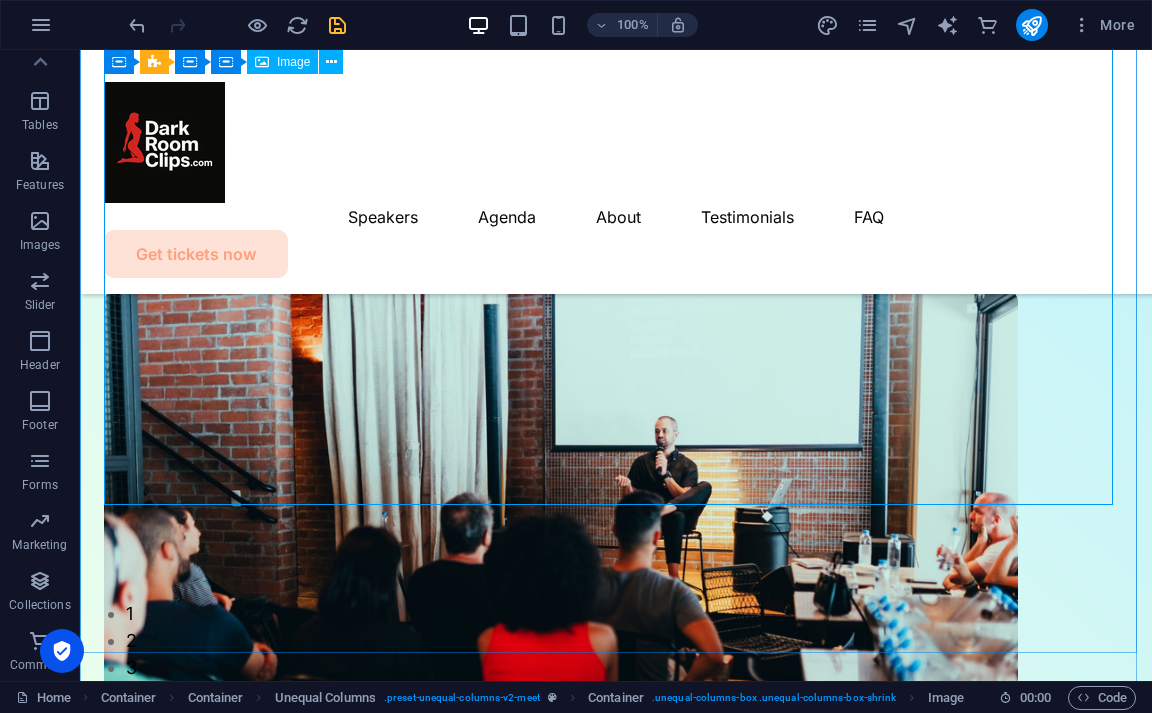 scroll, scrollTop: 300, scrollLeft: 0, axis: vertical 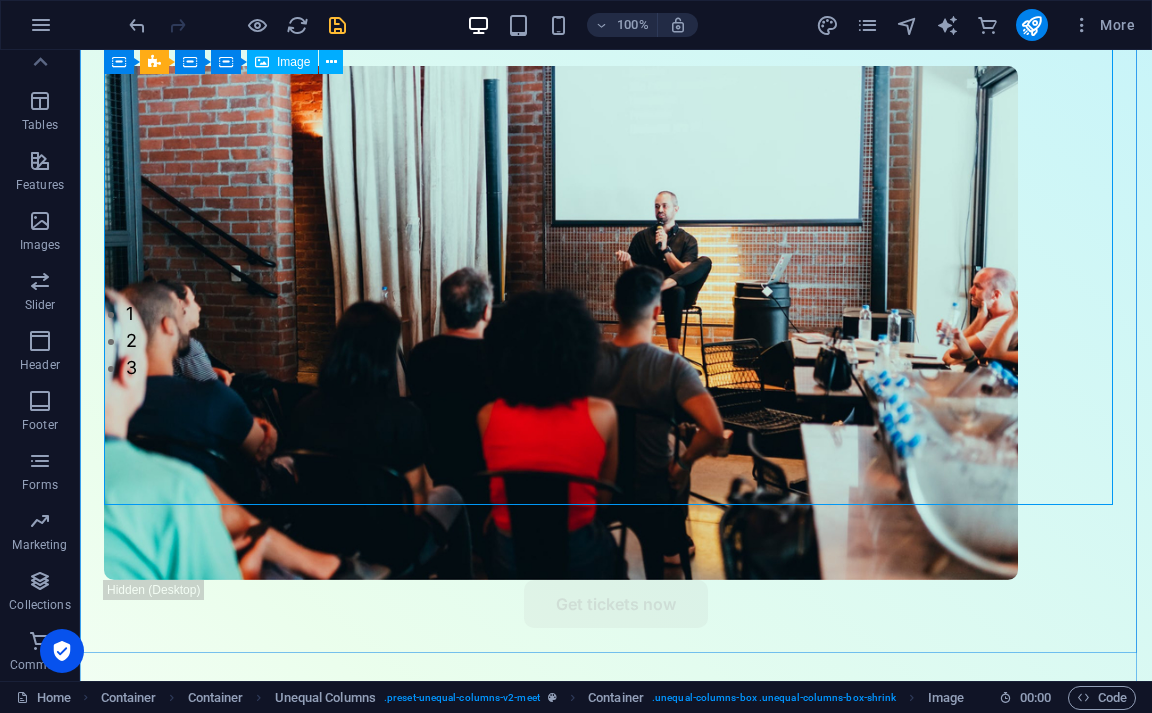 click at bounding box center [616, 323] 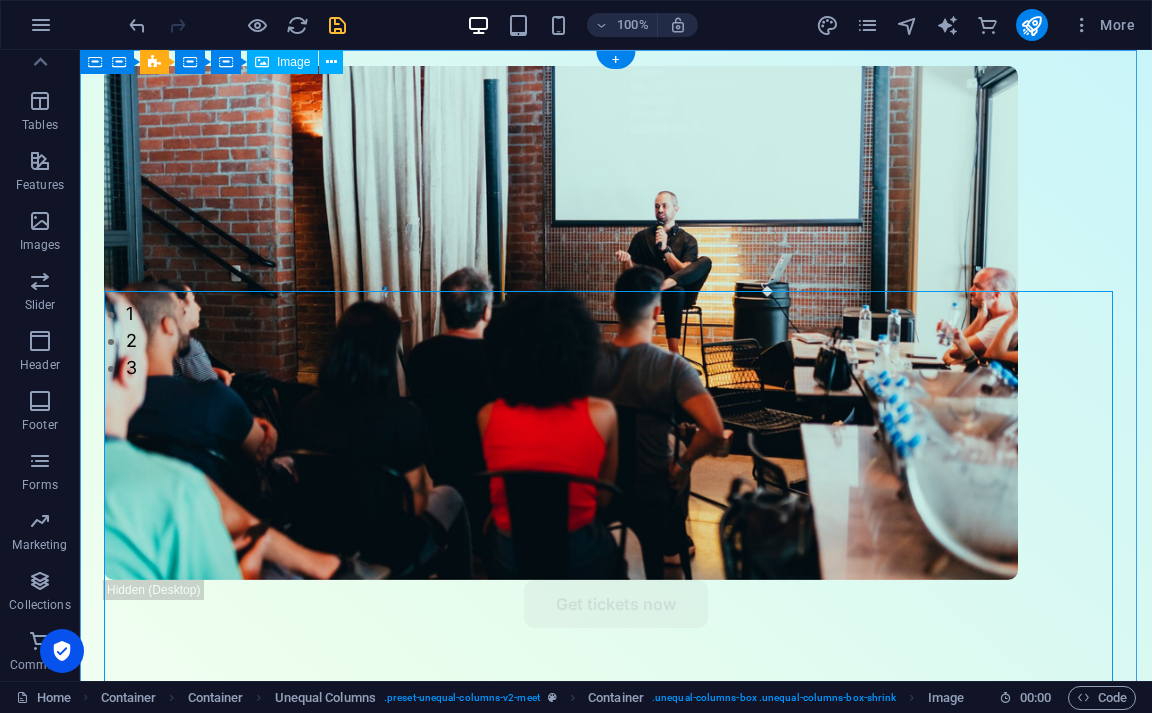 scroll, scrollTop: 0, scrollLeft: 0, axis: both 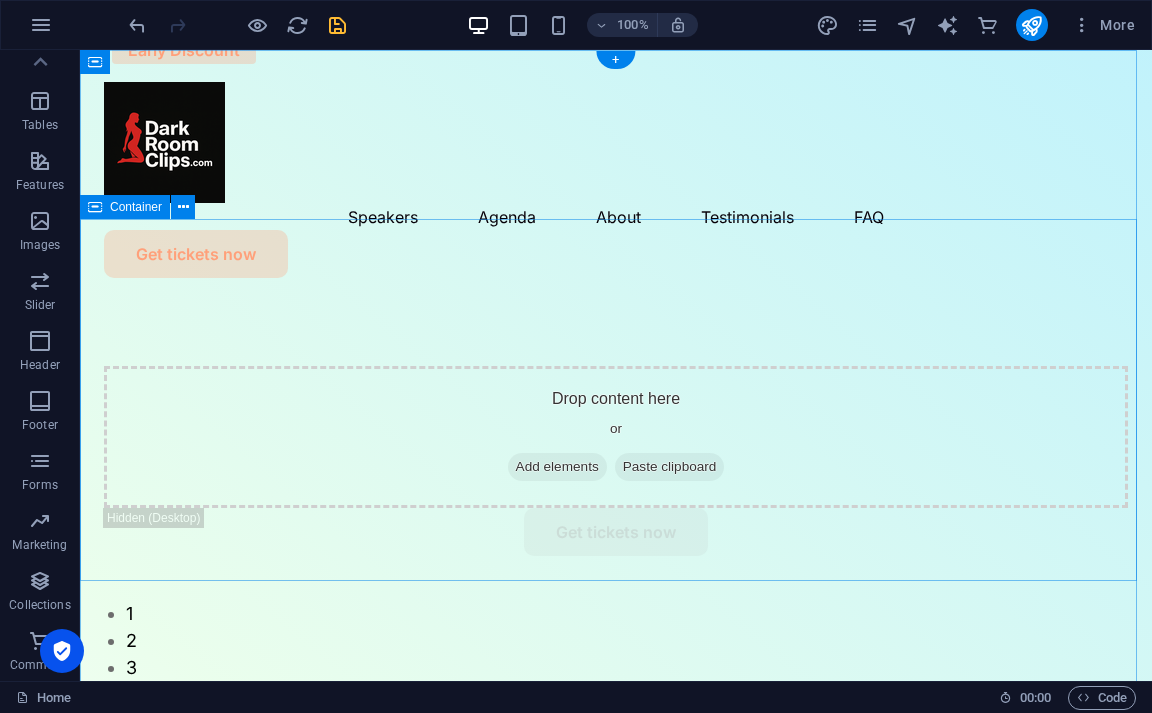 click on "Drop content here or  Add elements  Paste clipboard Get tickets now" at bounding box center (616, 475) 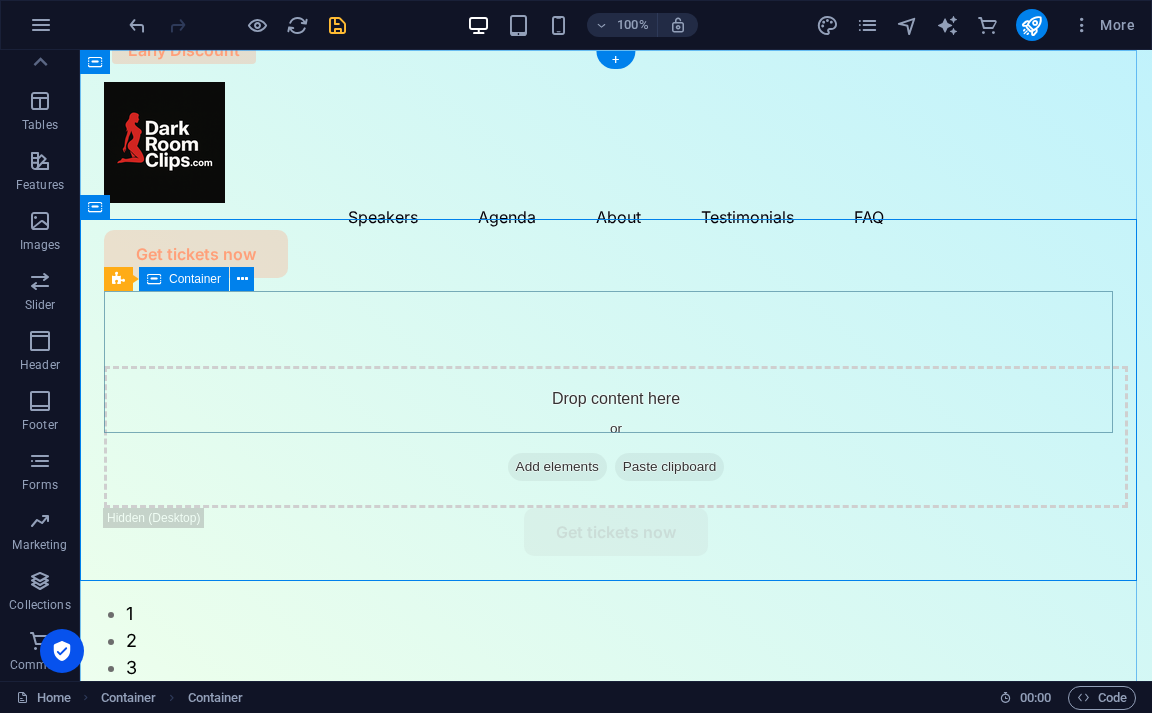 click on "Drop content here or  Add elements  Paste clipboard" at bounding box center (616, 437) 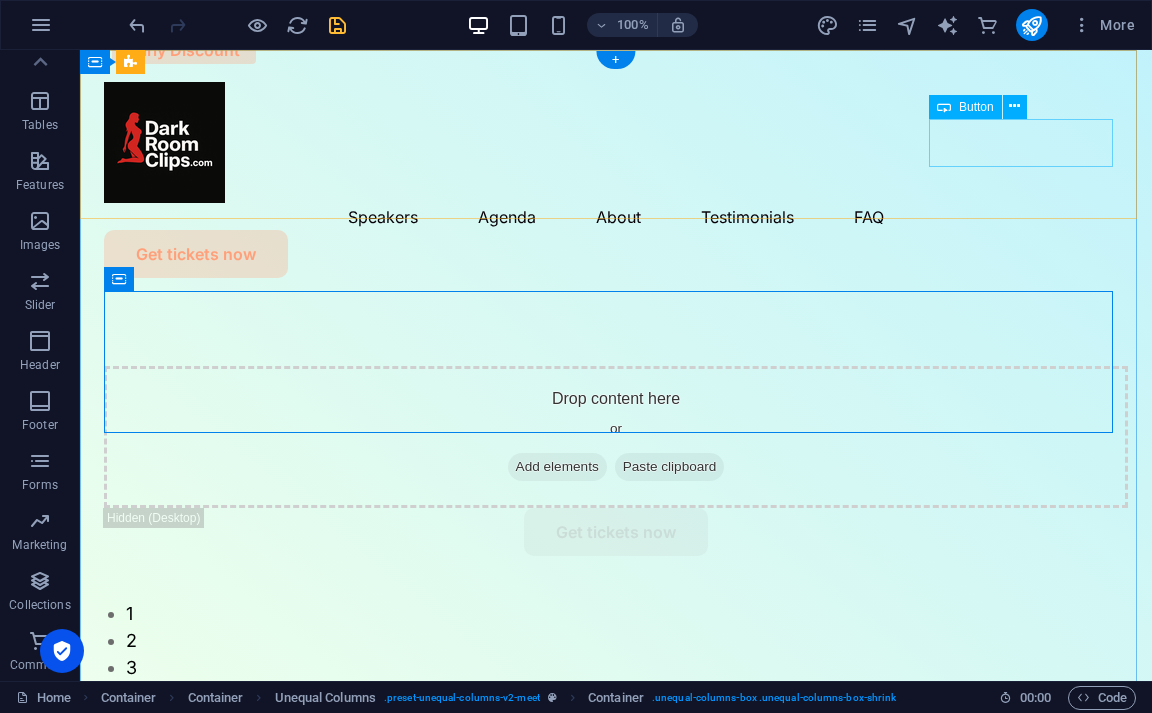 click on "Get tickets now" at bounding box center (616, 254) 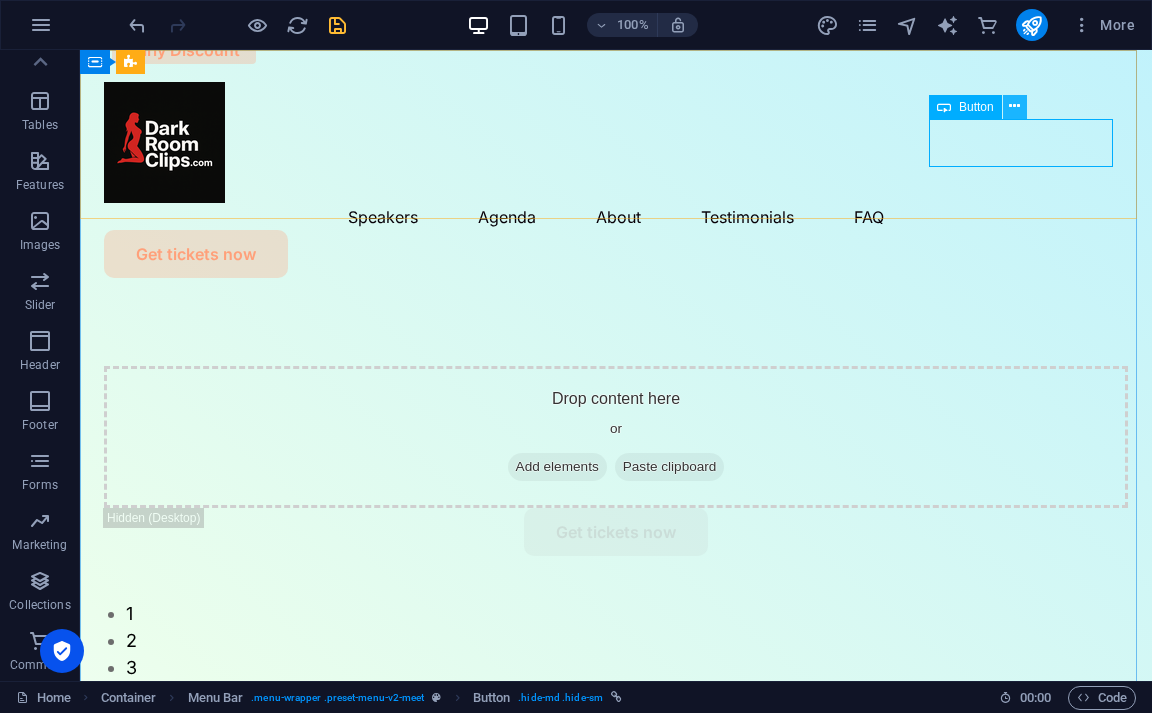 click at bounding box center (1014, 106) 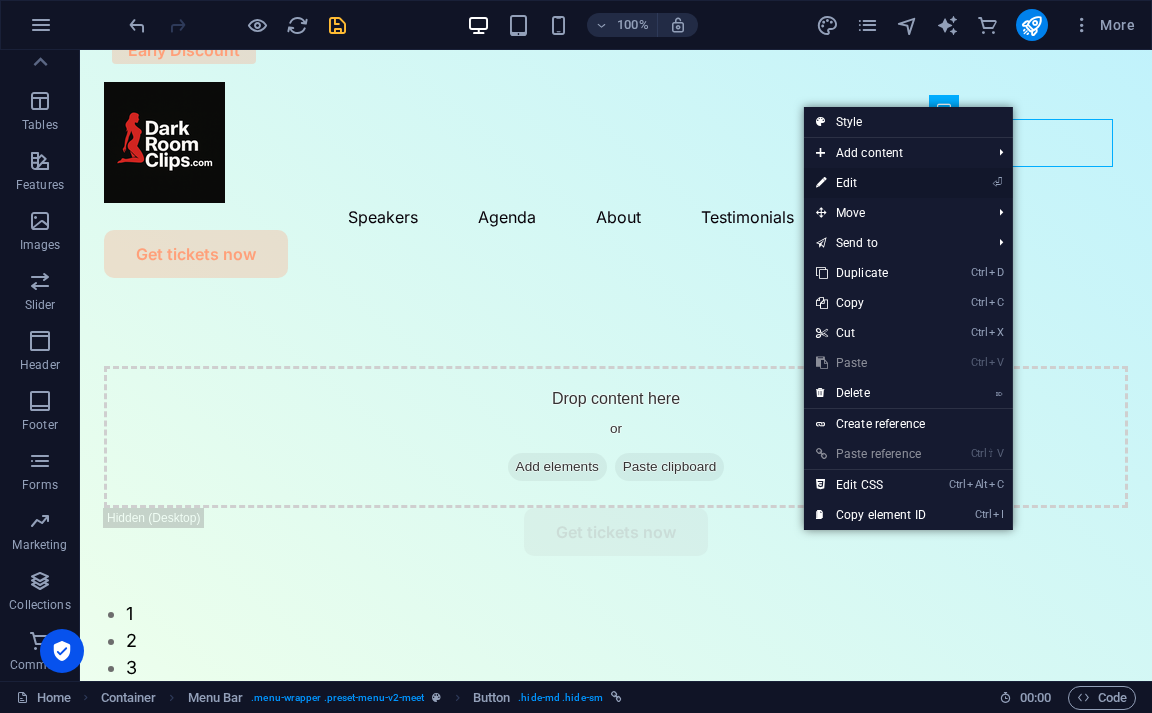 click on "⏎  Edit" at bounding box center (871, 183) 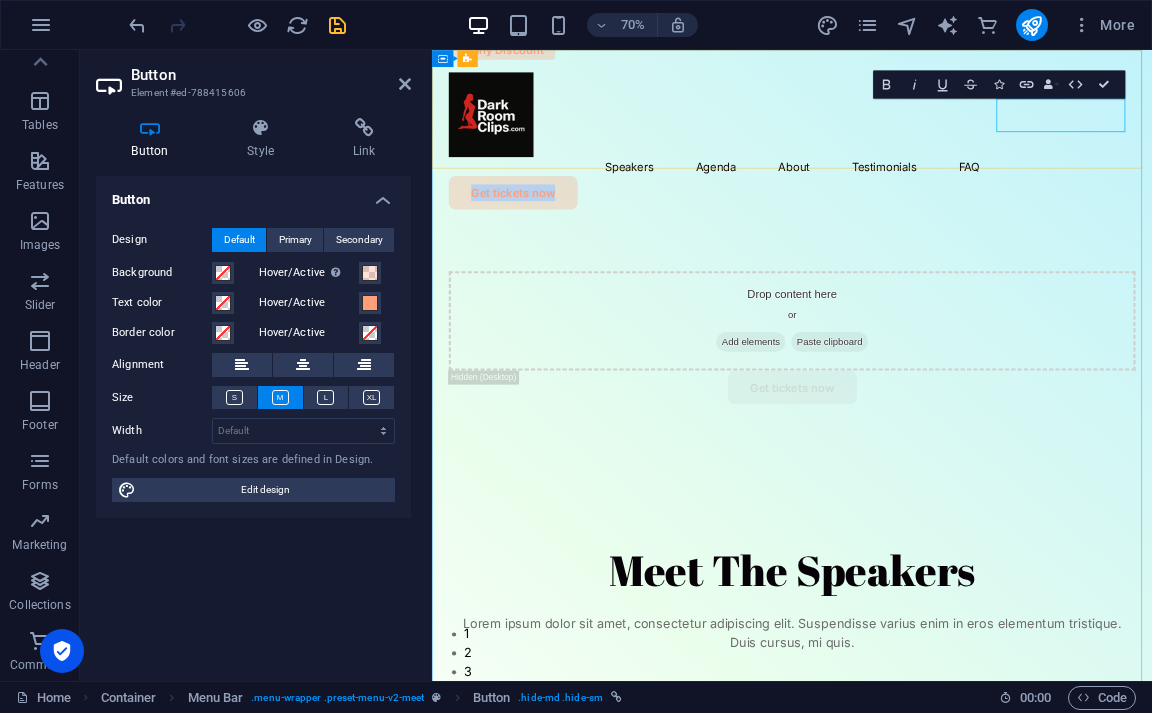 click on "Get tickets now" at bounding box center [548, 254] 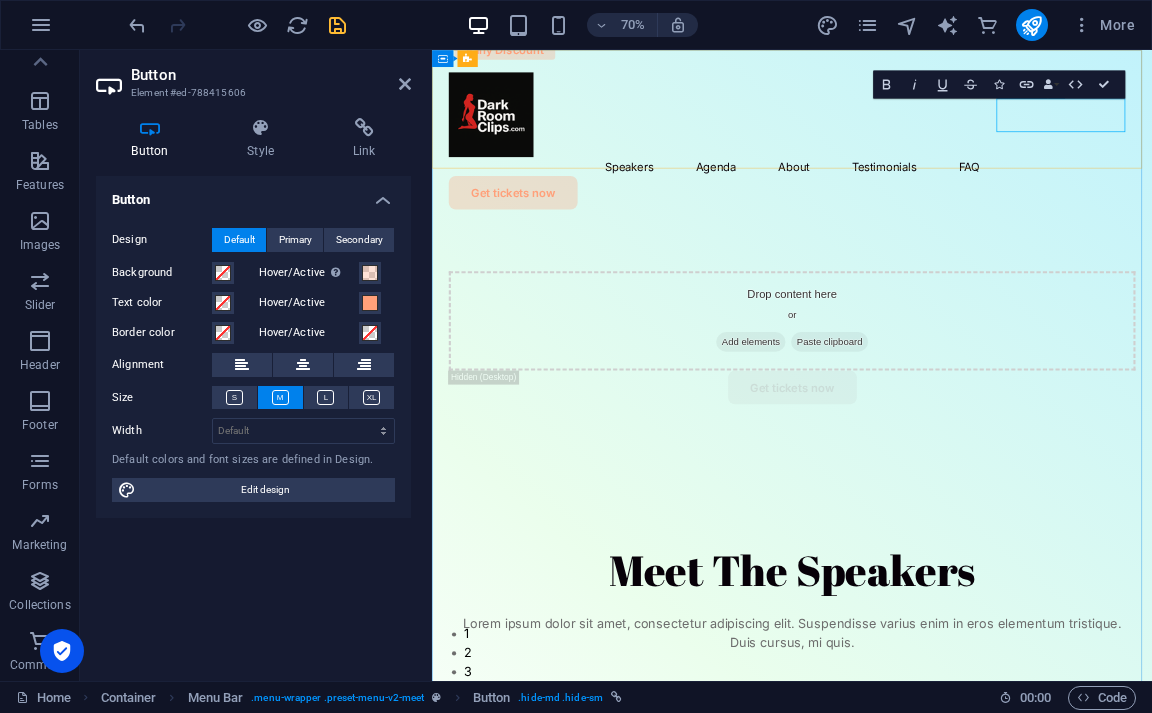 click on "Get tickets now" at bounding box center [548, 254] 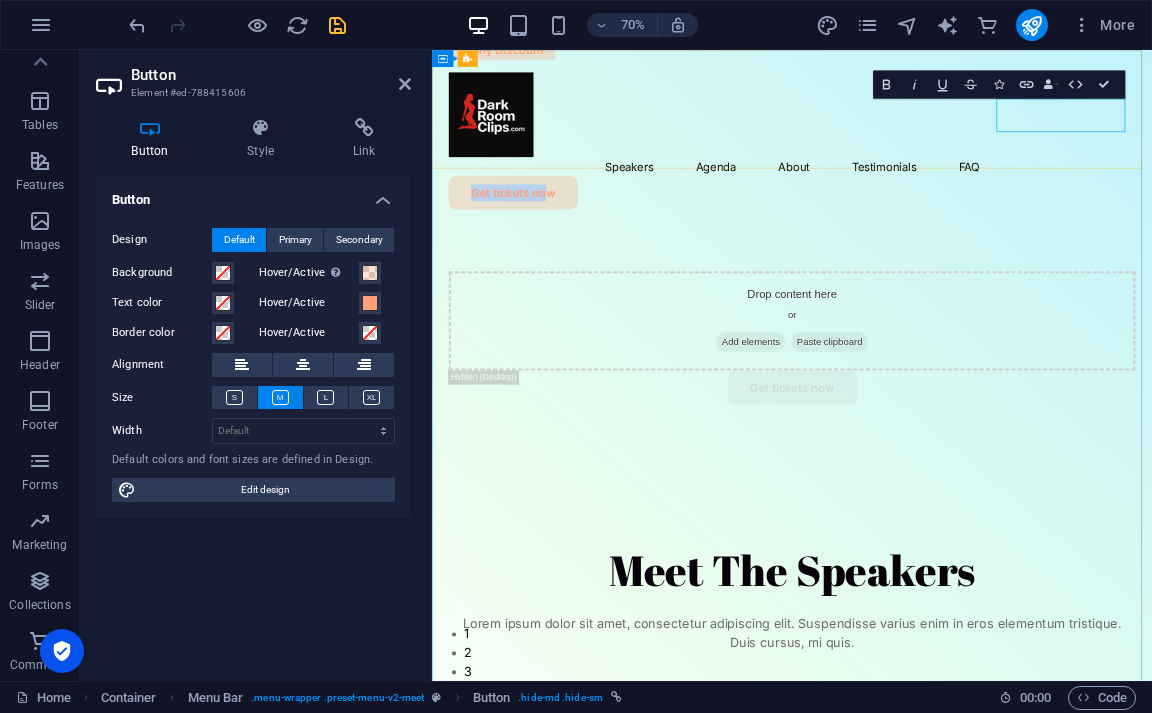 drag, startPoint x: 1380, startPoint y: 142, endPoint x: 1270, endPoint y: 144, distance: 110.01818 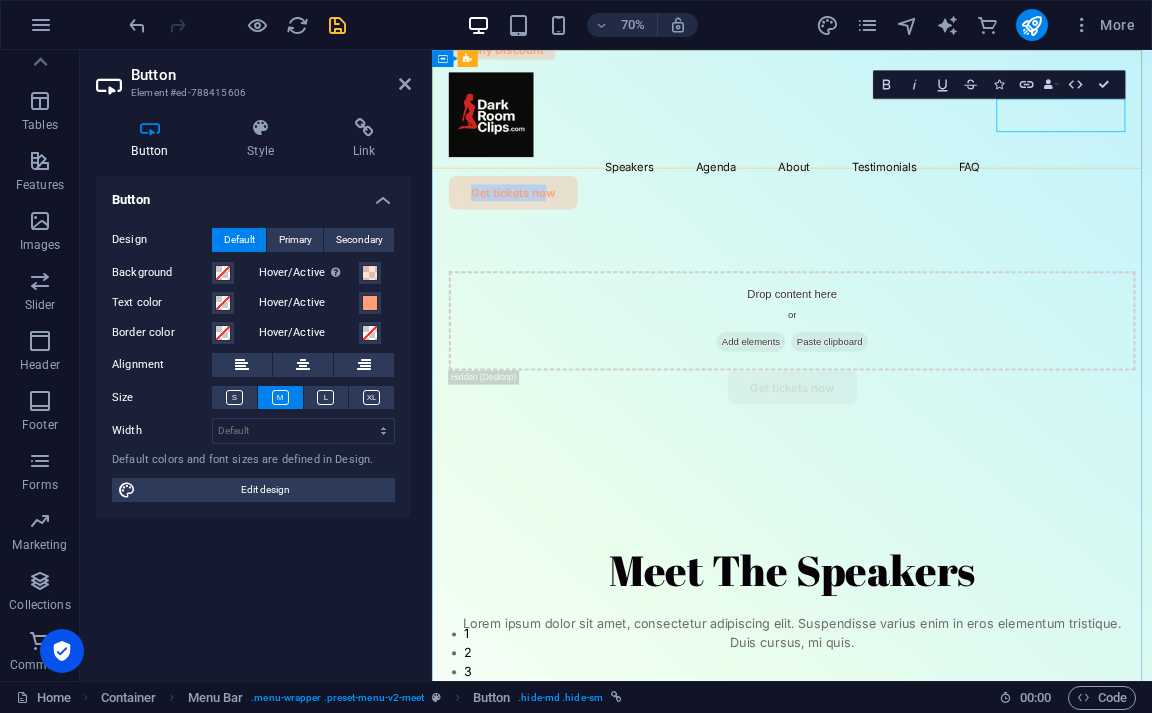 click on "Get tickets now" at bounding box center (548, 254) 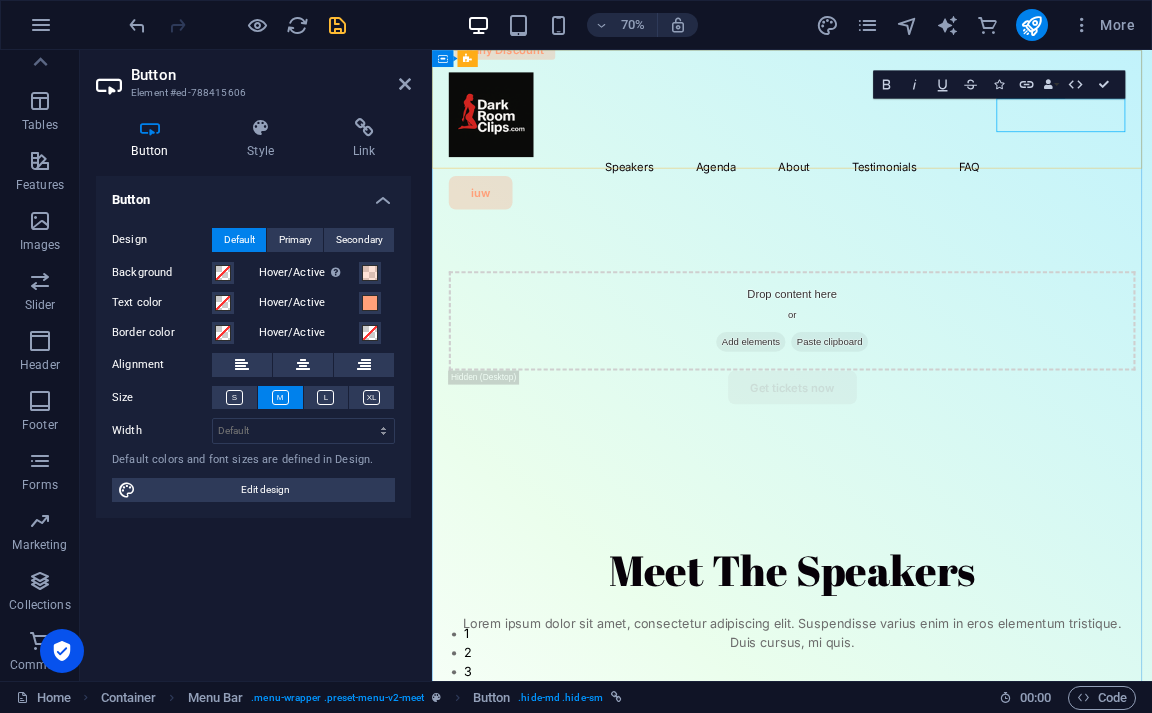 type 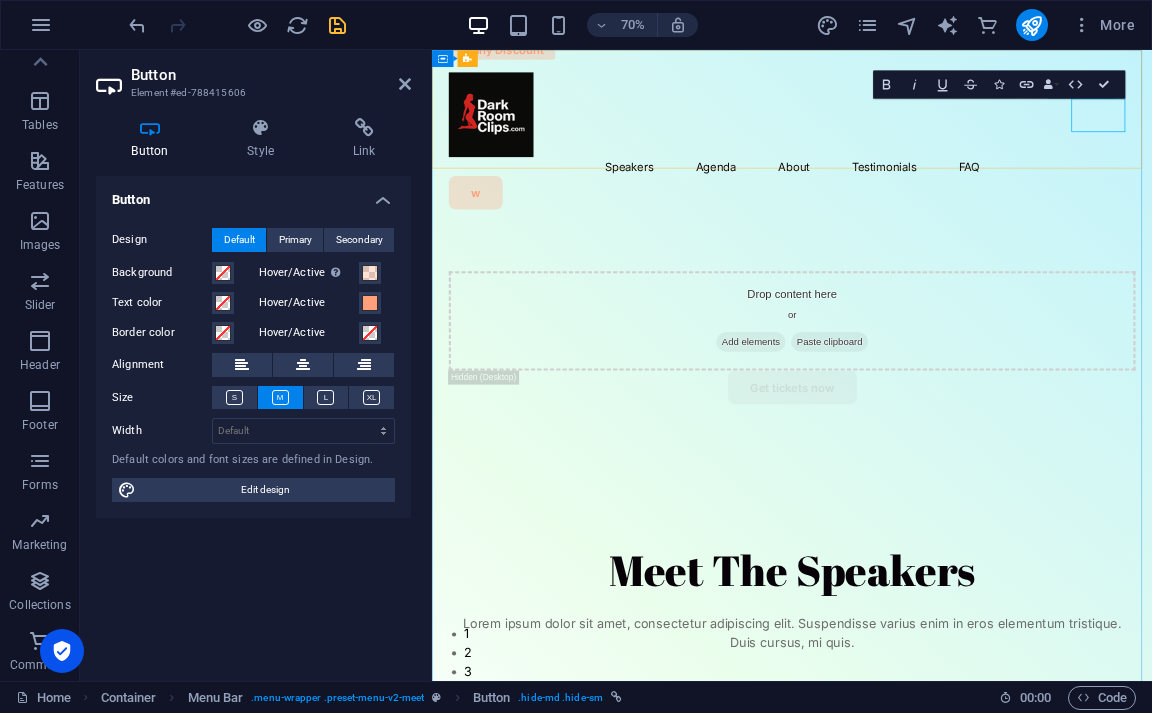click on "w" at bounding box center (494, 254) 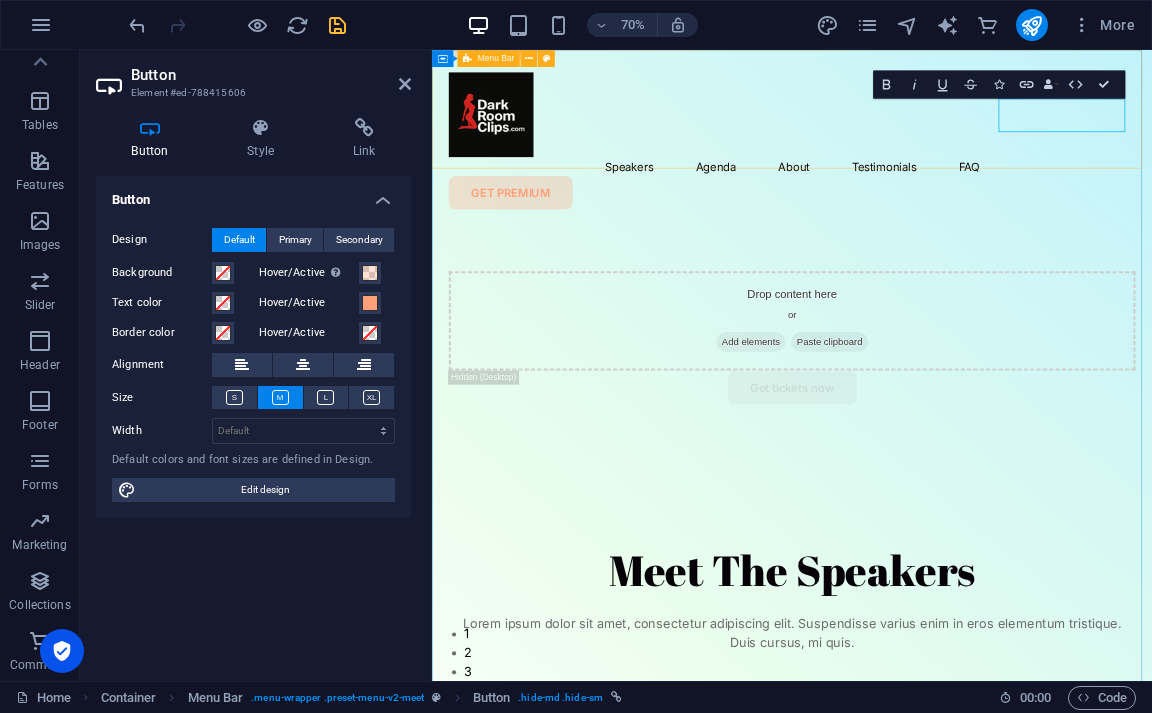 click on "Speakers Agenda About Testimonials FAQ GET PREMIUM" at bounding box center (946, 172) 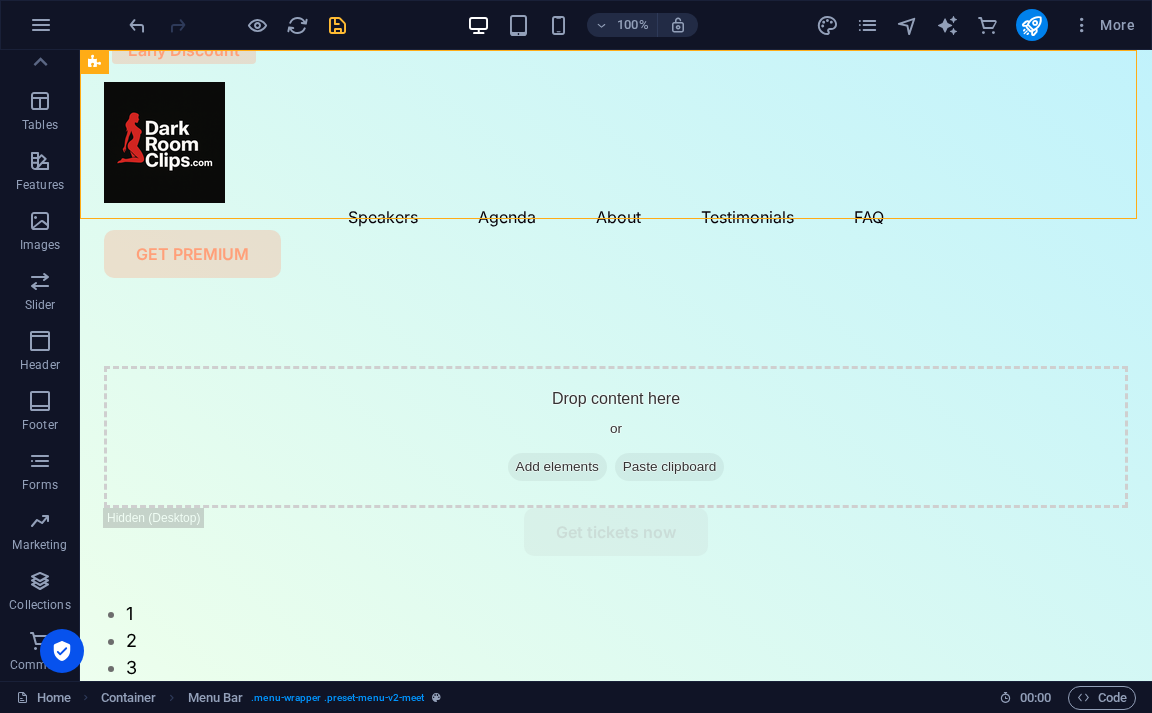 click at bounding box center [337, 25] 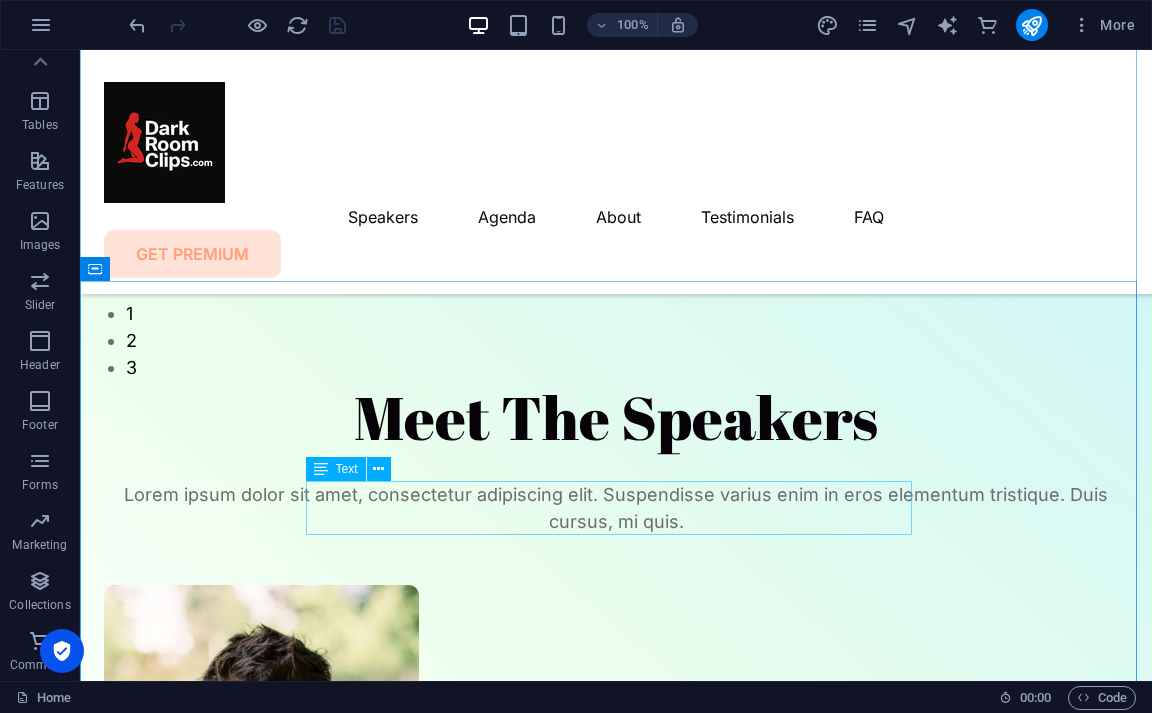 scroll, scrollTop: 200, scrollLeft: 0, axis: vertical 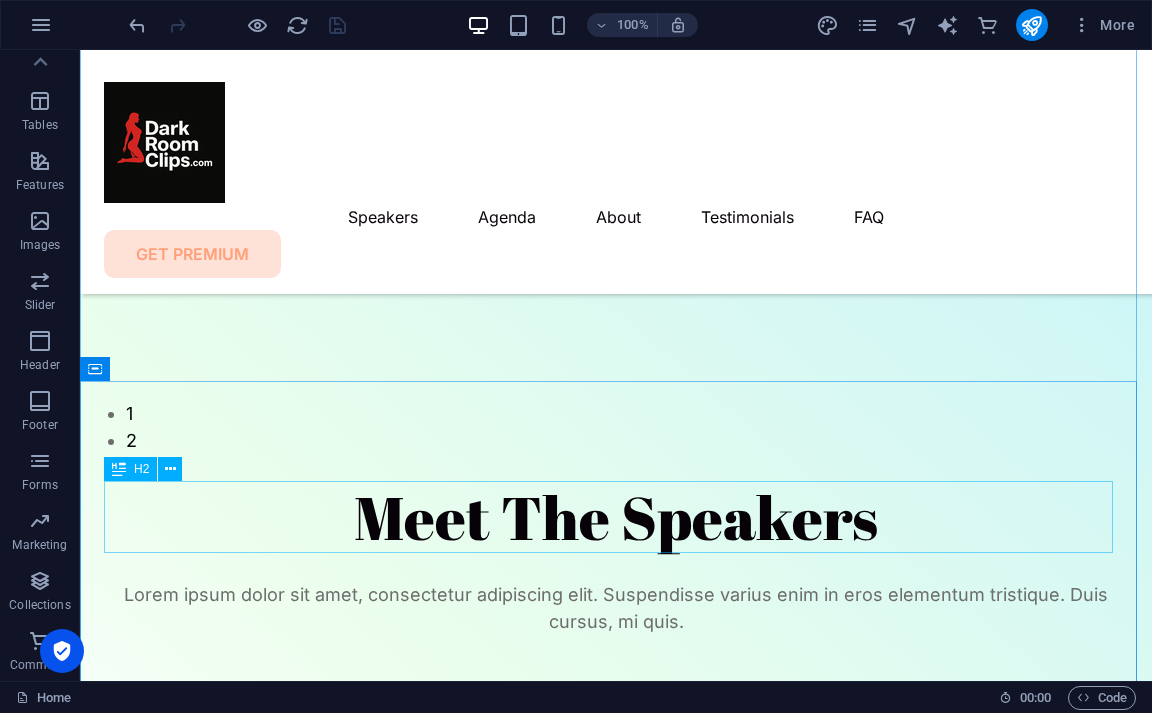 click on "Meet The Speakers" at bounding box center (616, 517) 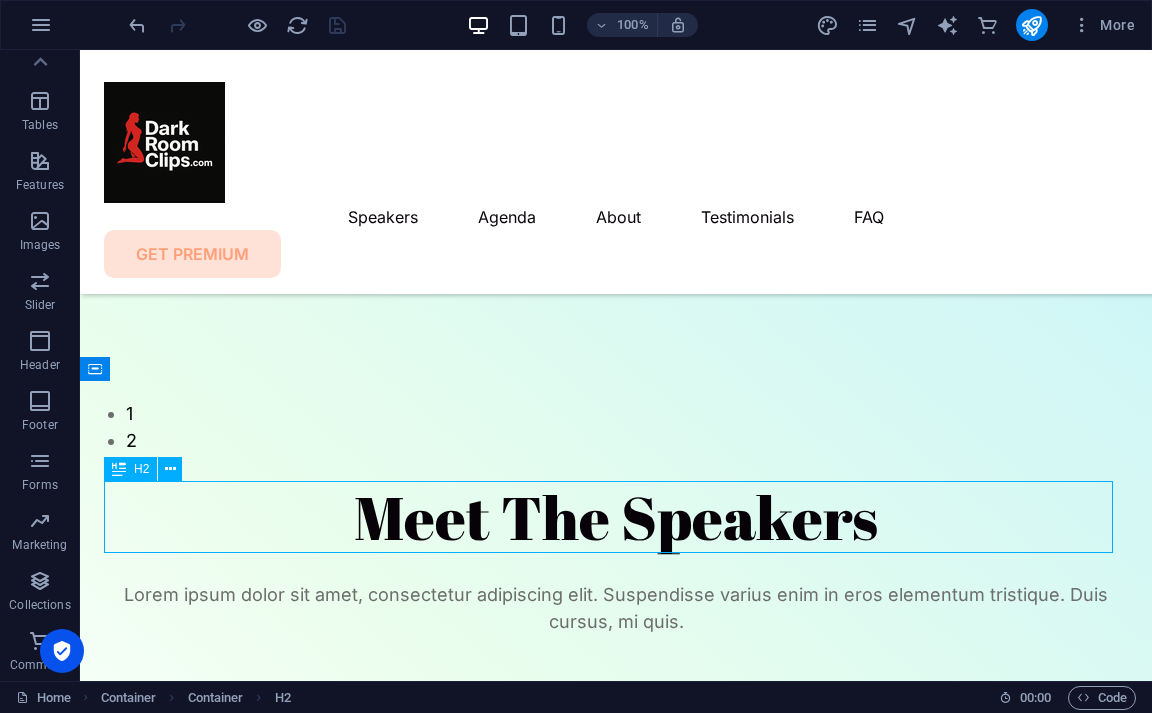 click on "Meet The Speakers" at bounding box center [616, 517] 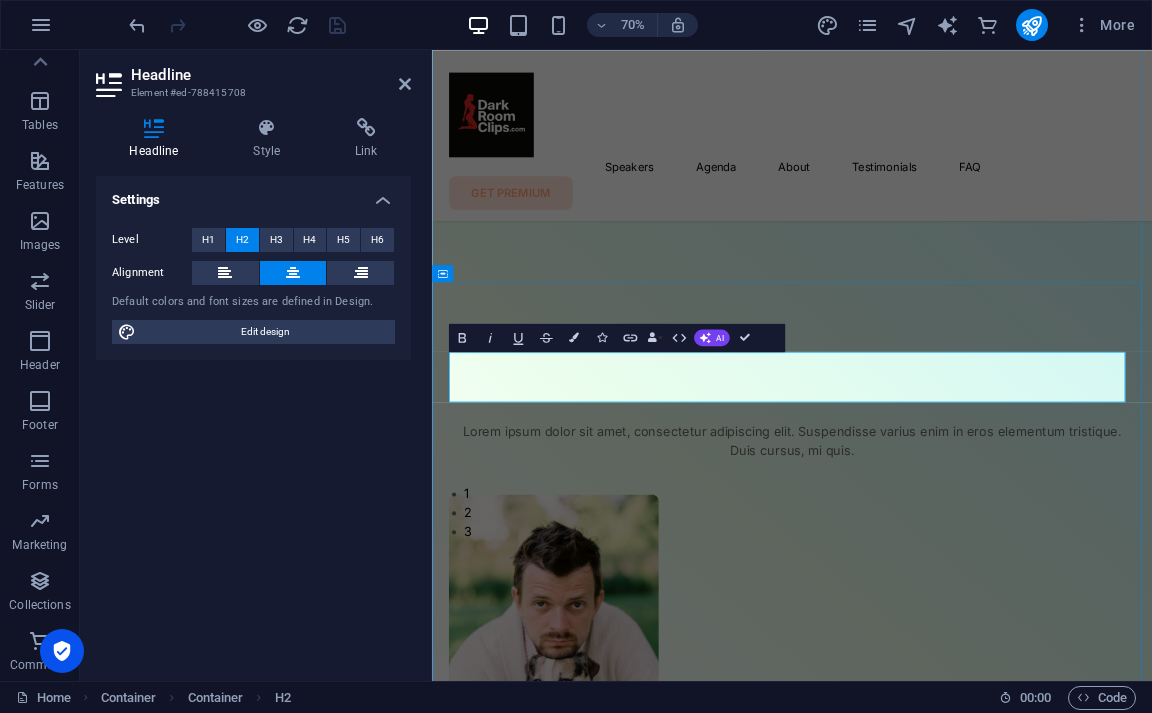 type 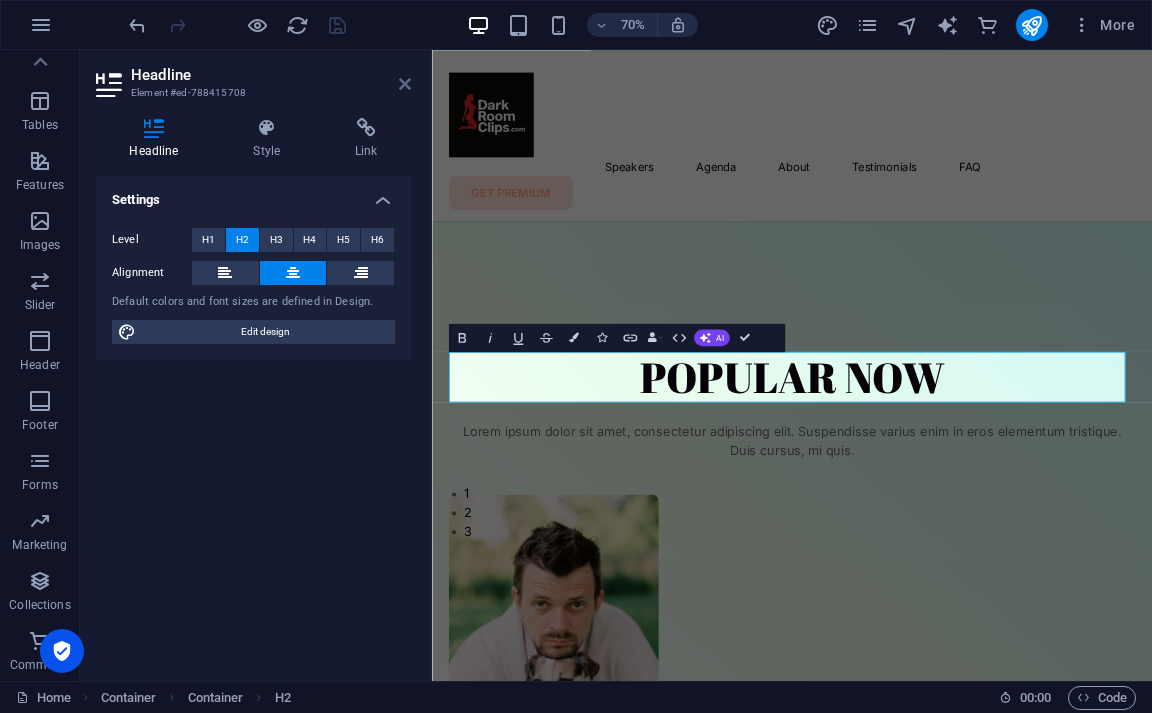 click at bounding box center (405, 84) 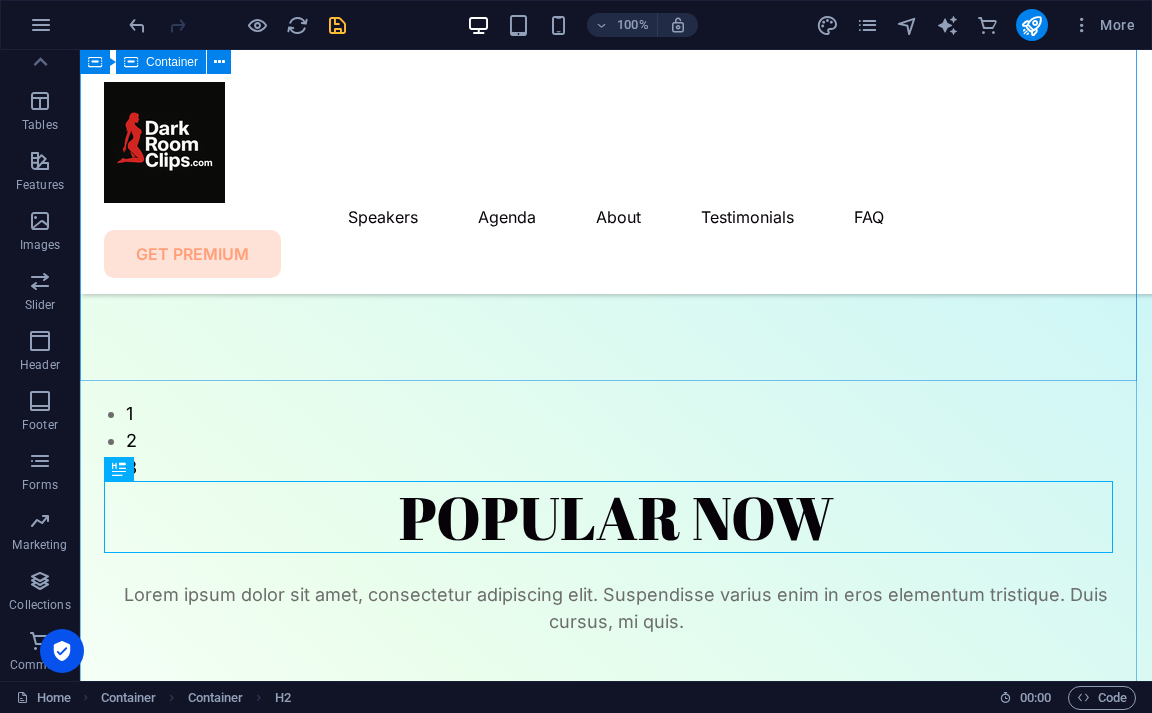 click on "Lorem ipsum dolor sit amet, consectetur adipiscing elit. Suspendisse varius enim in eros elementum tristique. Duis cursus, mi quis." at bounding box center (616, 608) 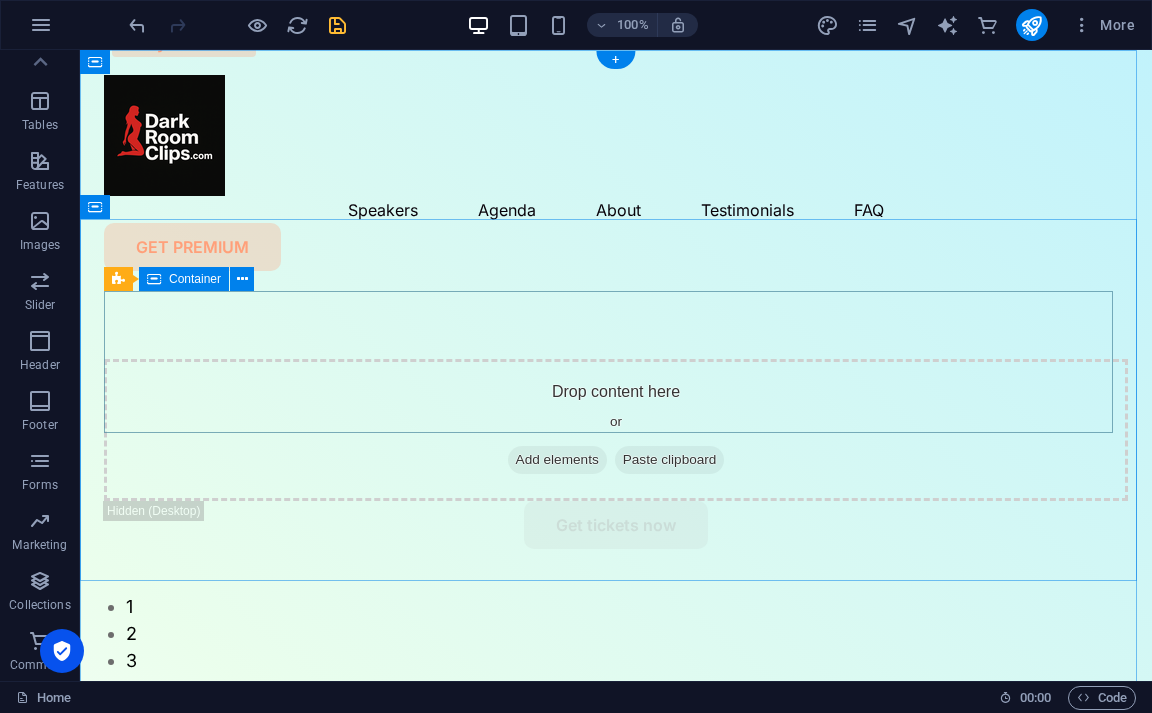 scroll, scrollTop: 0, scrollLeft: 0, axis: both 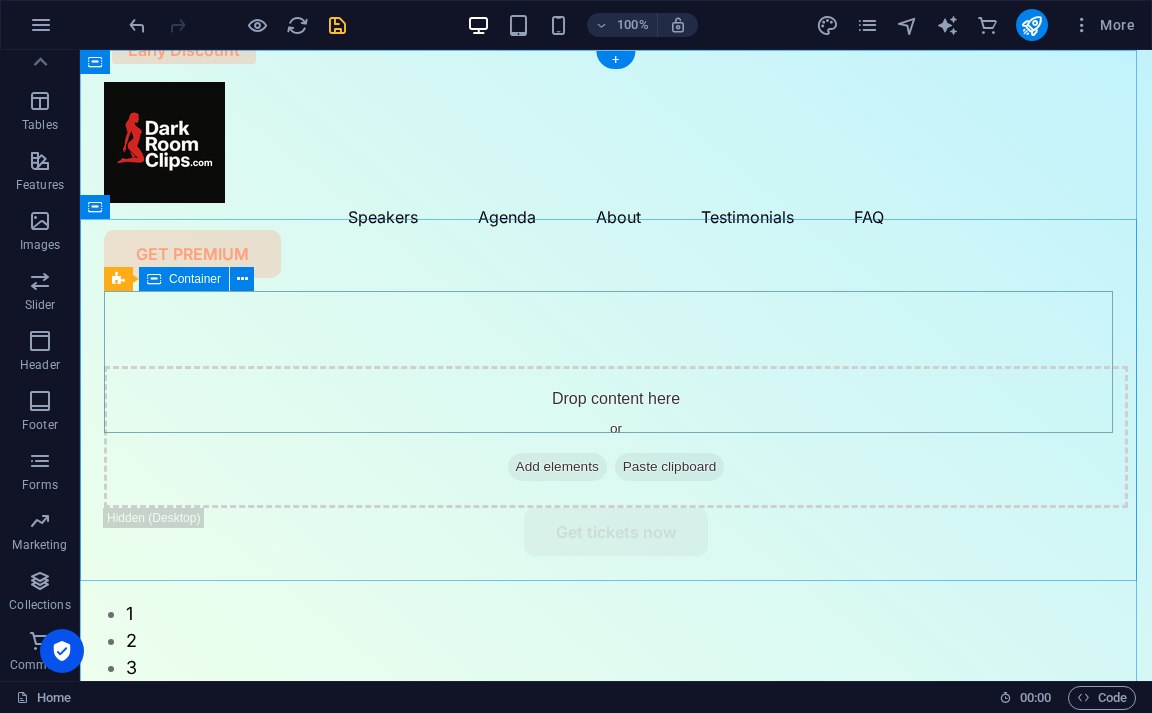 drag, startPoint x: 928, startPoint y: 314, endPoint x: 330, endPoint y: 329, distance: 598.1881 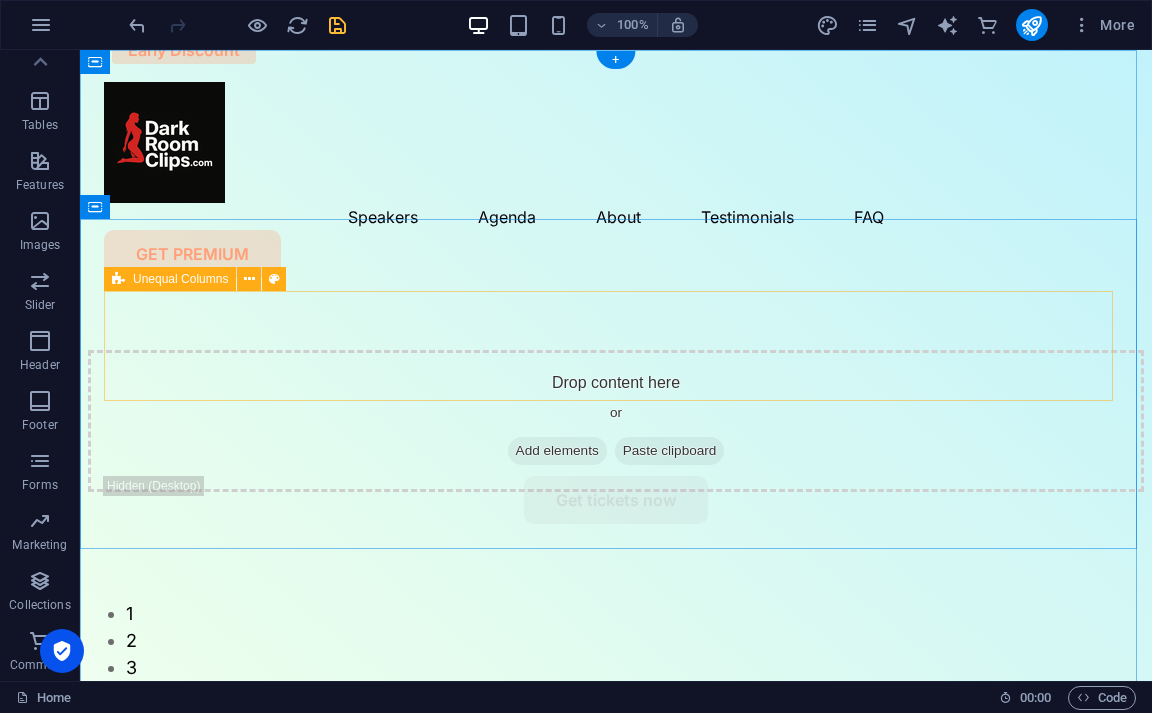 click on "Drop content here or  Add elements  Paste clipboard" at bounding box center (616, 421) 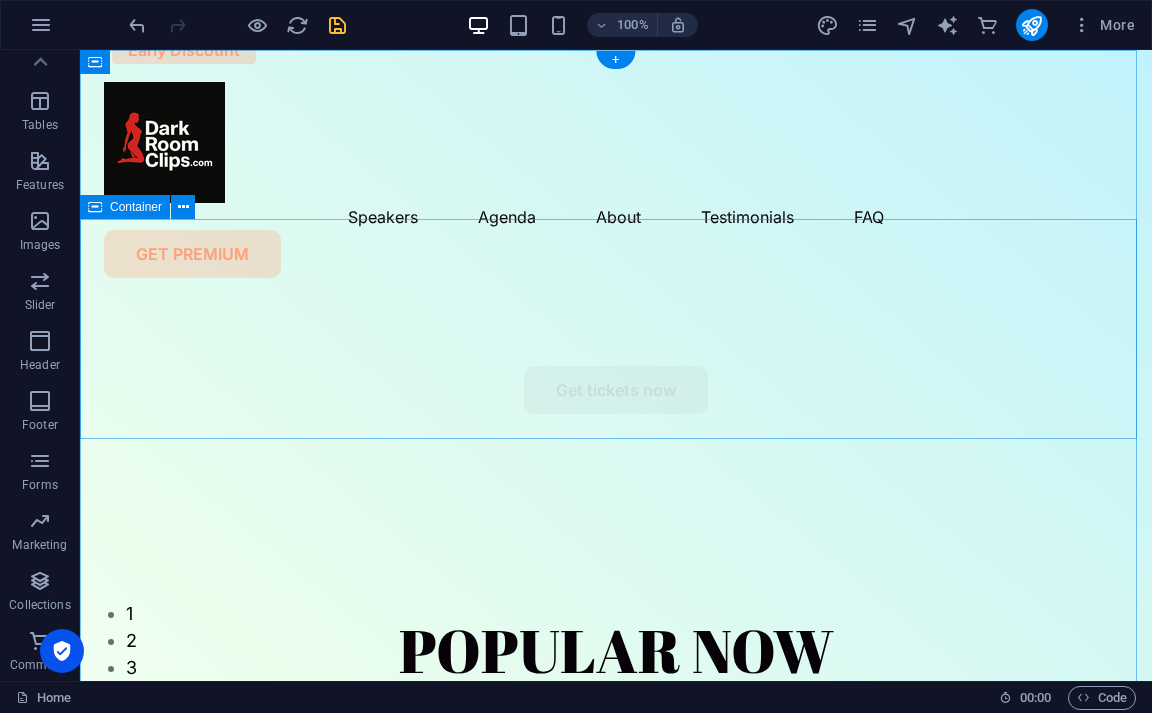 click on "Get tickets now" at bounding box center [616, 390] 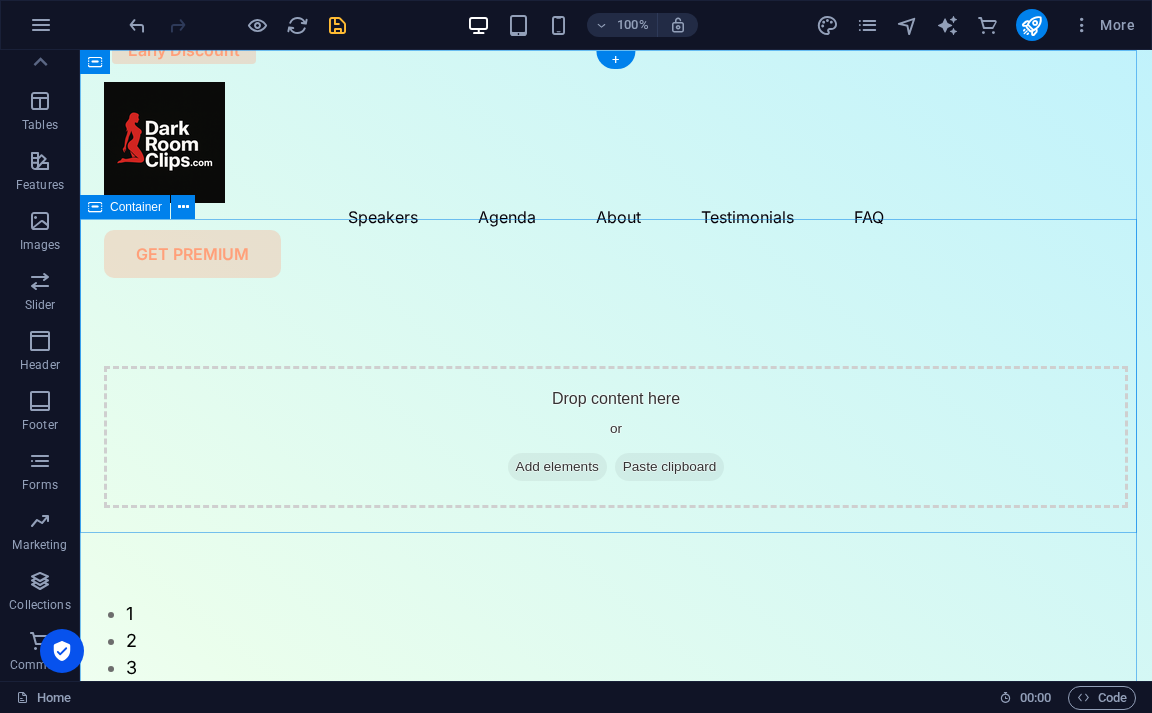 click on "Drop content here or  Add elements  Paste clipboard" at bounding box center [616, 437] 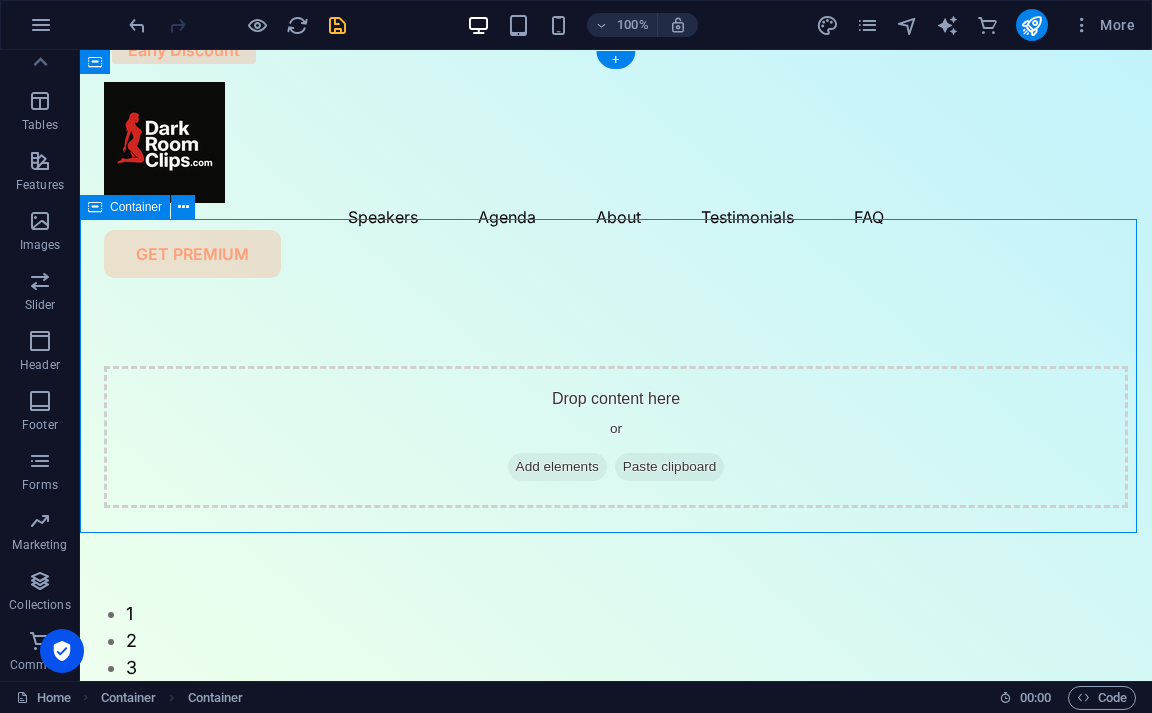 click on "Speakers Agenda About Testimonials FAQ" at bounding box center (616, 216) 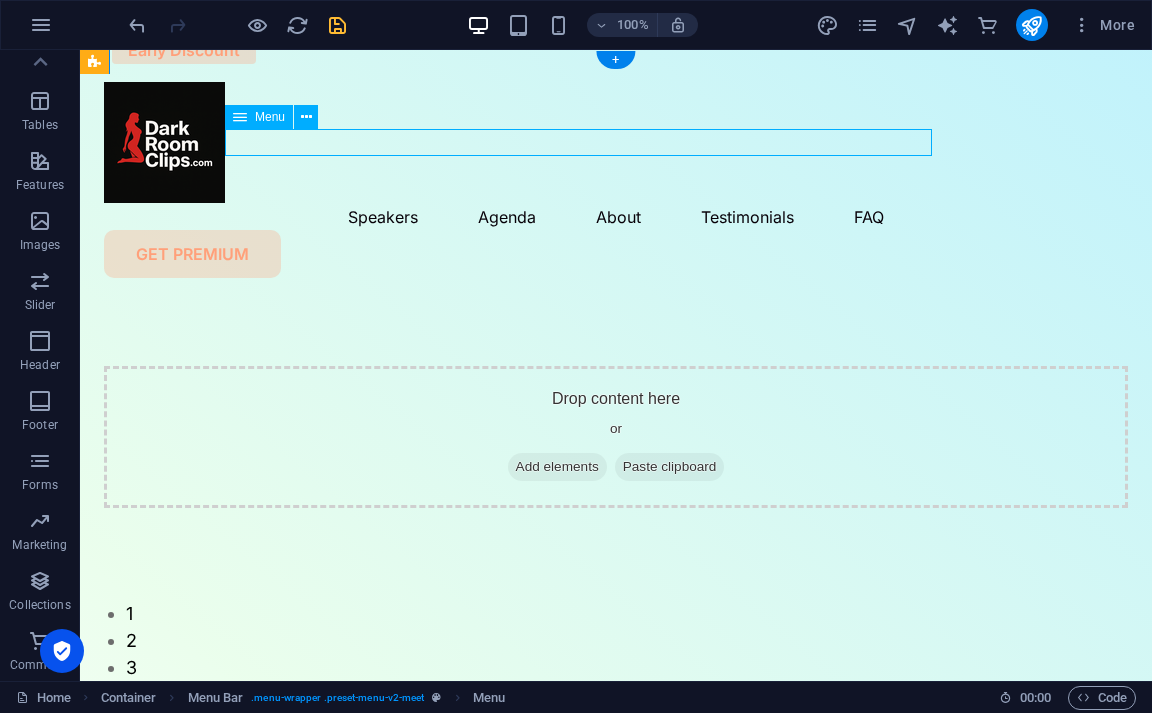click on "Speakers Agenda About Testimonials FAQ" at bounding box center [616, 216] 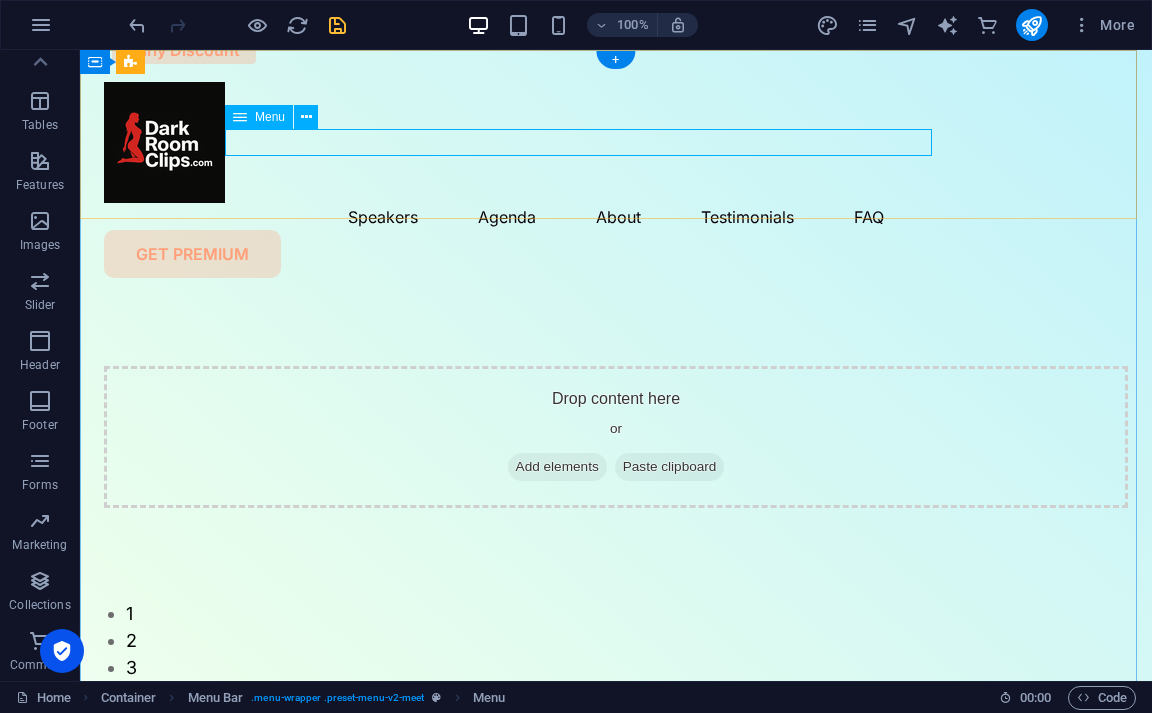 click on "Speakers Agenda About Testimonials FAQ" at bounding box center (616, 216) 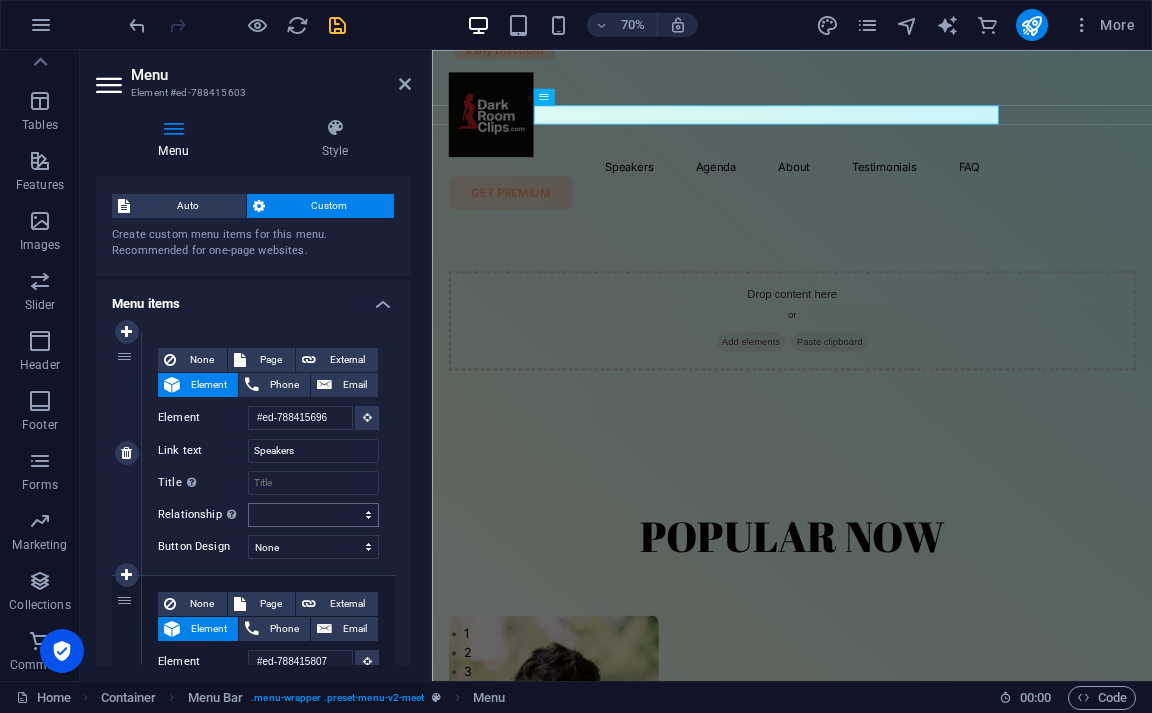 scroll, scrollTop: 0, scrollLeft: 0, axis: both 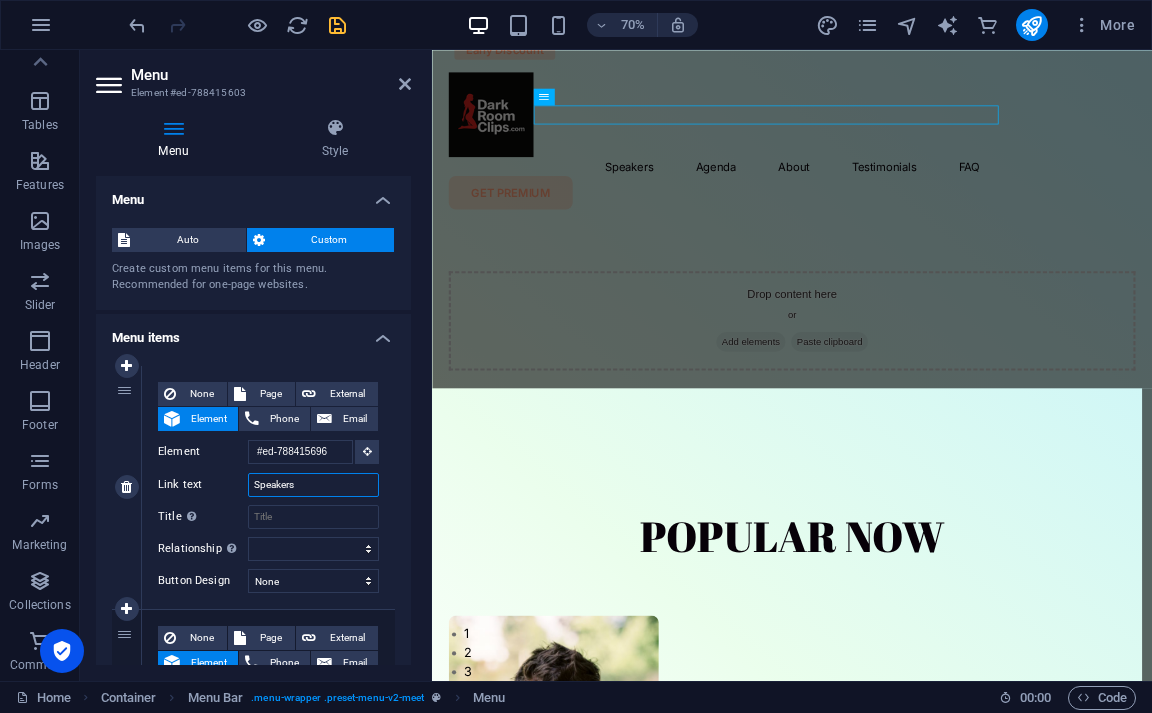 click on "Speakers" at bounding box center (313, 485) 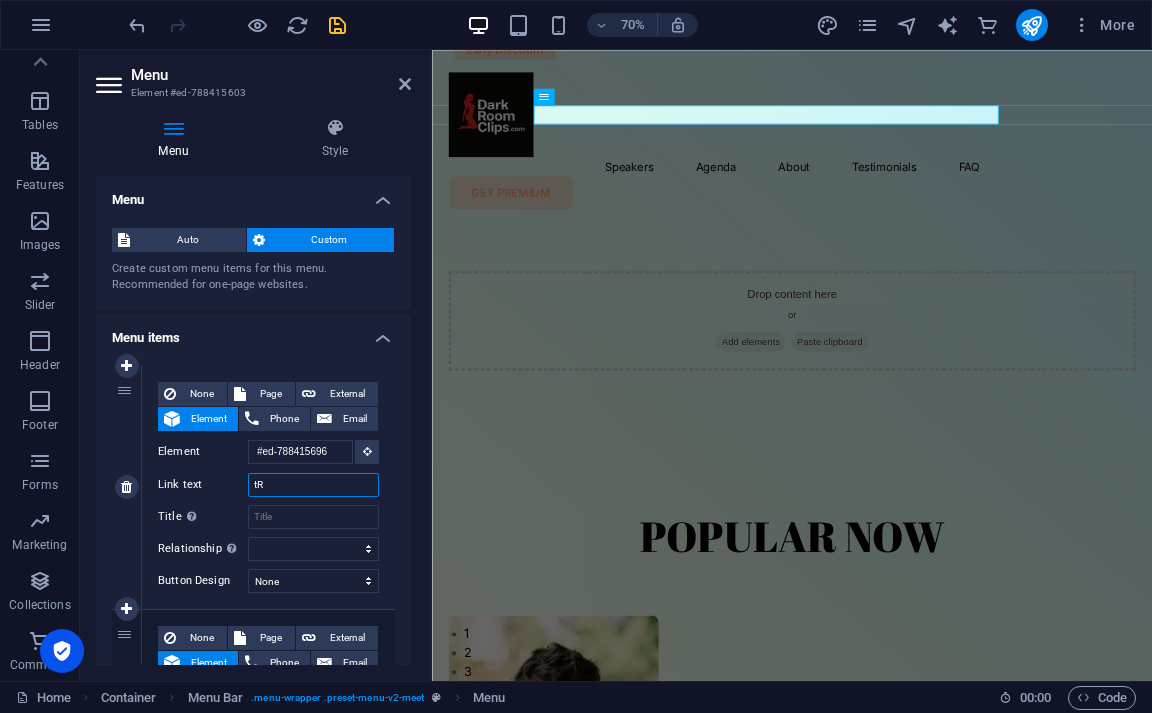 type on "t" 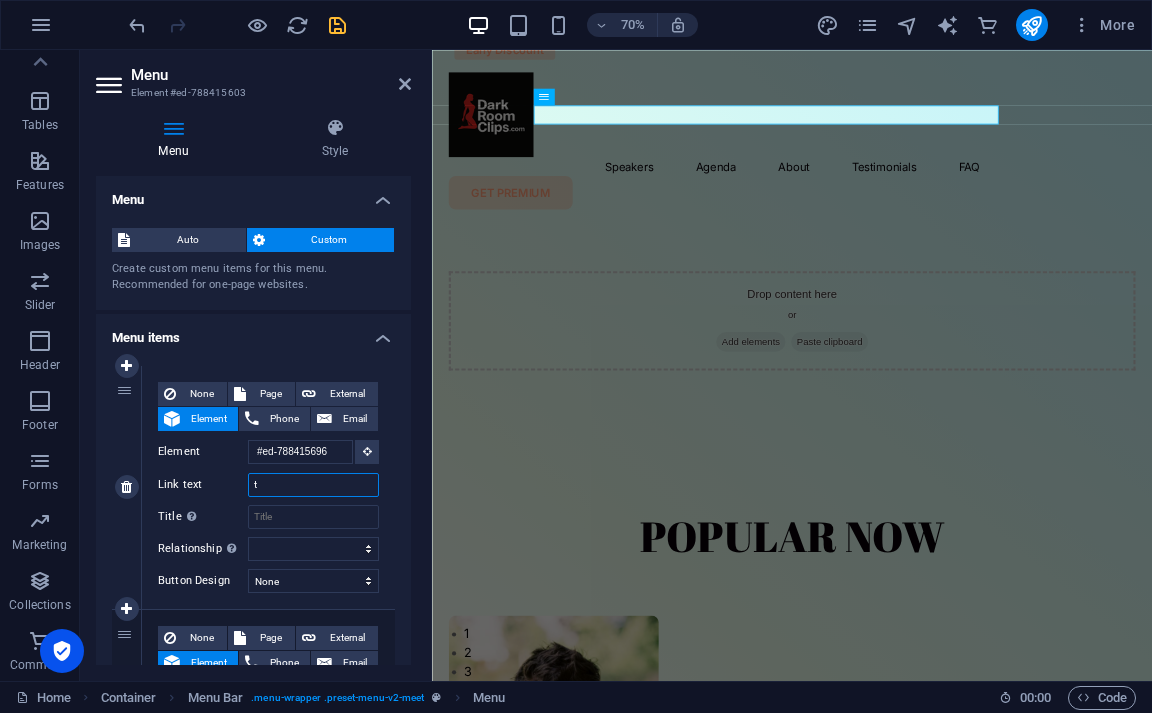 type 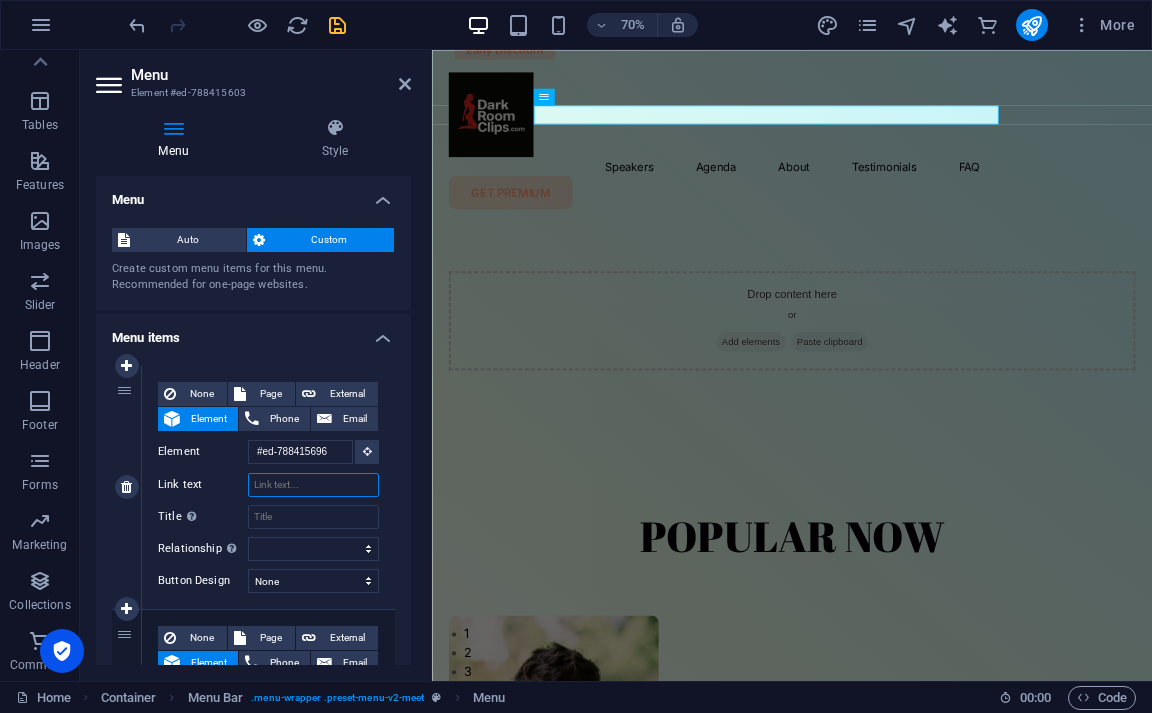 select 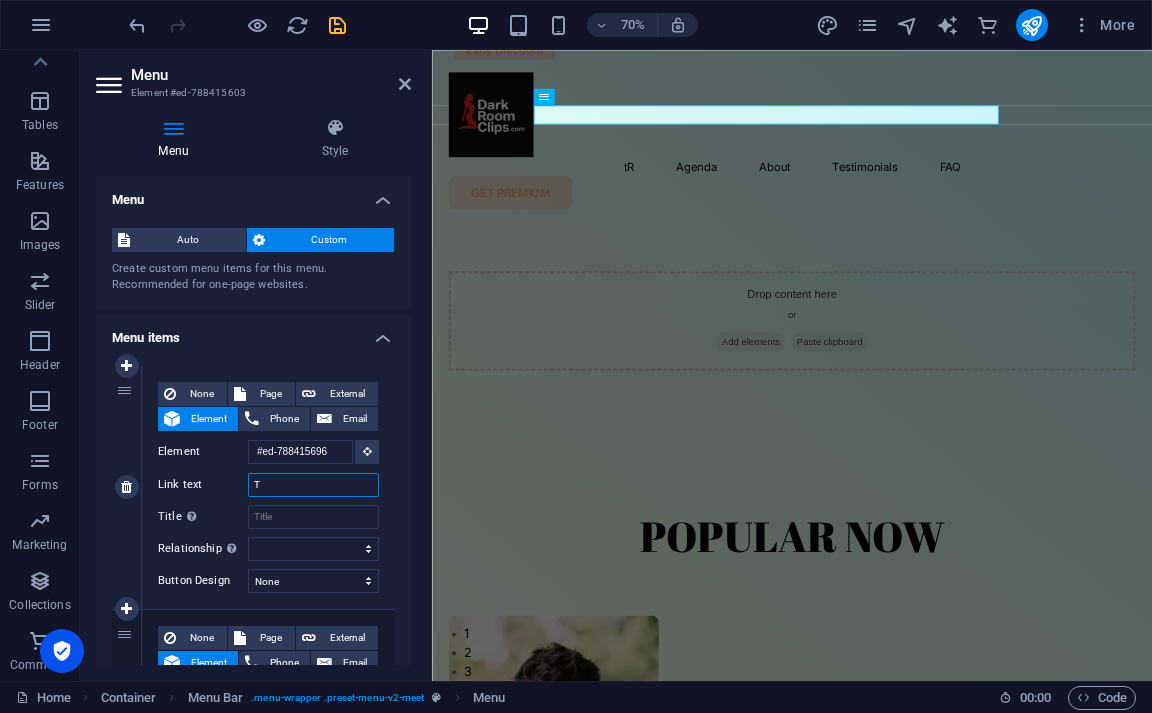 type on "Tr" 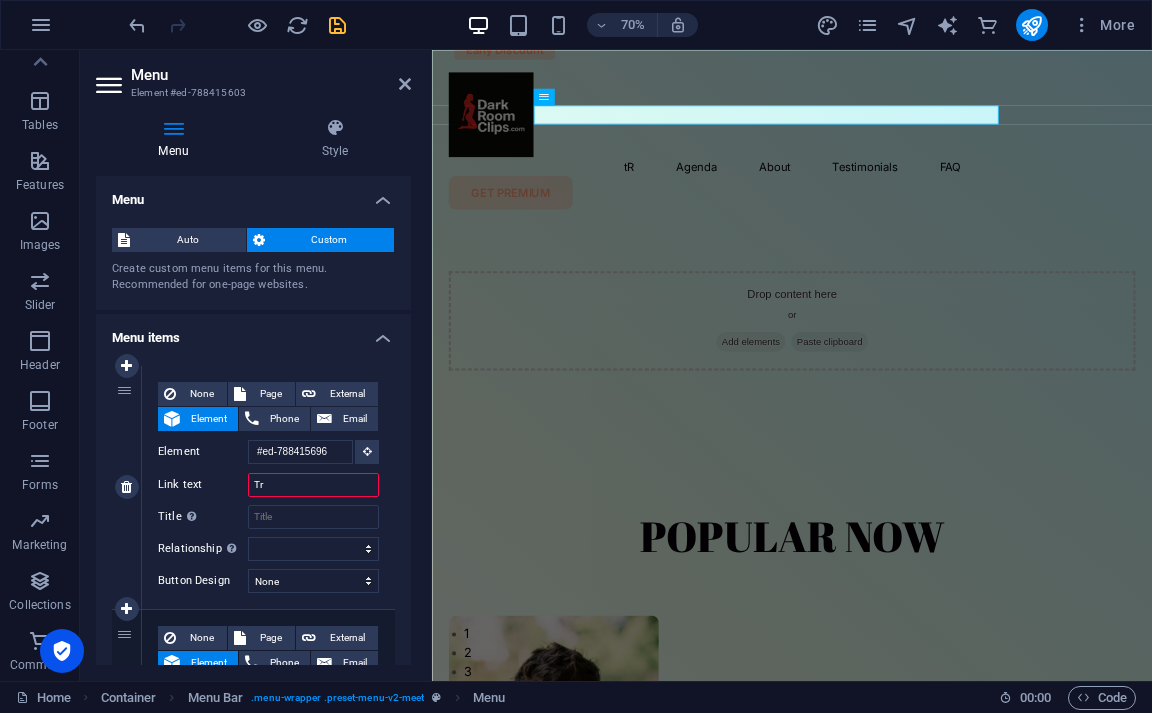 select 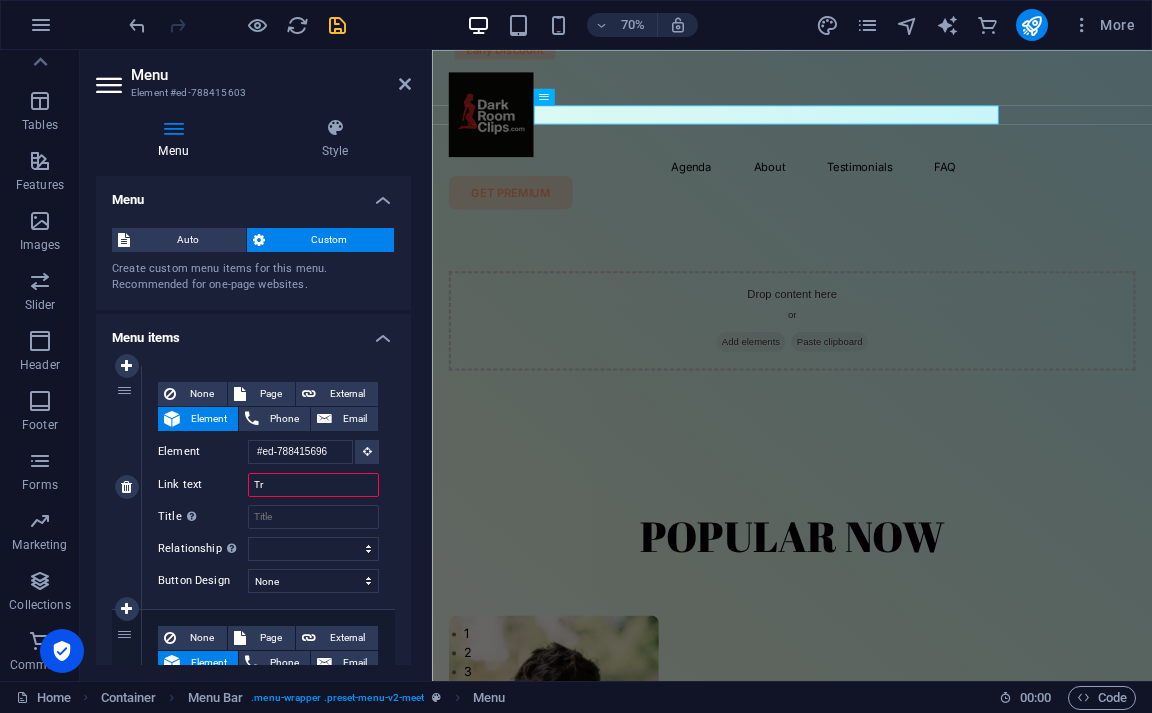 select 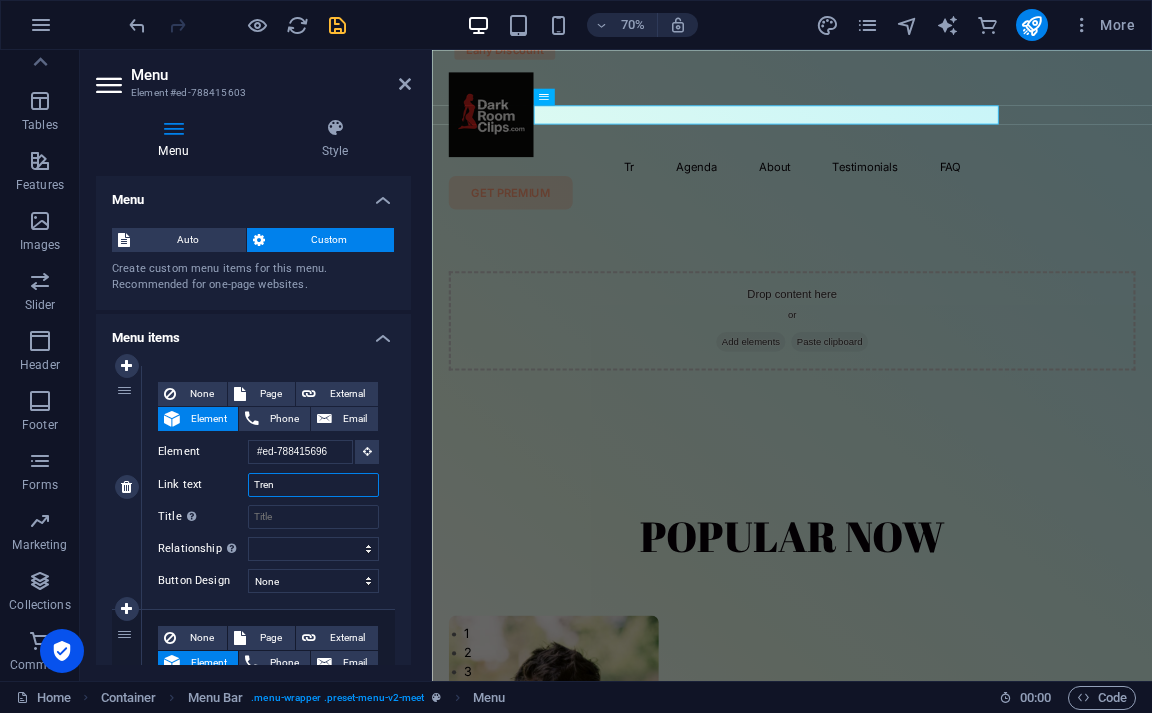 type on "Trend" 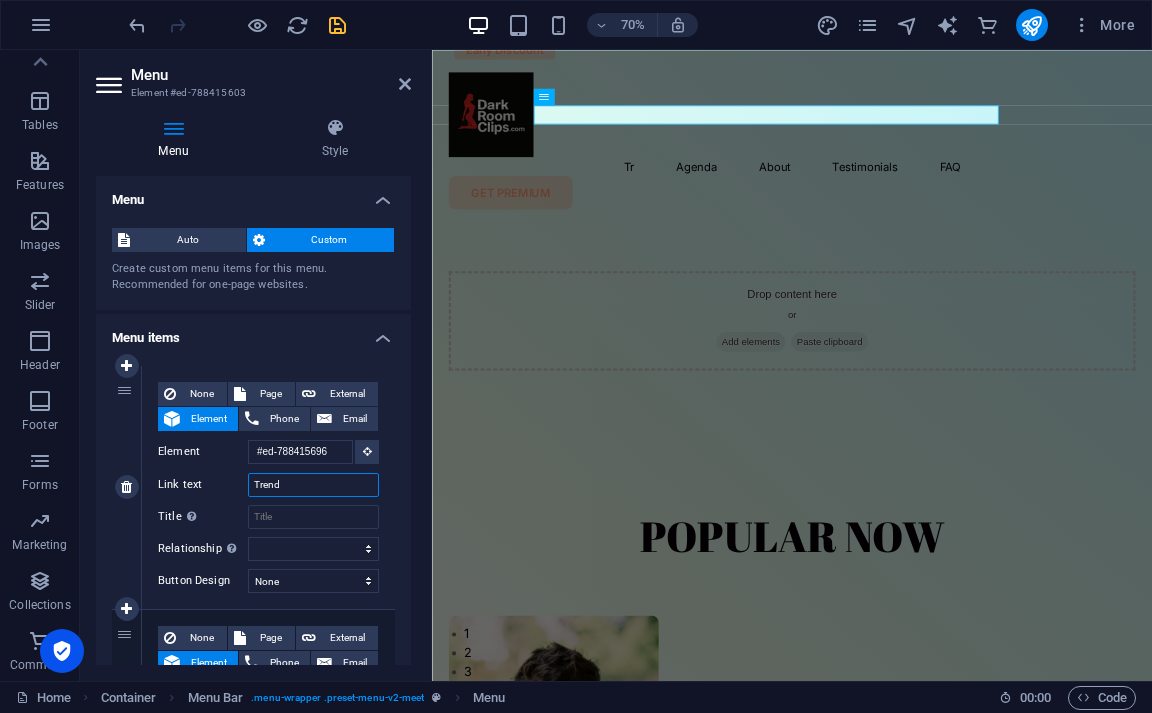 select 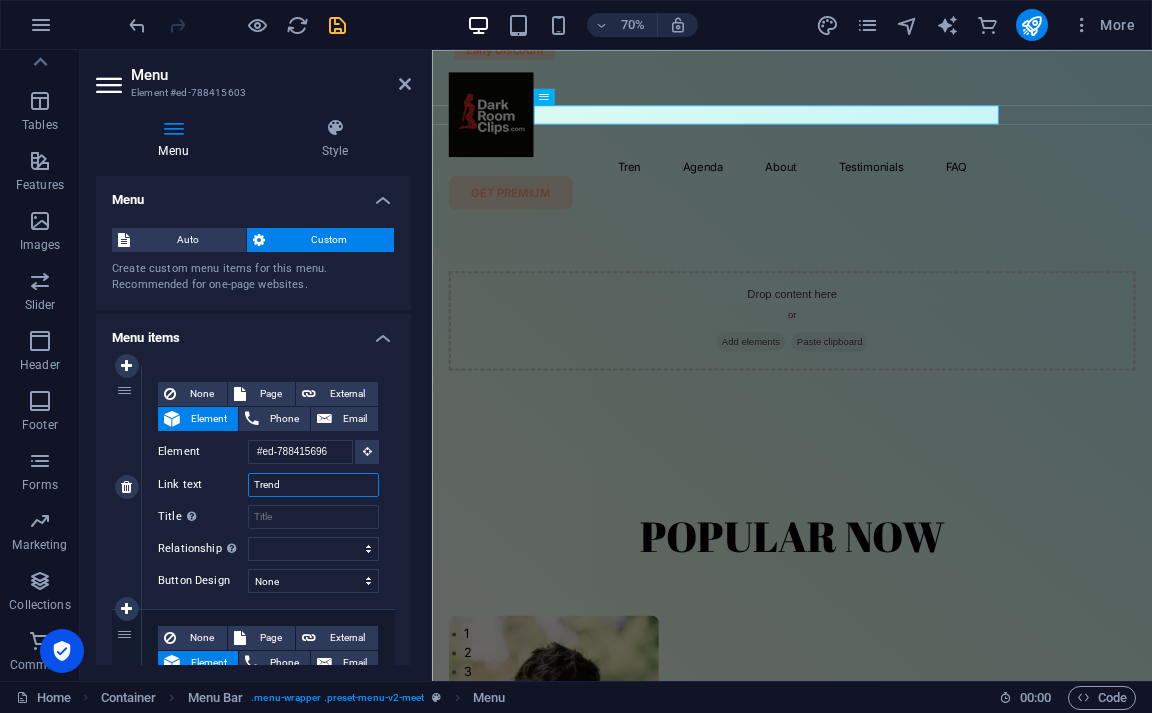 type on "Trendi" 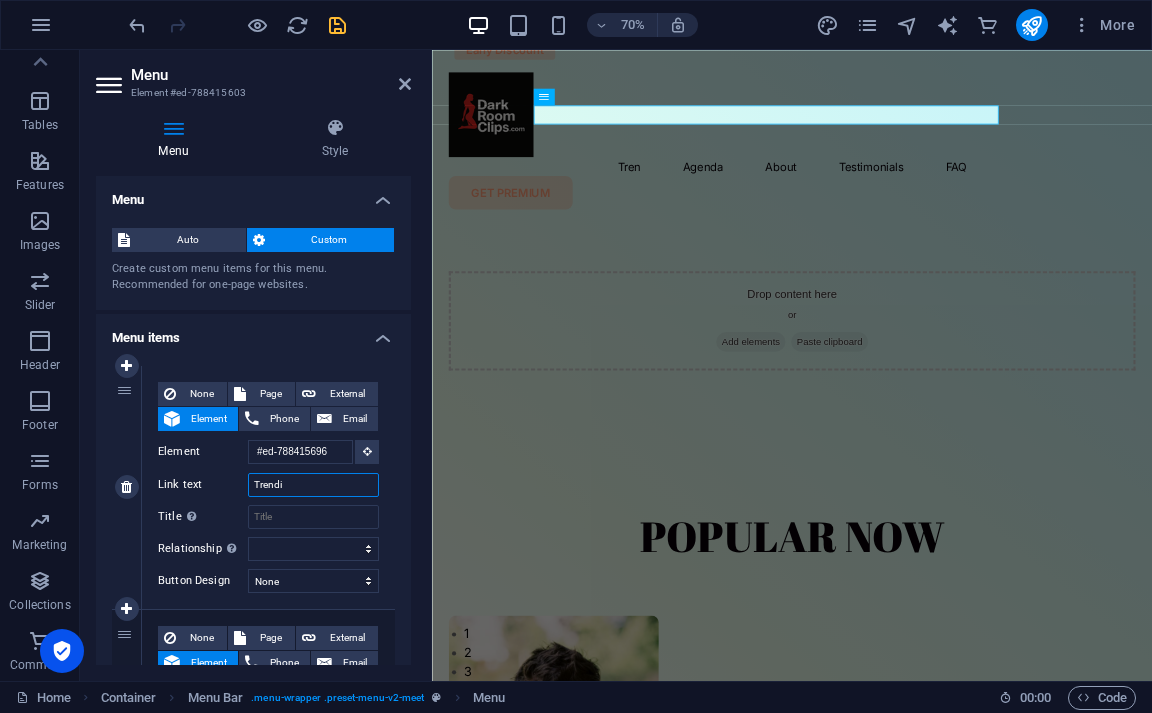 select 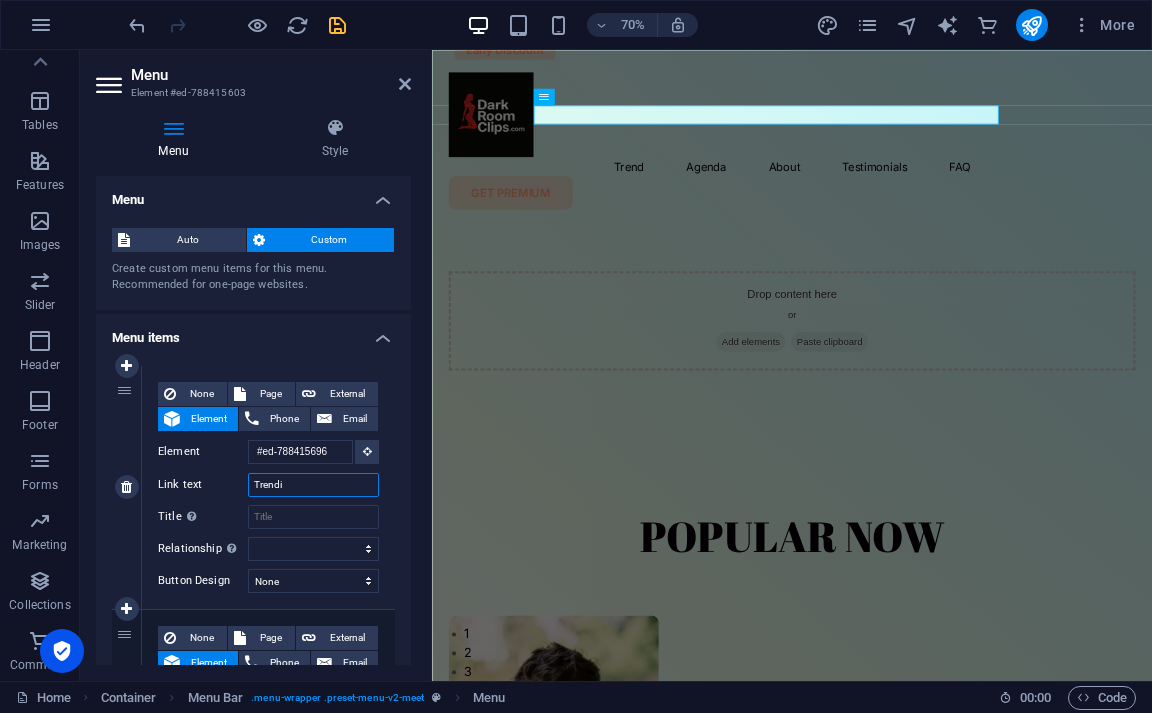 type on "Trendin" 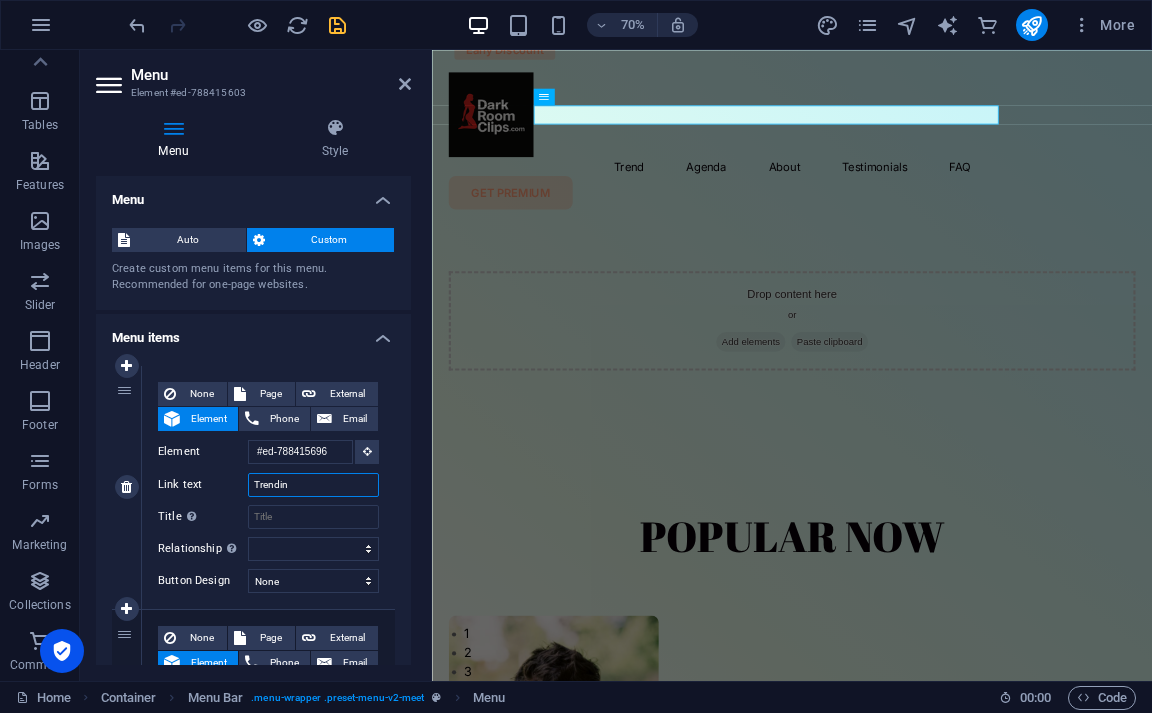 select 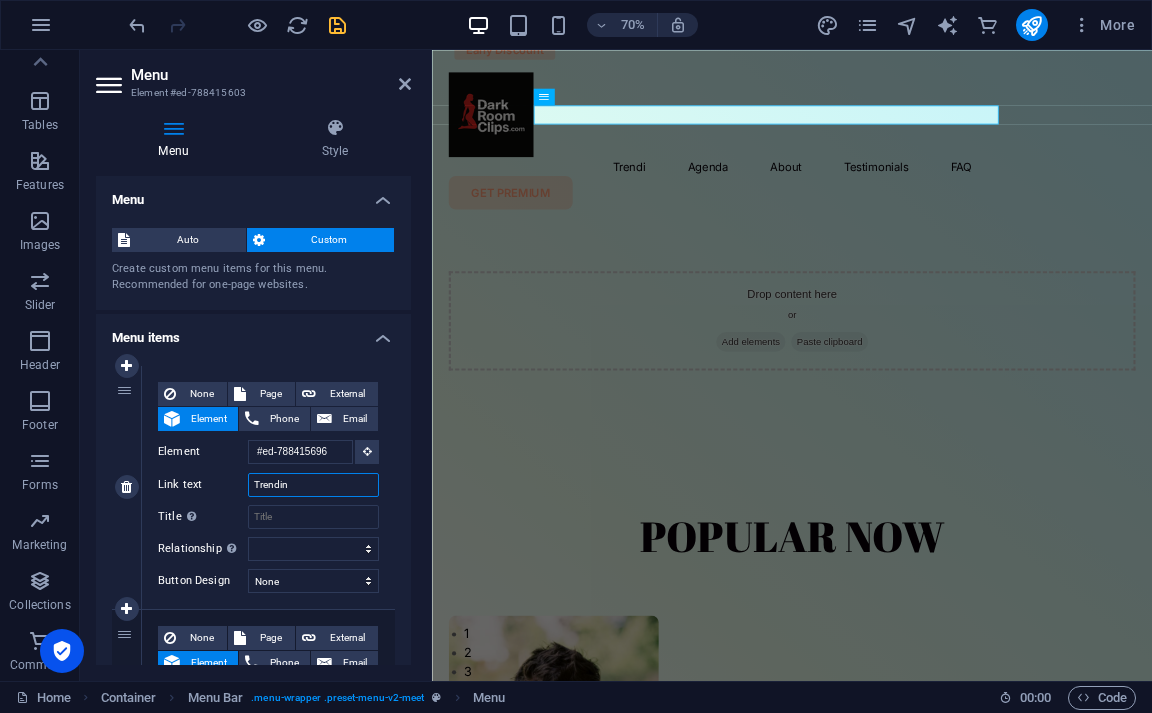type on "Trending" 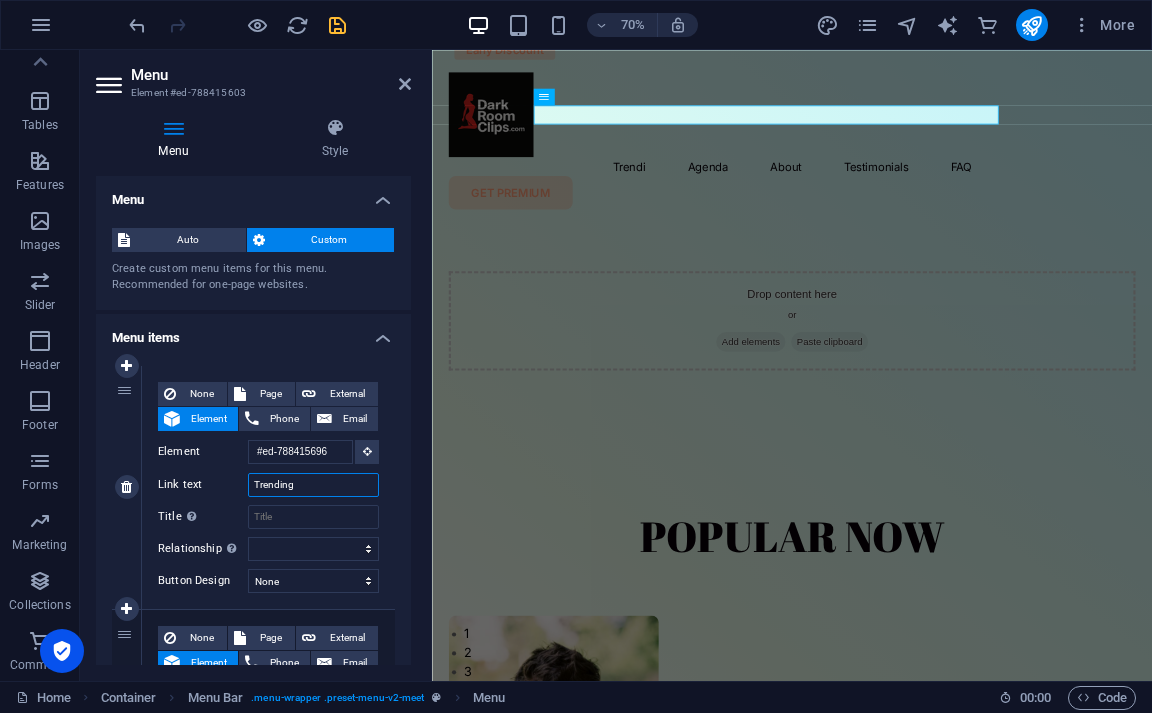 select 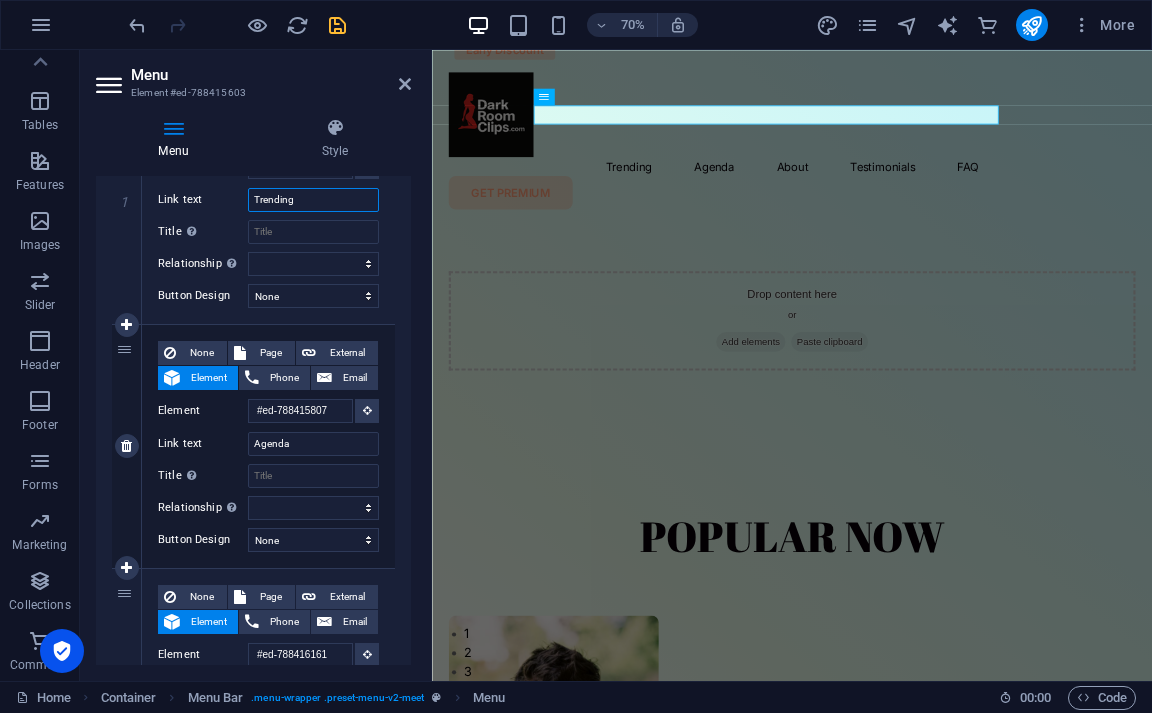 scroll, scrollTop: 287, scrollLeft: 0, axis: vertical 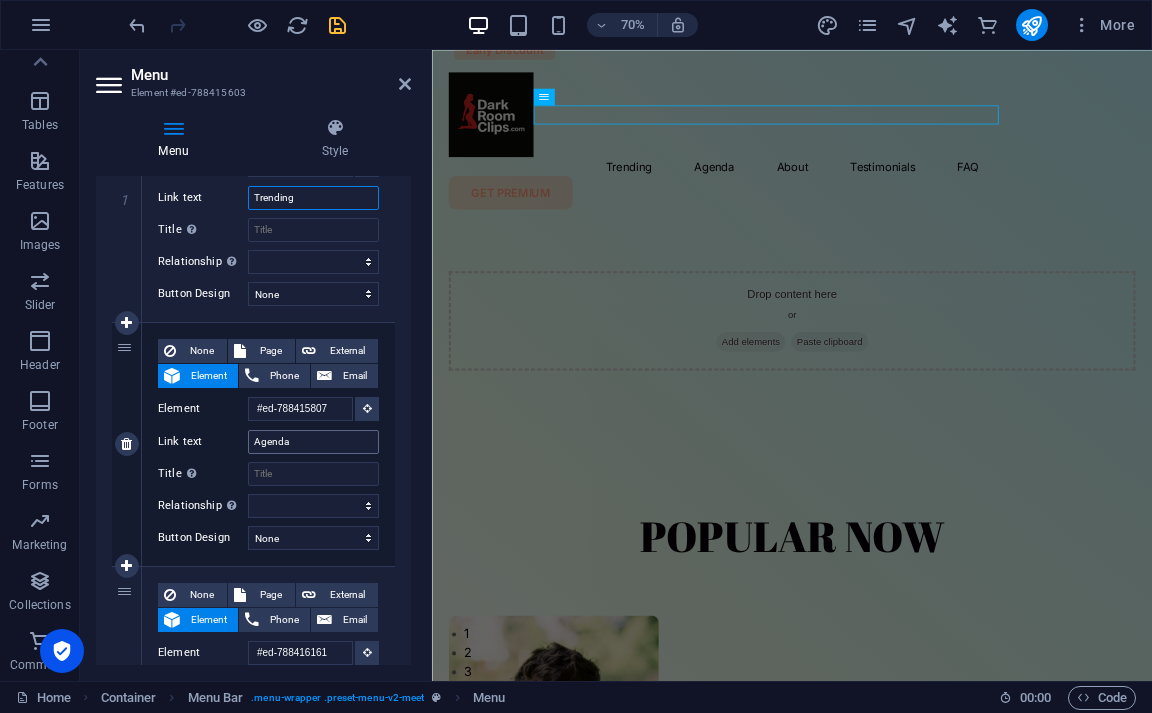 type on "Trending" 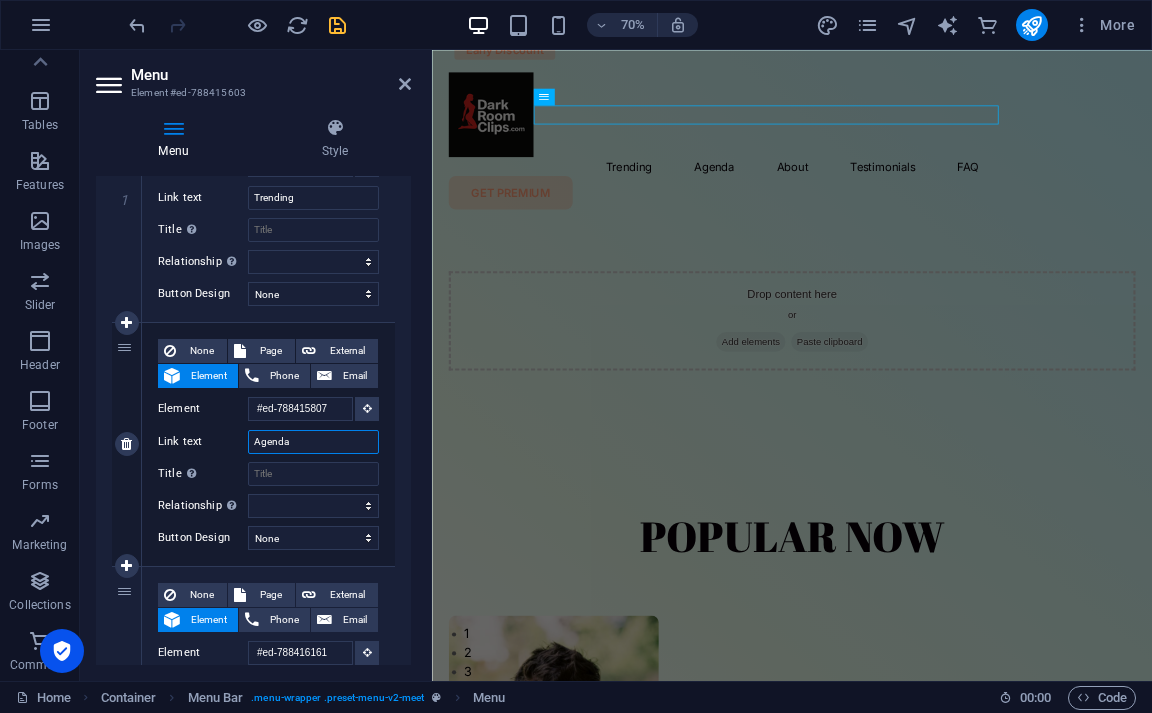 click on "Agenda" at bounding box center (313, 442) 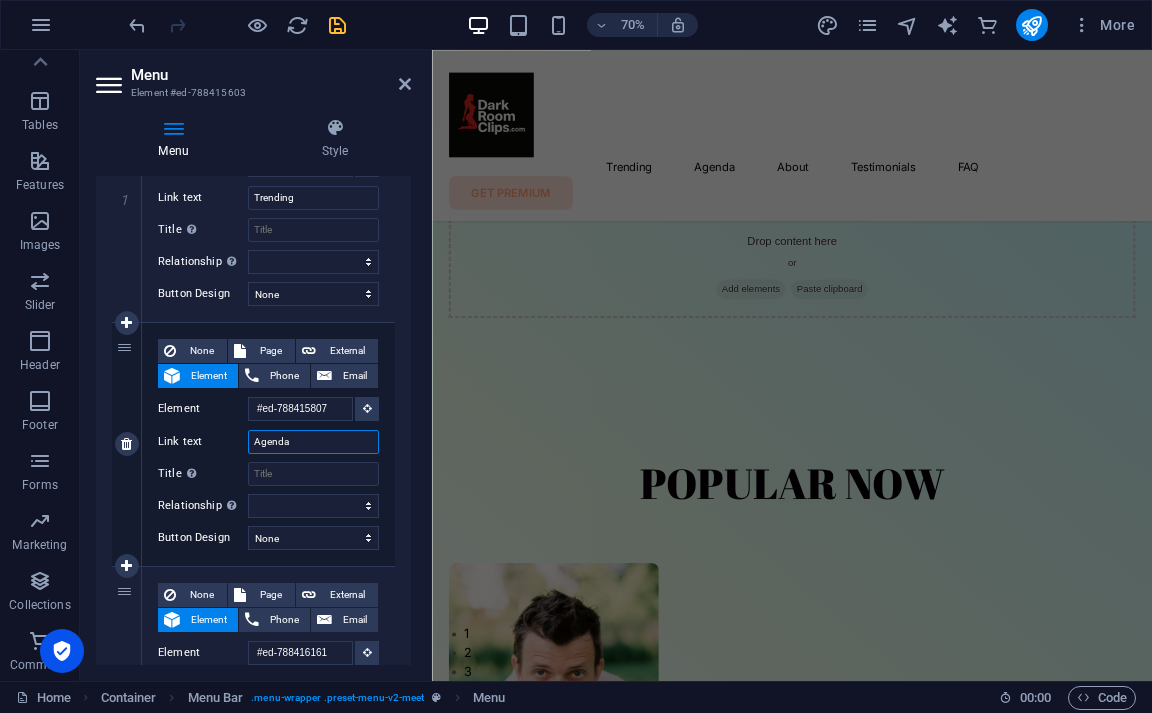 scroll, scrollTop: 0, scrollLeft: 0, axis: both 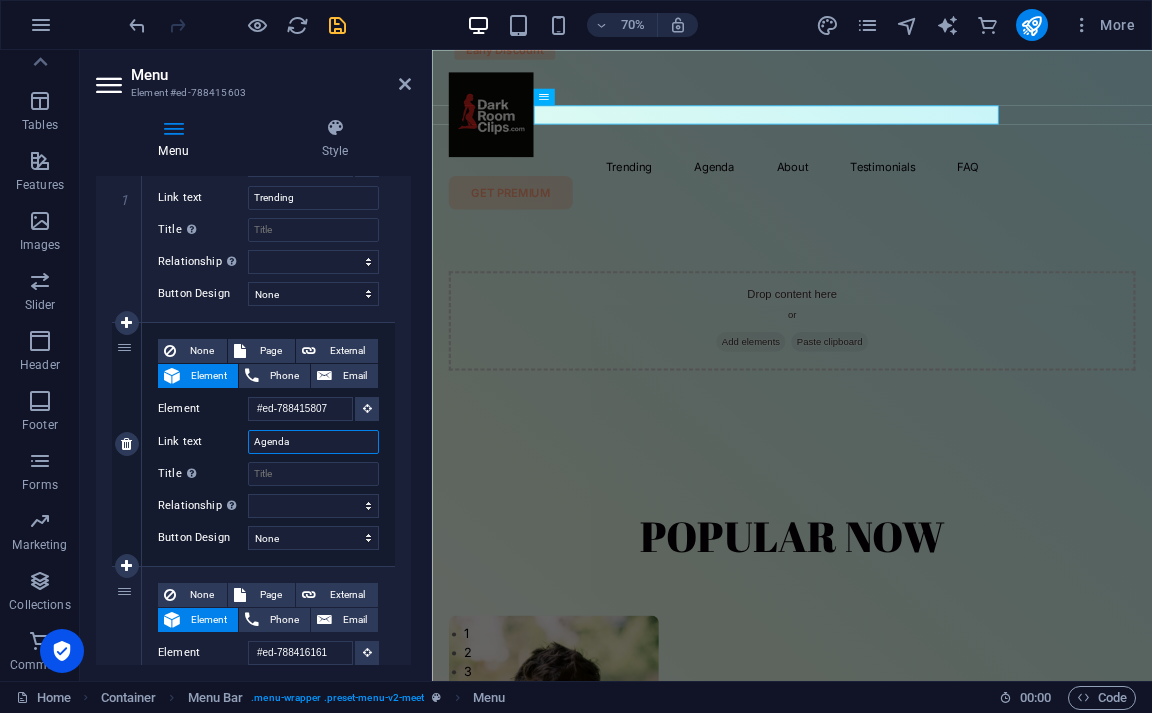 drag, startPoint x: 296, startPoint y: 438, endPoint x: 254, endPoint y: 441, distance: 42.107006 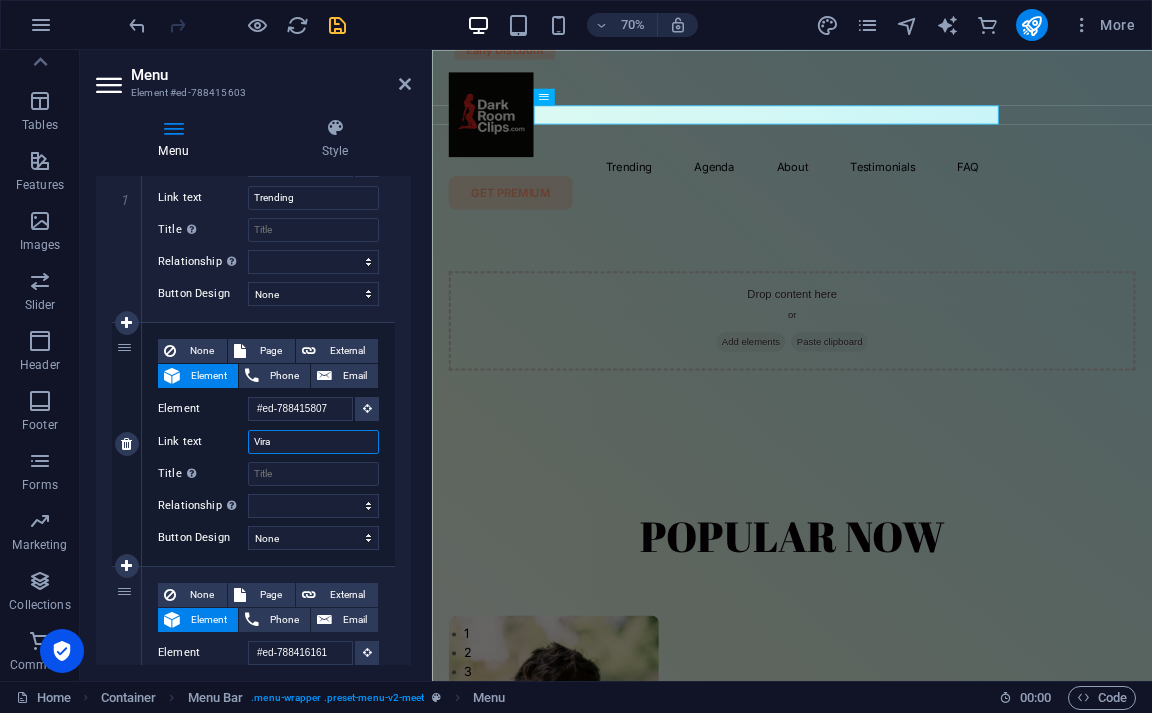 type on "Viral" 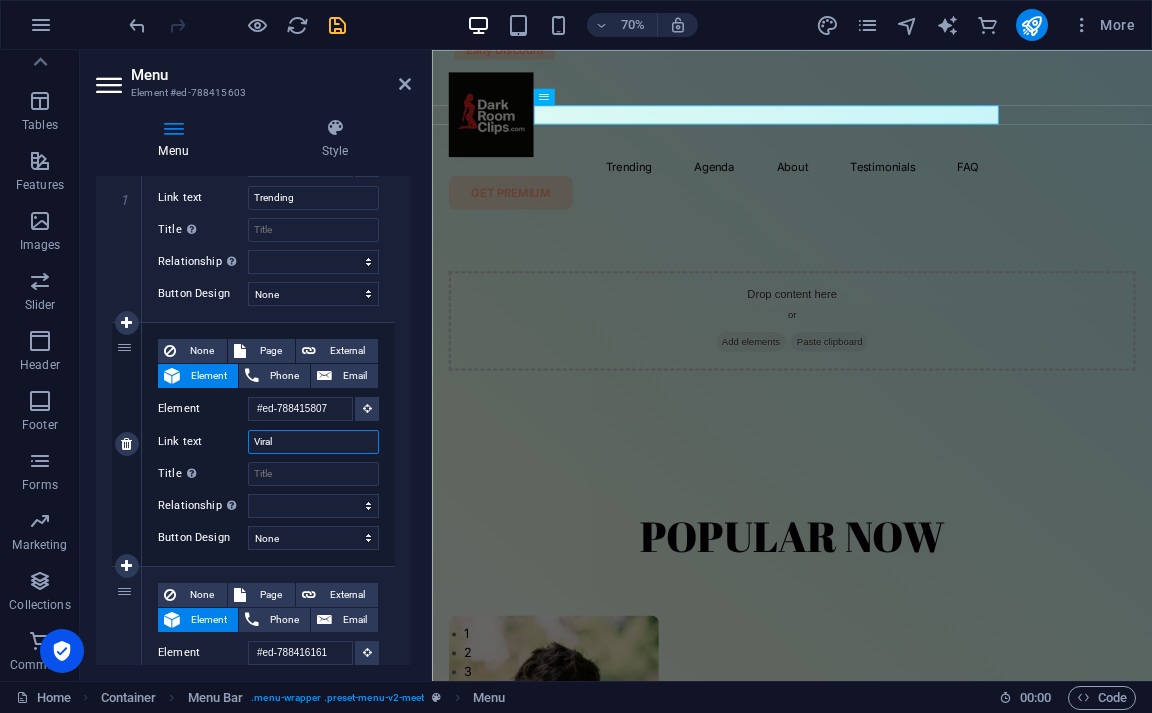 select 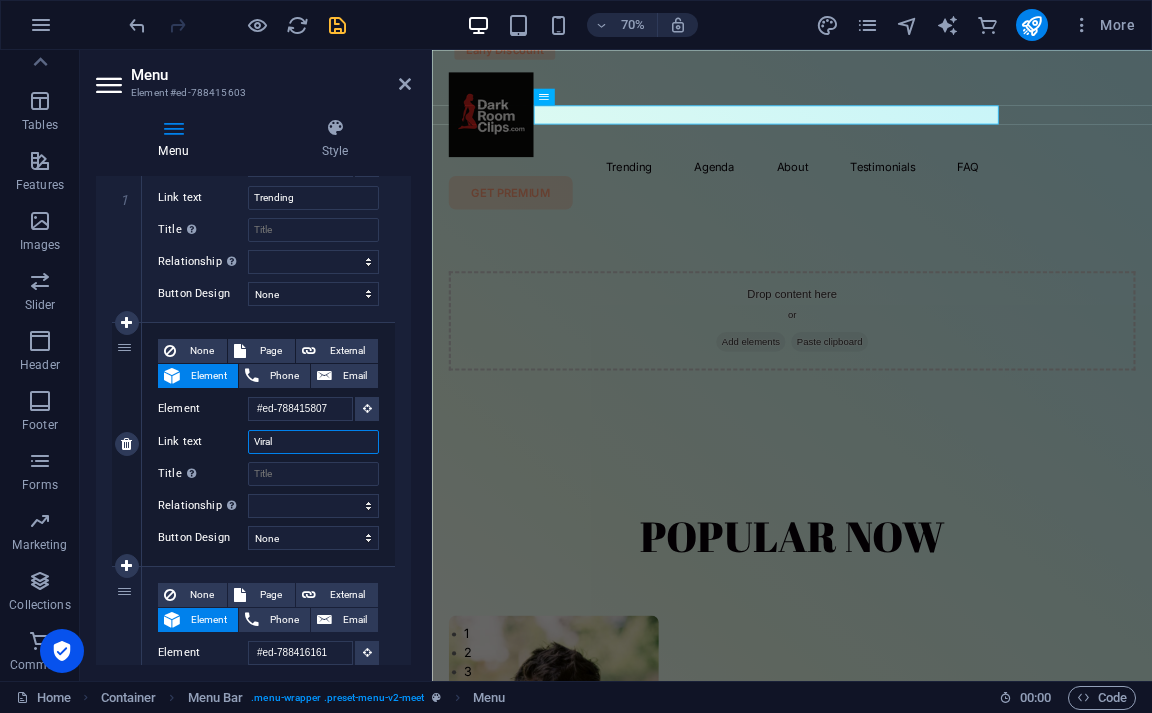 select 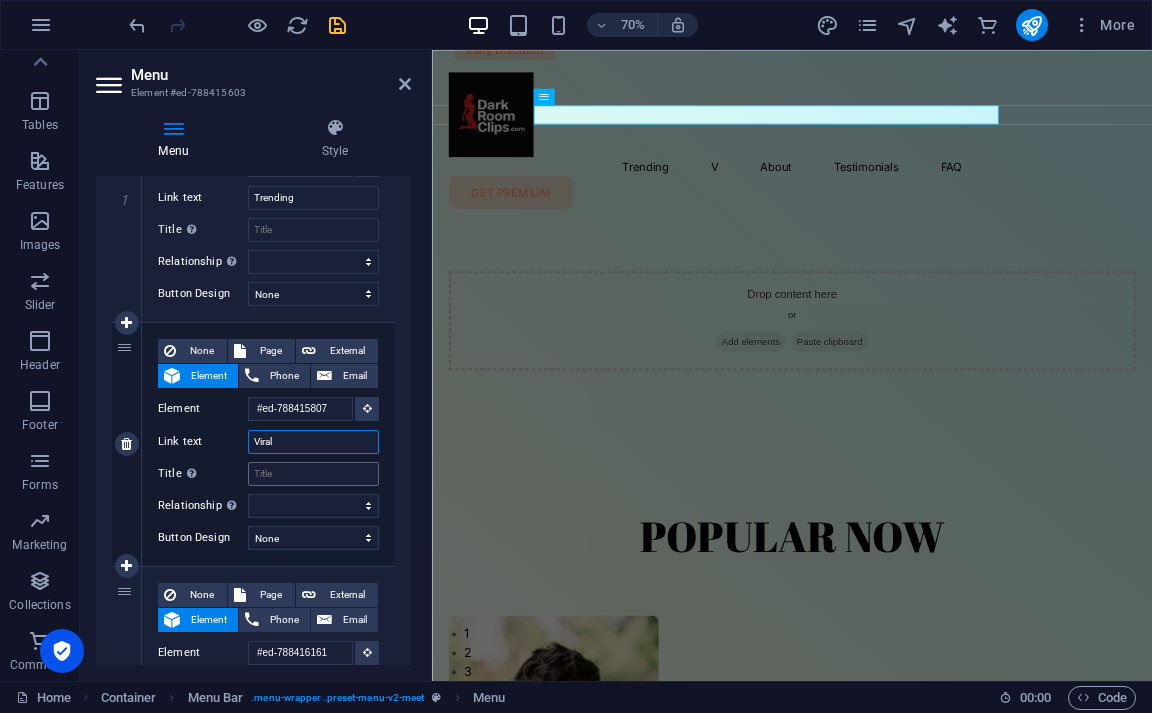 select 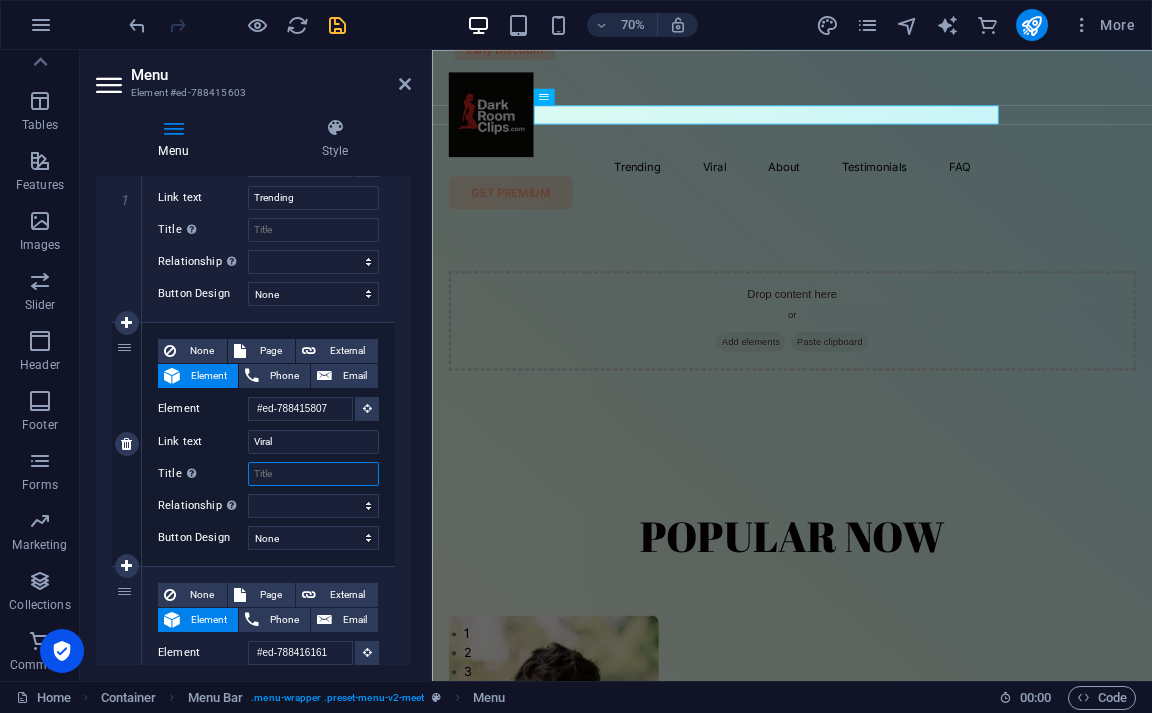 click on "Title Additional link description, should not be the same as the link text. The title is most often shown as a tooltip text when the mouse moves over the element. Leave empty if uncertain." at bounding box center [313, 474] 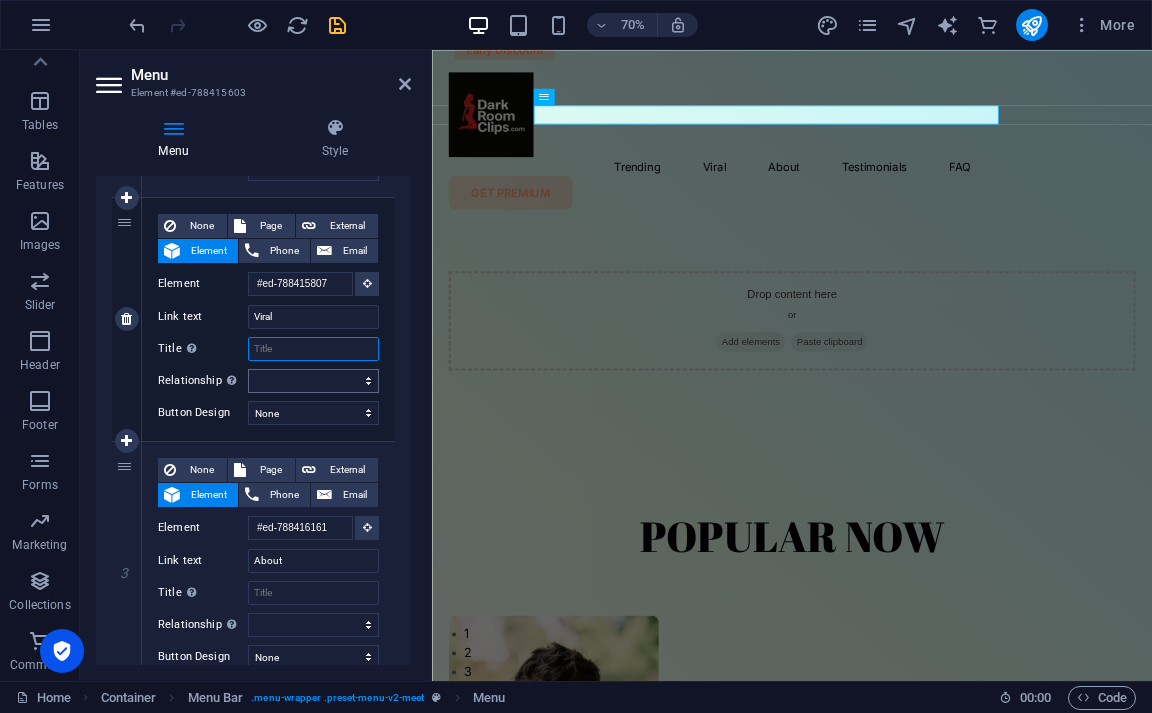 scroll, scrollTop: 487, scrollLeft: 0, axis: vertical 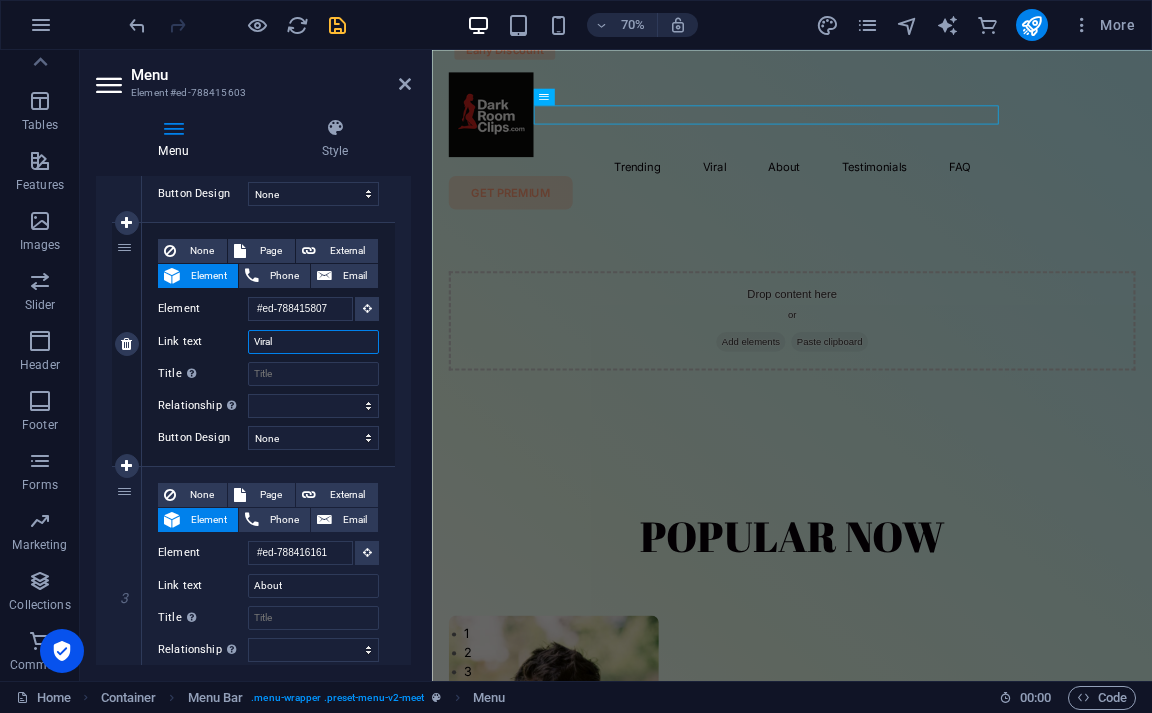 click on "Link text Viral" at bounding box center [268, 342] 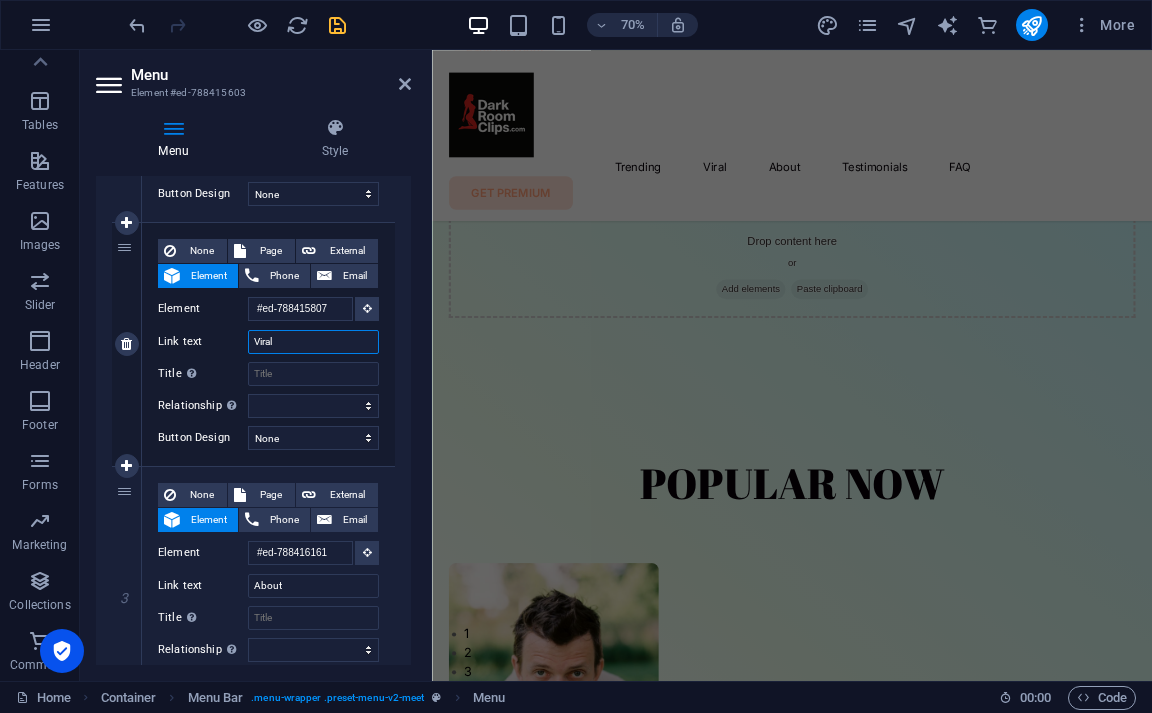 scroll, scrollTop: 0, scrollLeft: 0, axis: both 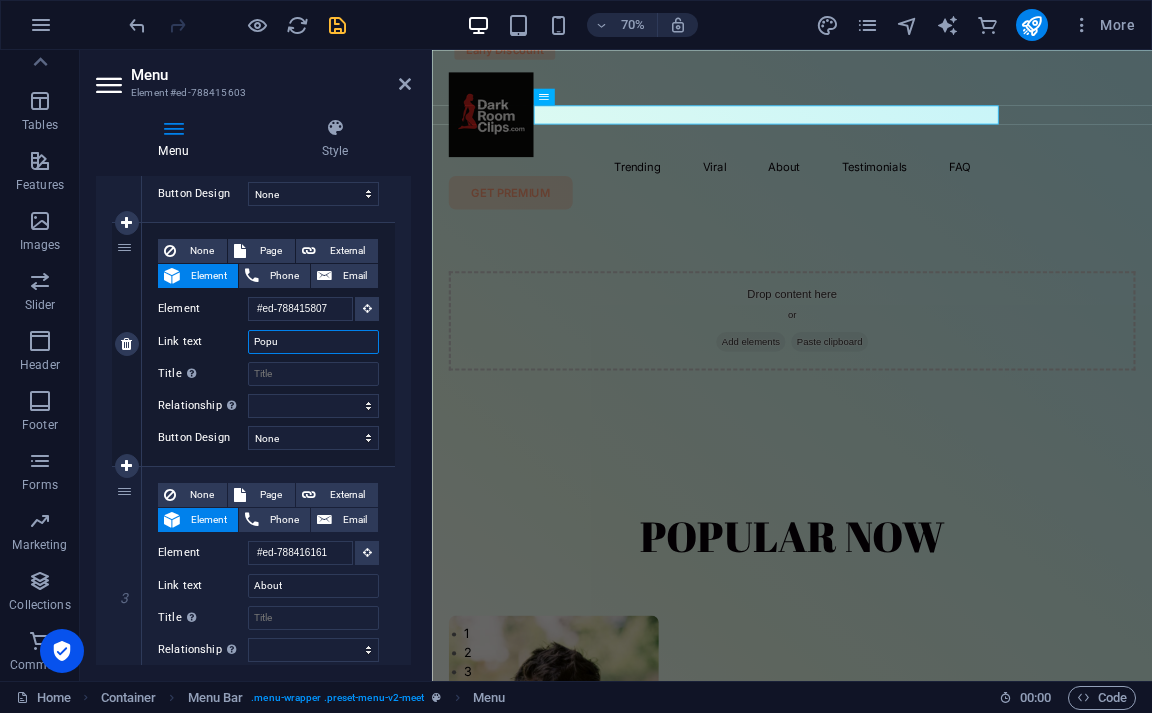 type on "Popul" 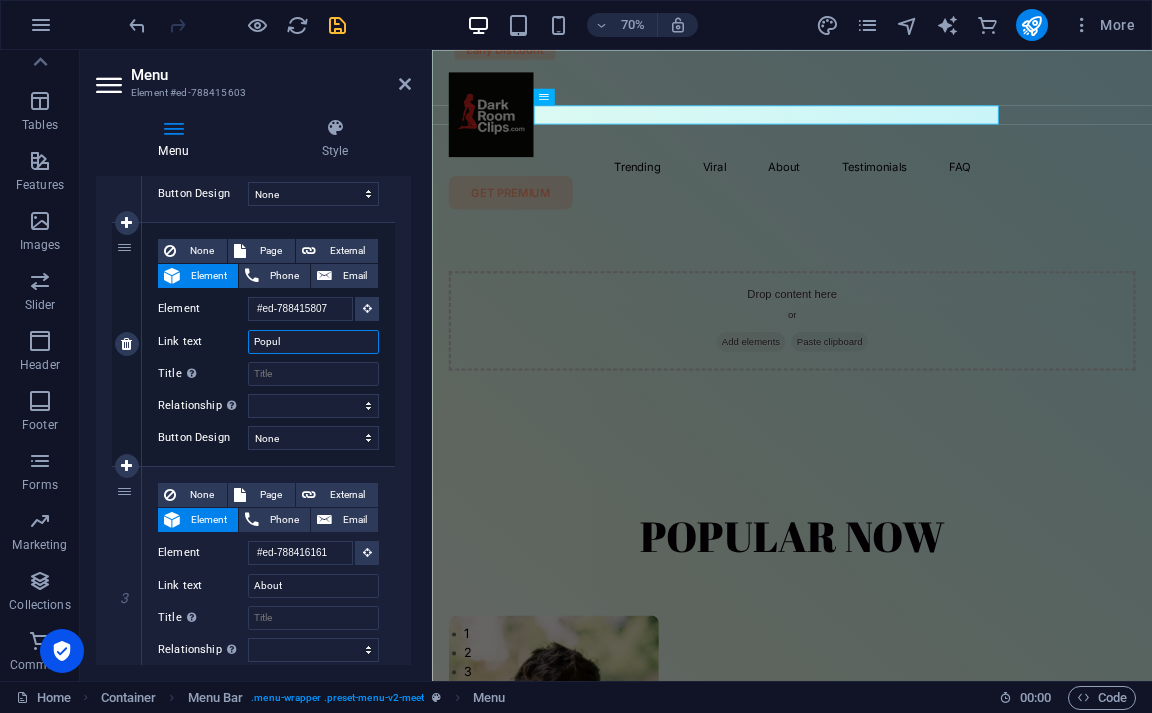 select 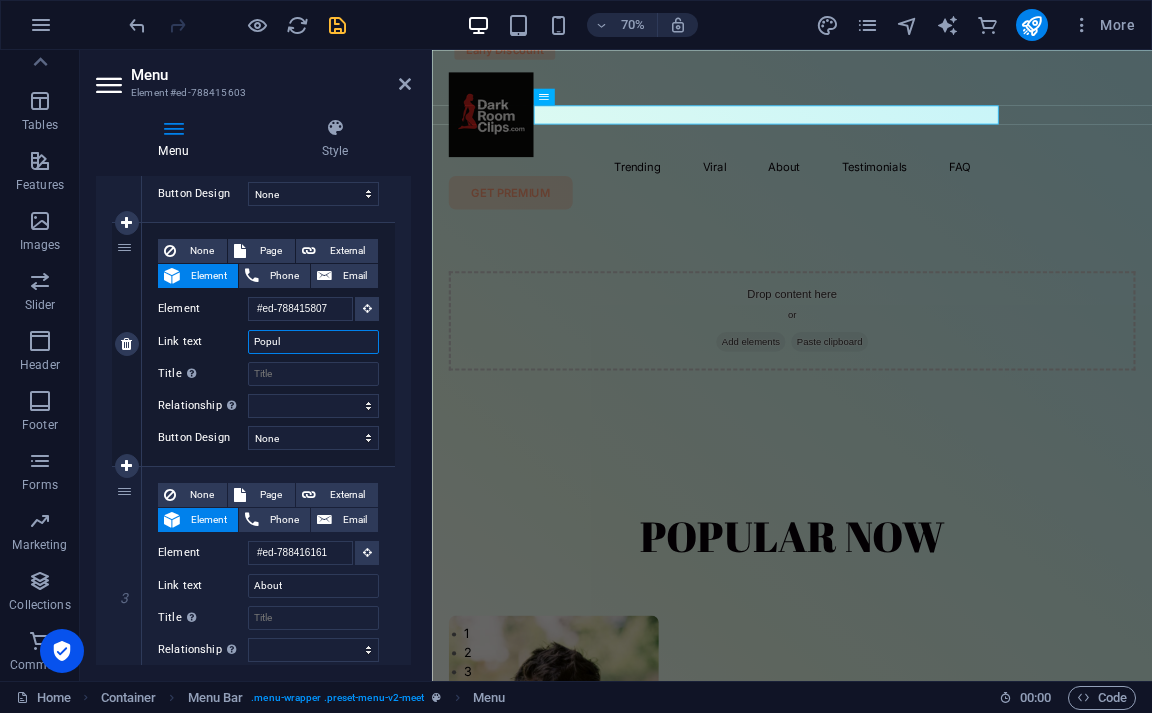select 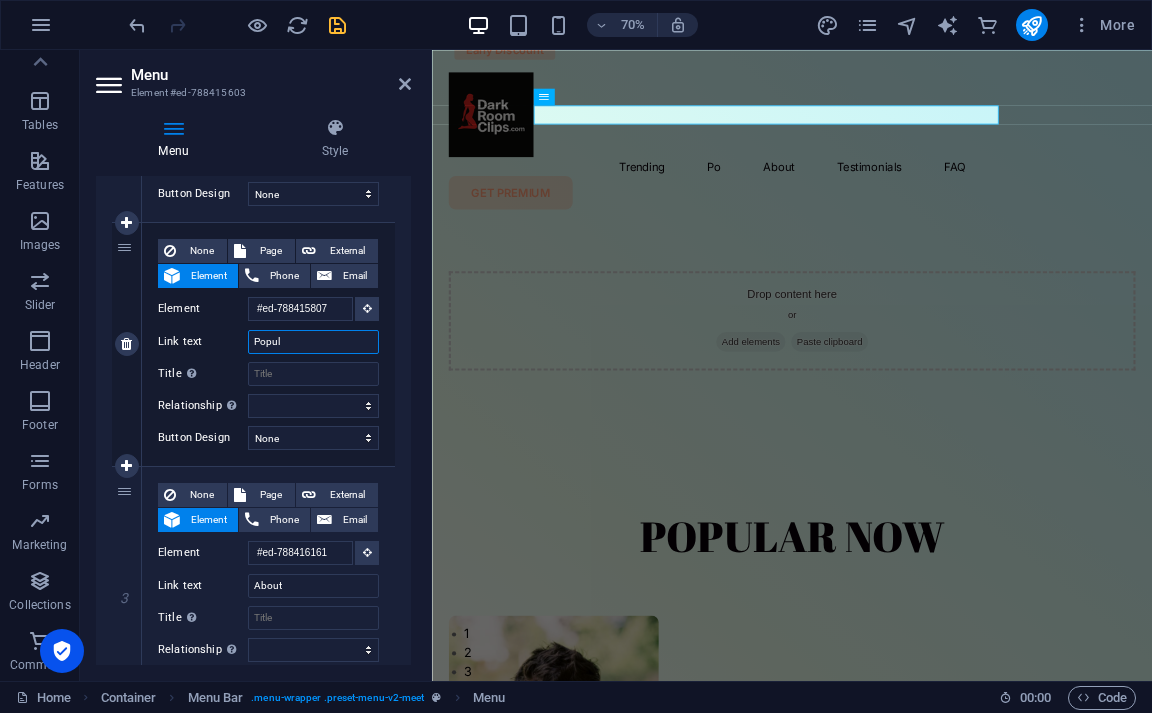 type on "Popula" 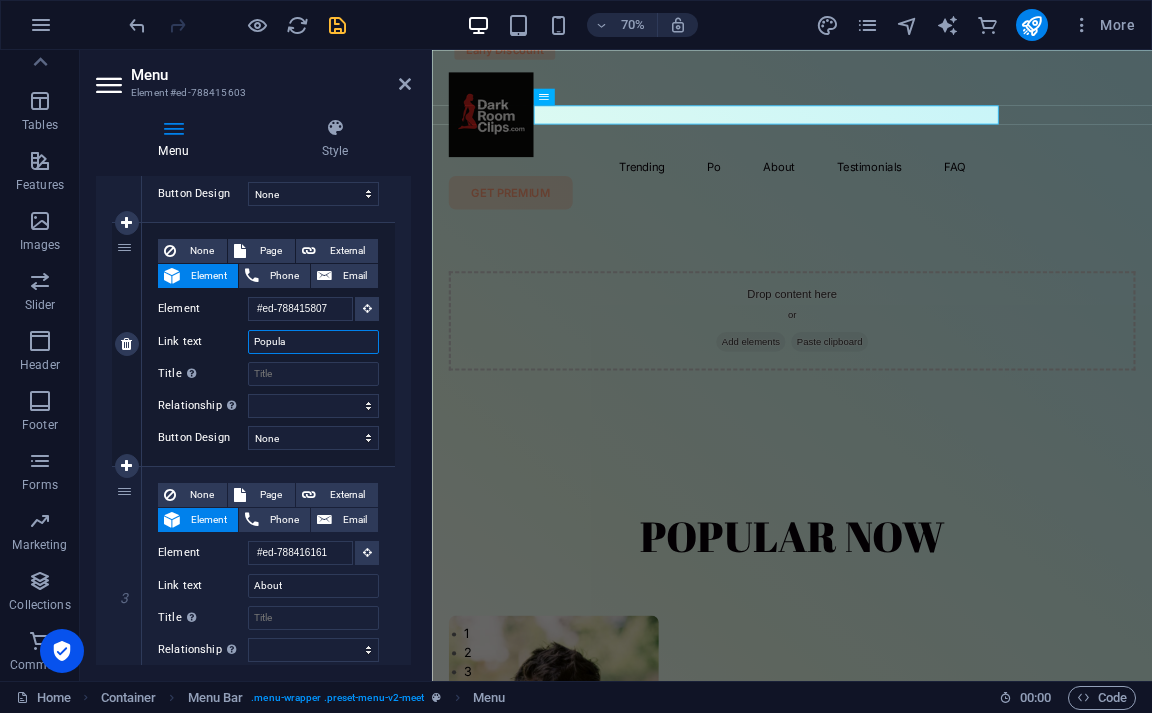 select 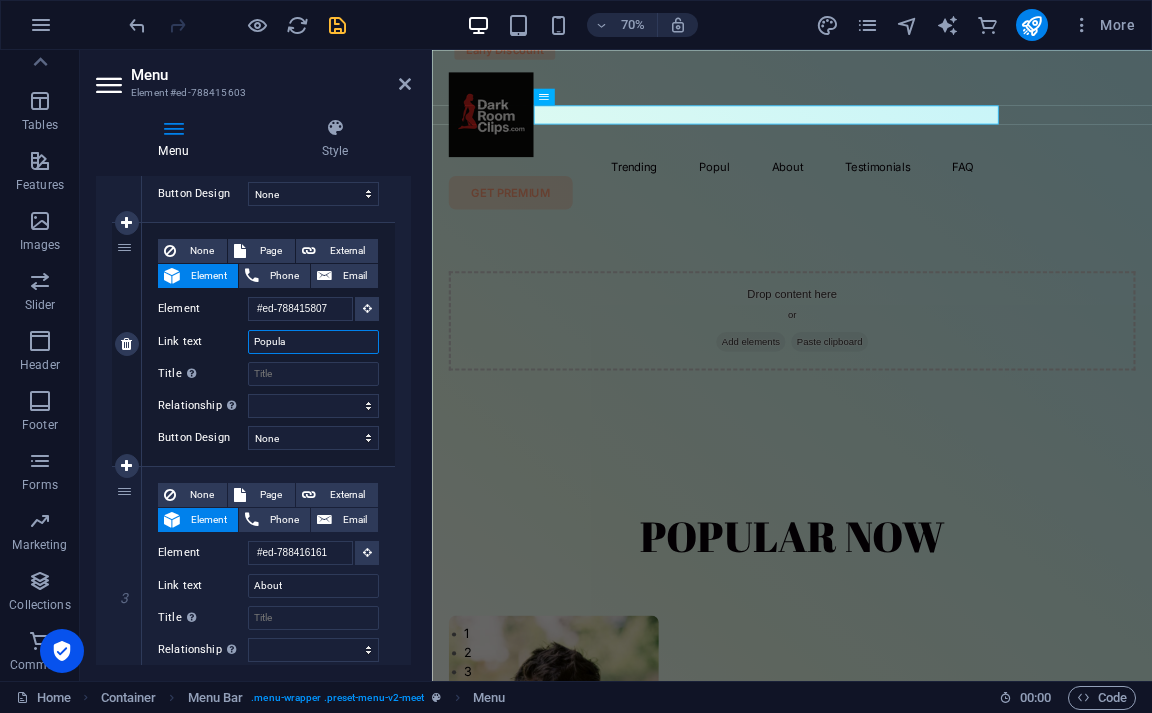 select 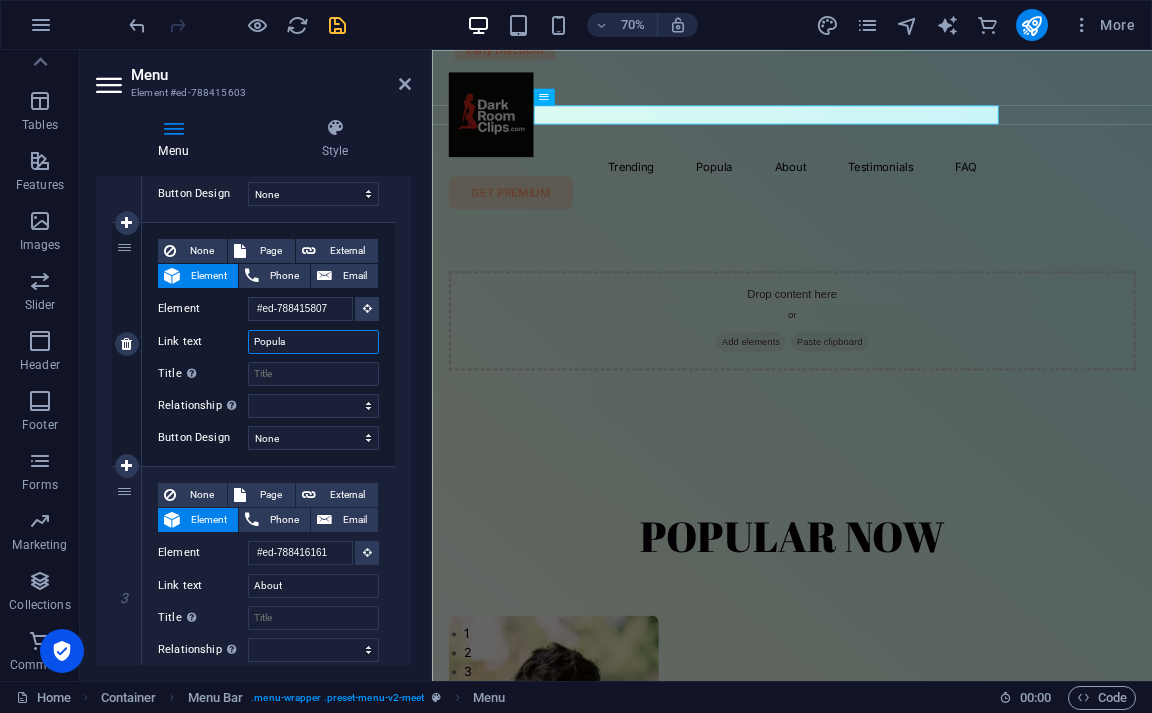 type on "Popular" 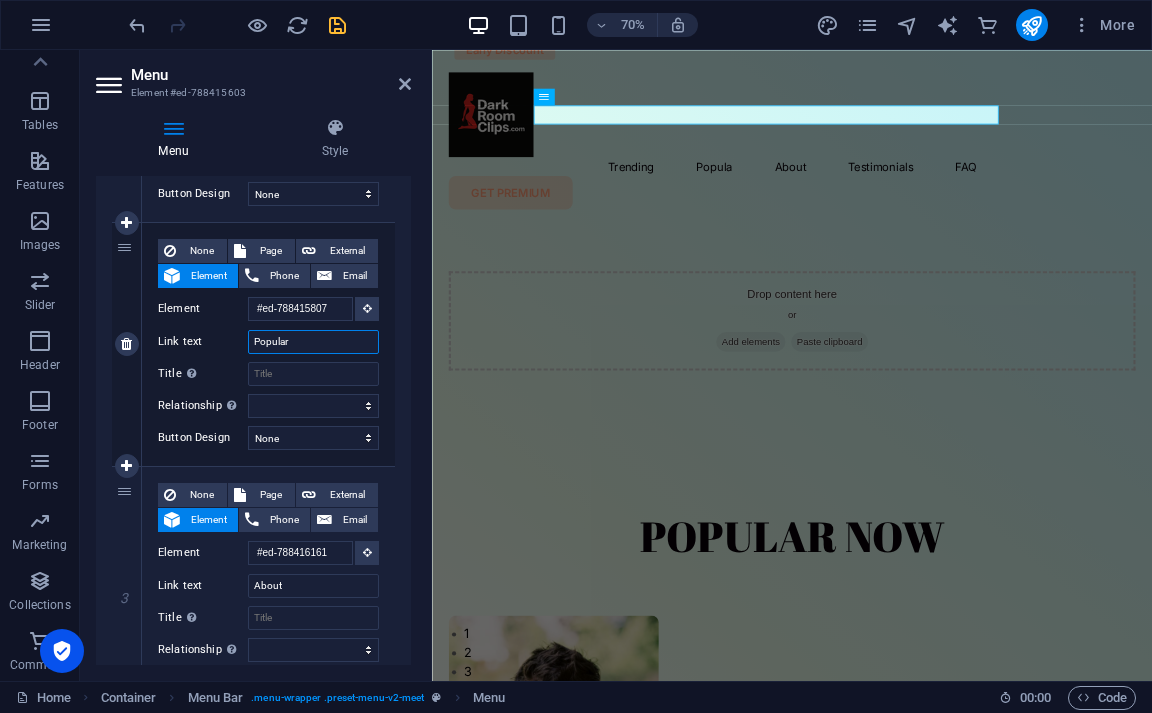 select 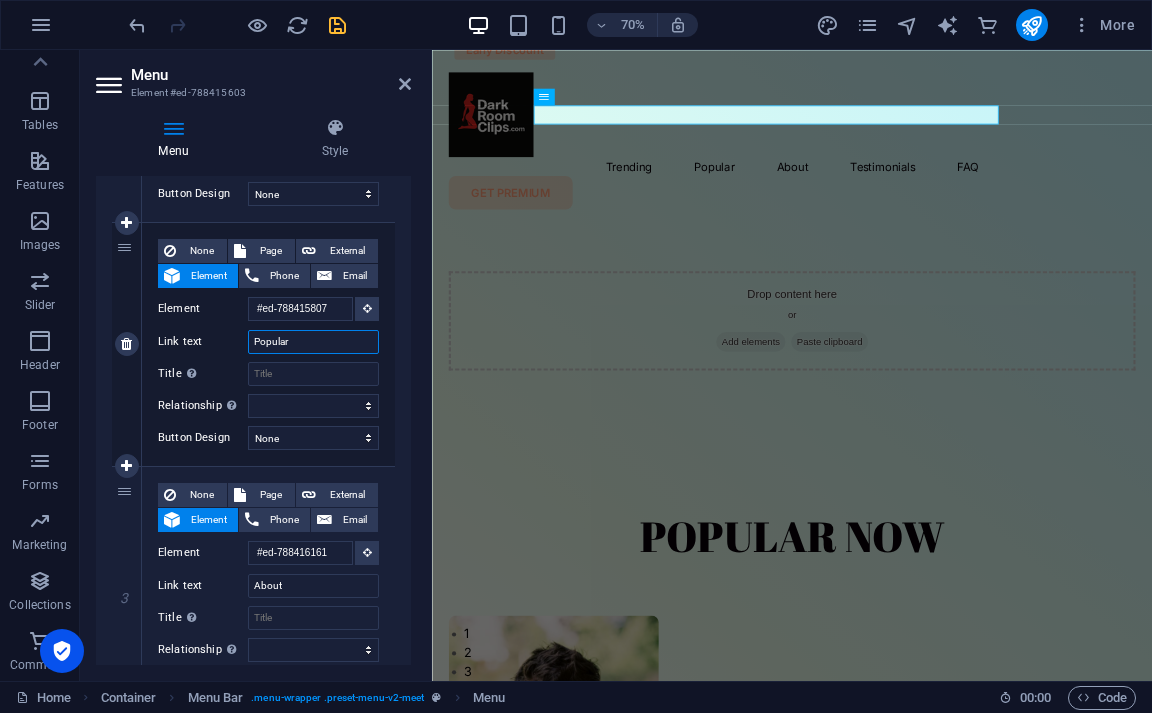type on "Popular" 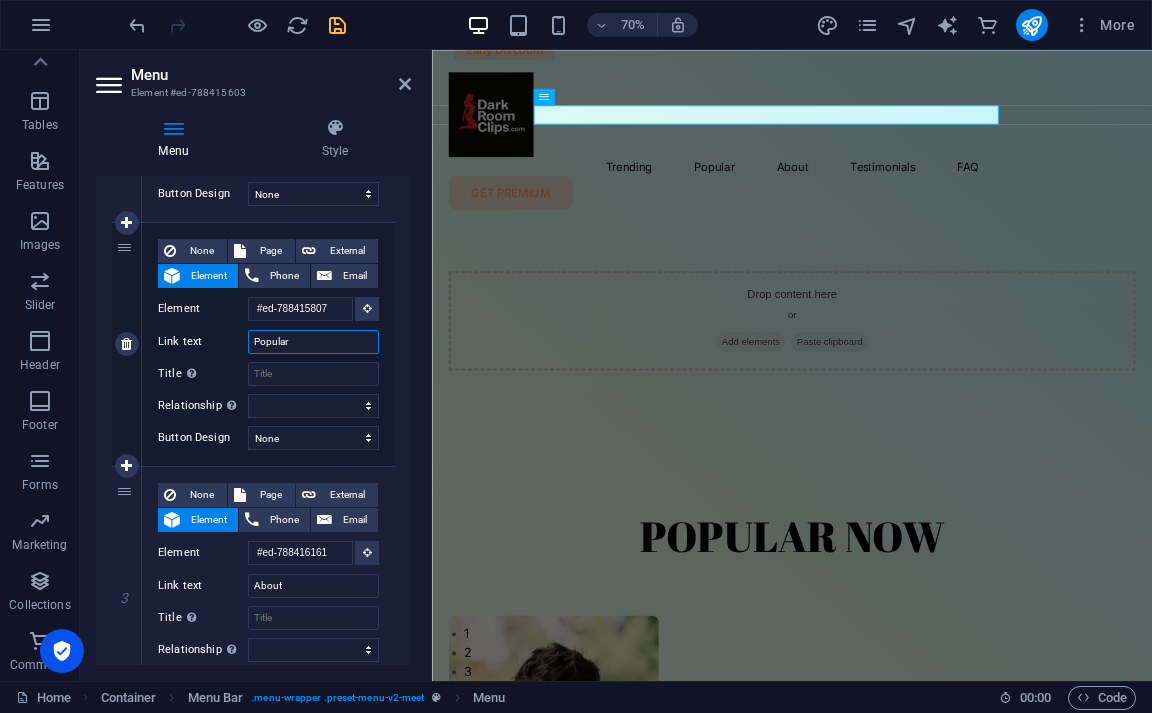 select 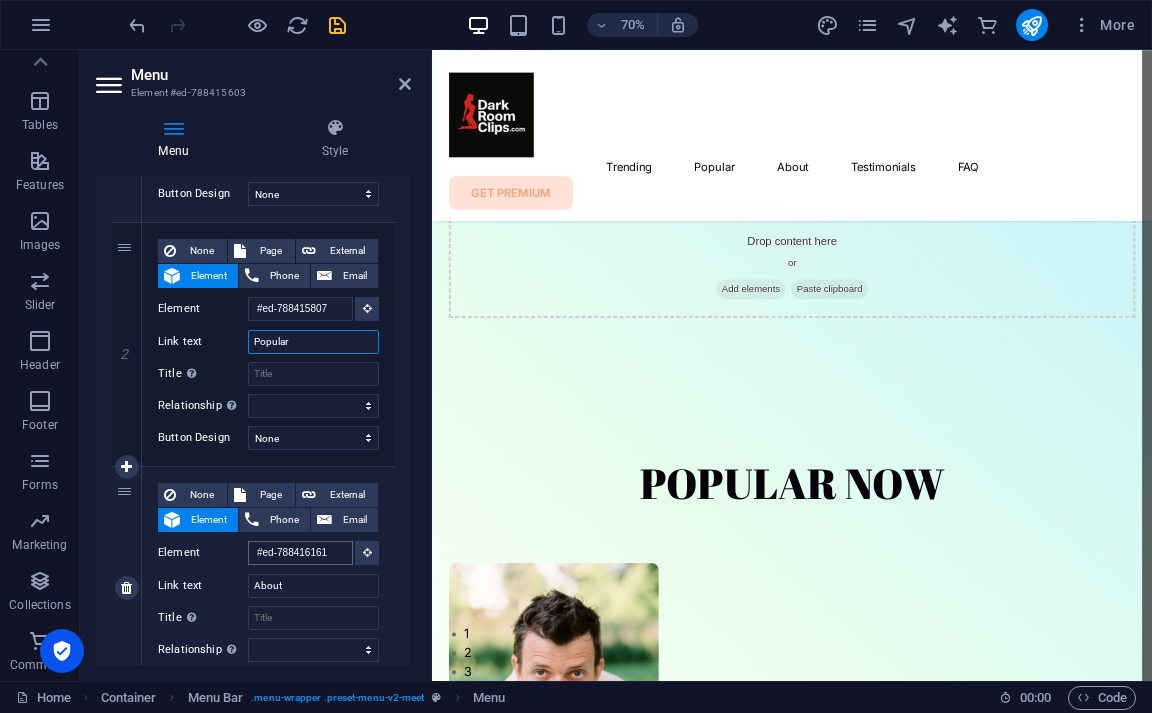 scroll, scrollTop: 487, scrollLeft: 0, axis: vertical 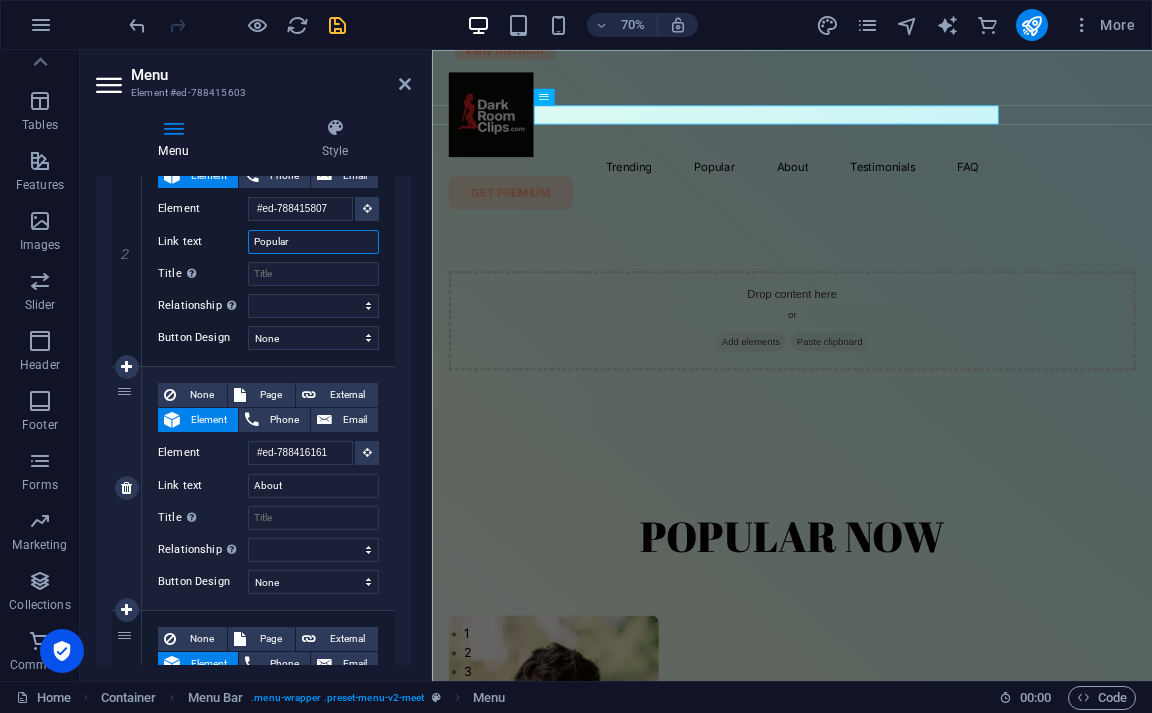 type on "Popular" 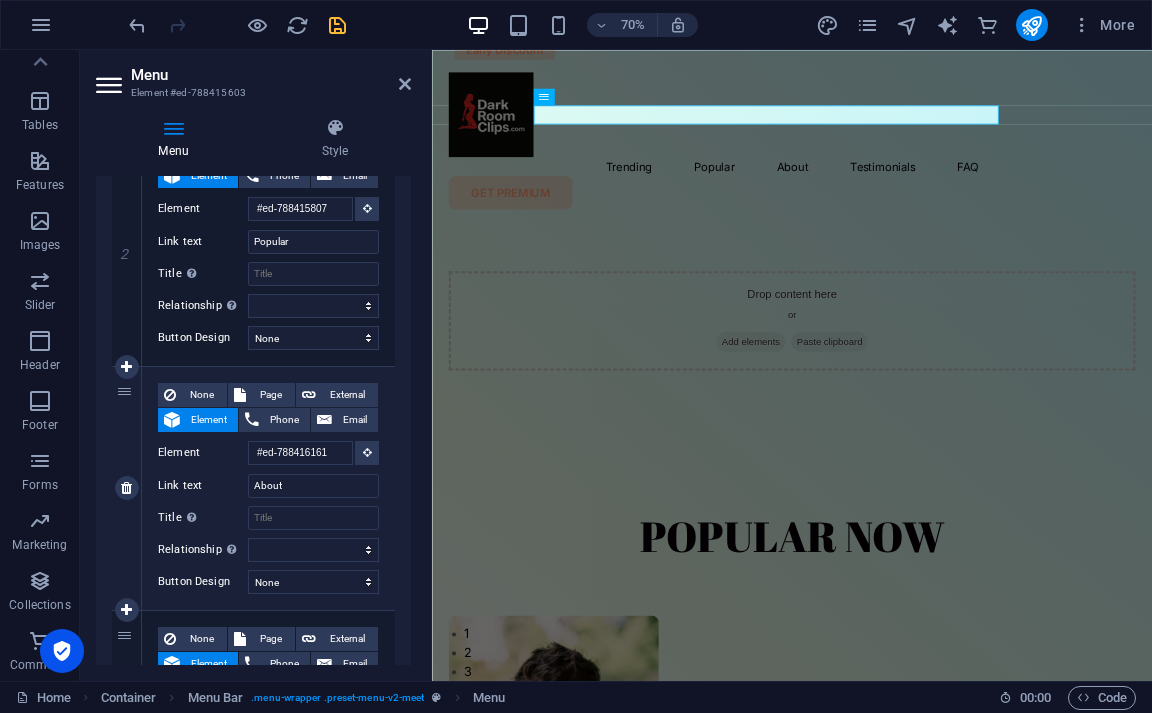drag, startPoint x: 117, startPoint y: 435, endPoint x: 130, endPoint y: 453, distance: 22.203604 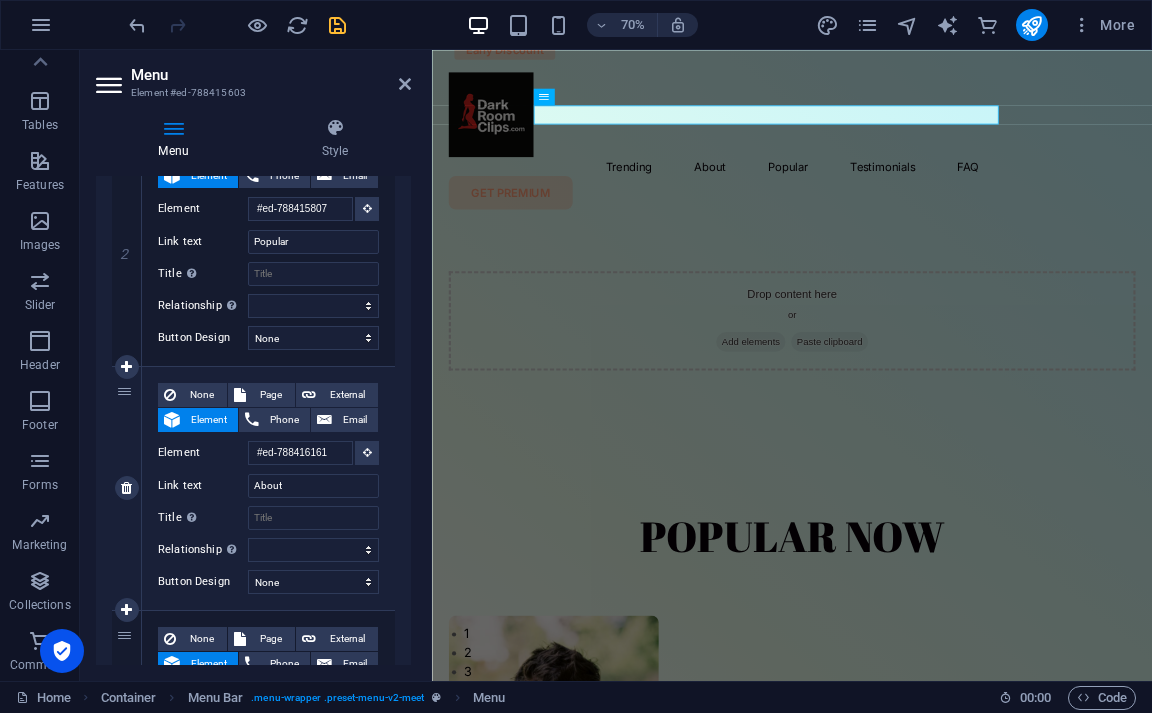 select 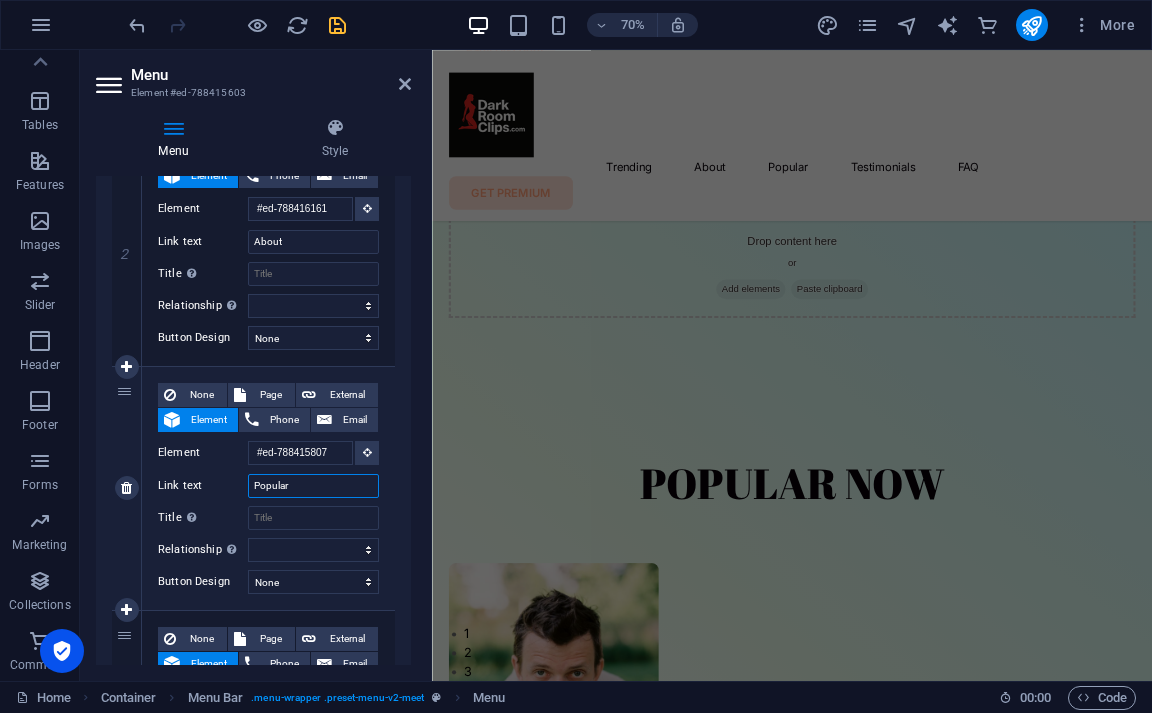 scroll, scrollTop: 0, scrollLeft: 0, axis: both 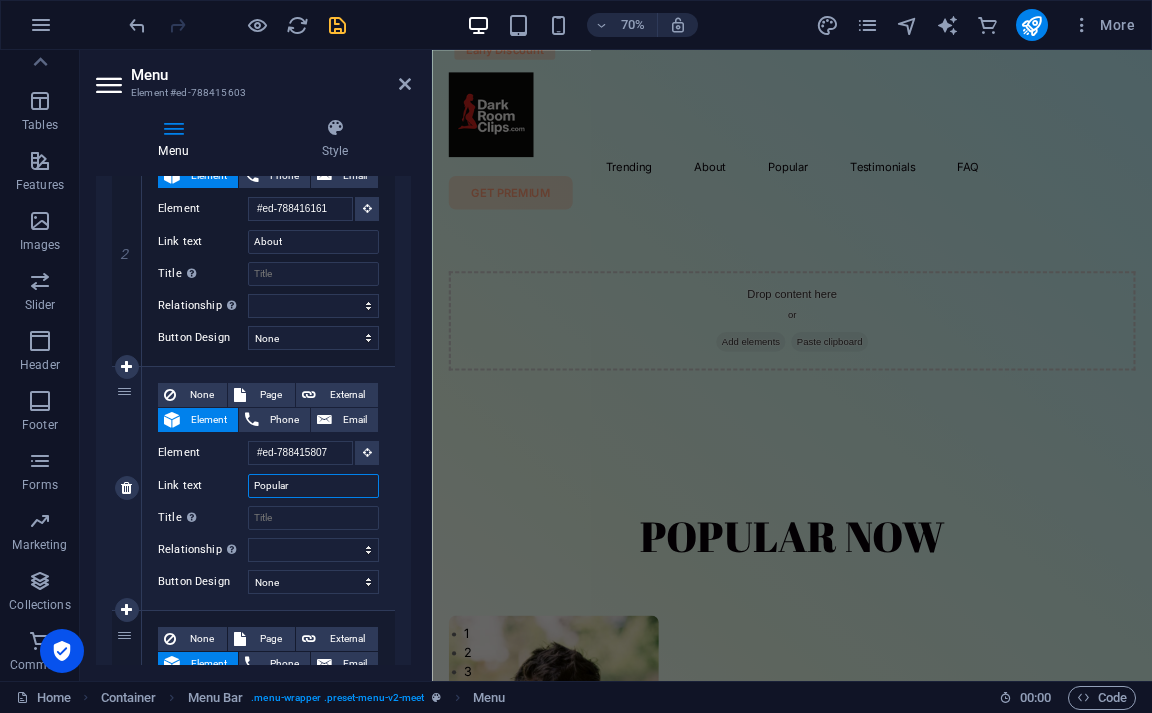 click on "Link text Popular" at bounding box center [268, 486] 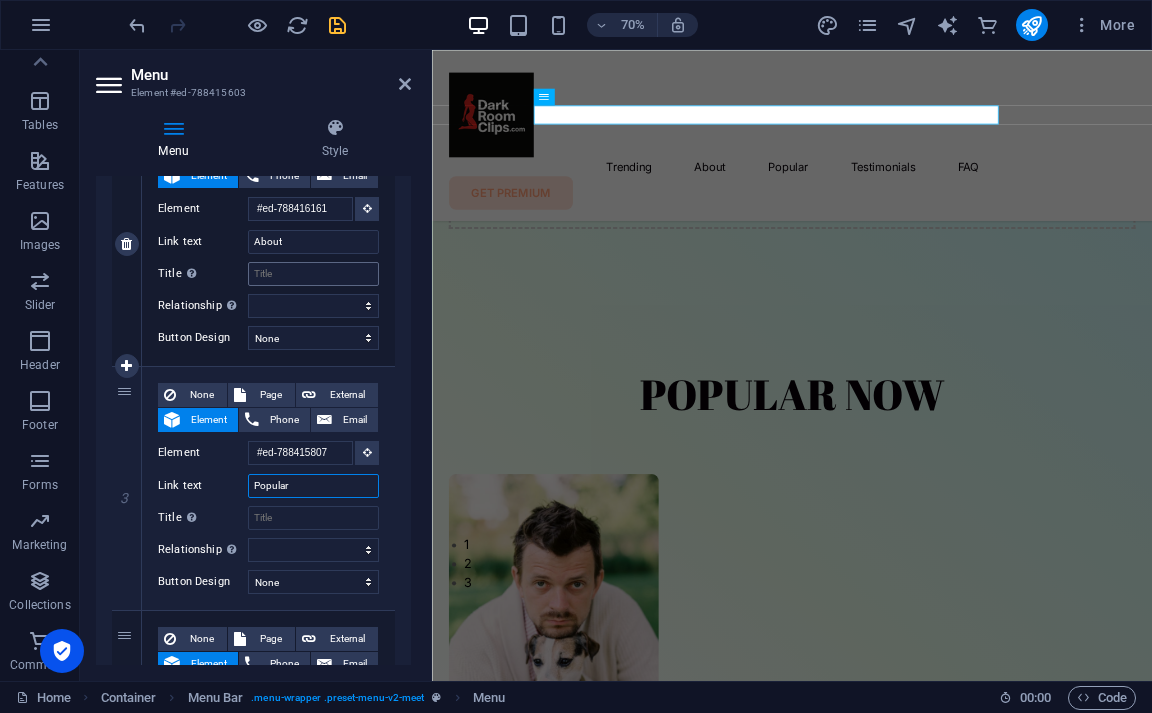 scroll, scrollTop: 0, scrollLeft: 0, axis: both 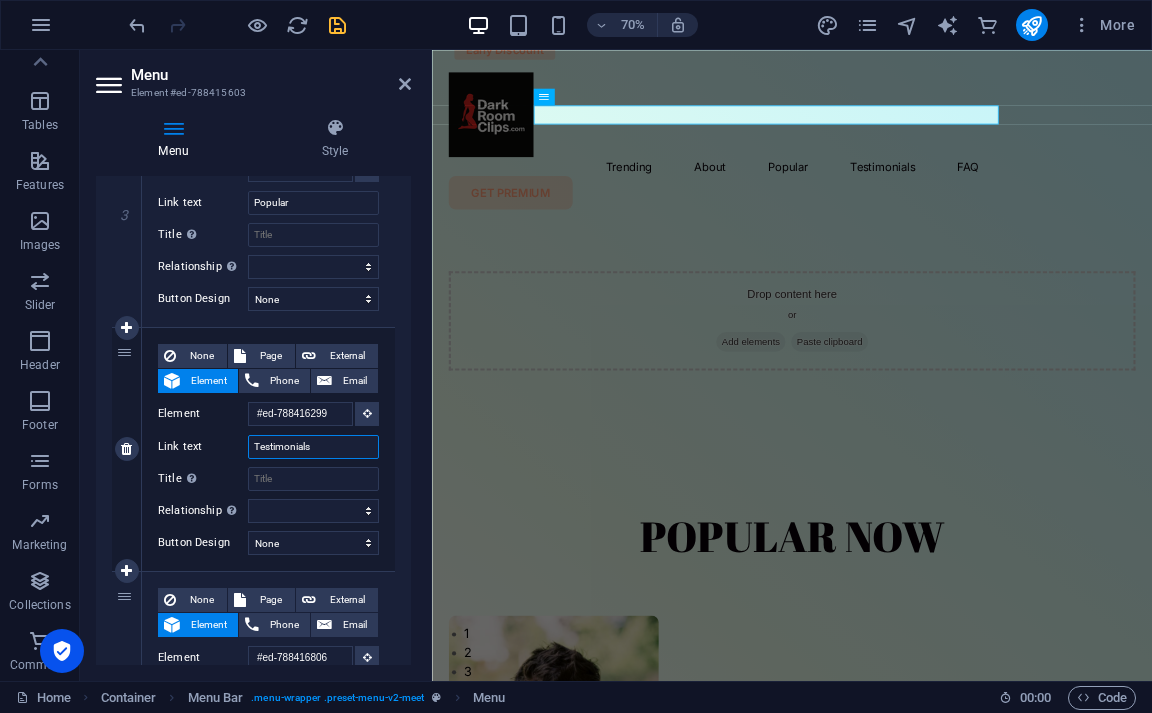 drag, startPoint x: 317, startPoint y: 445, endPoint x: 250, endPoint y: 445, distance: 67 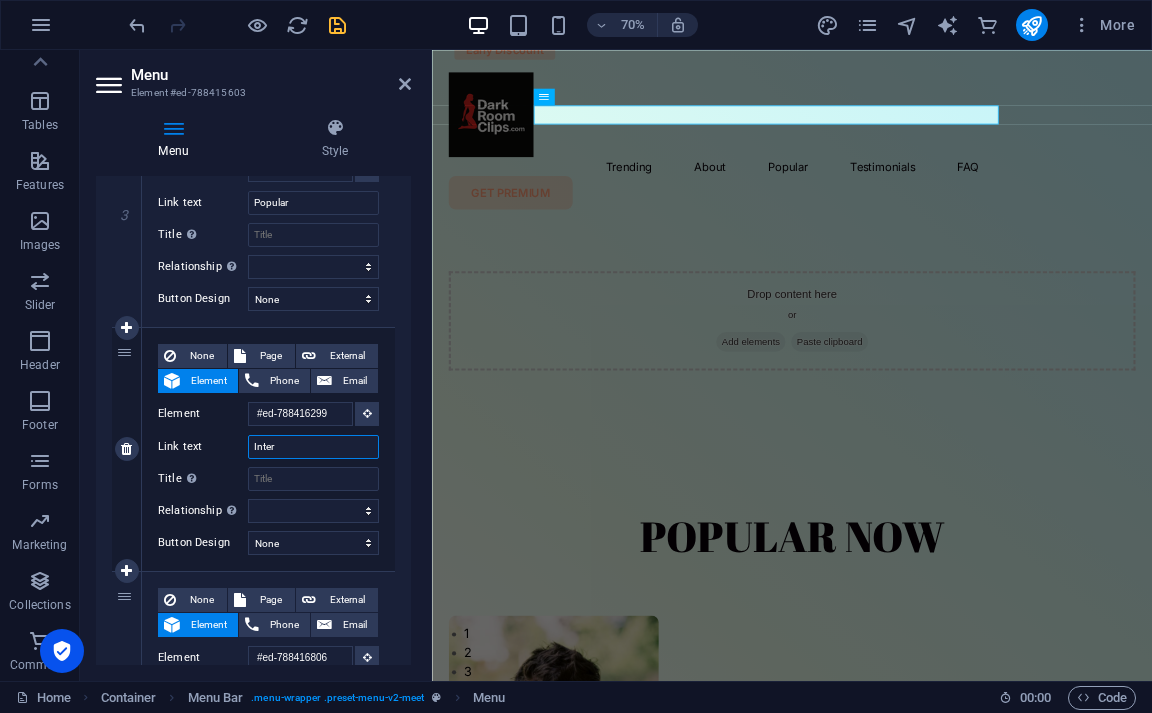 type on "Intern" 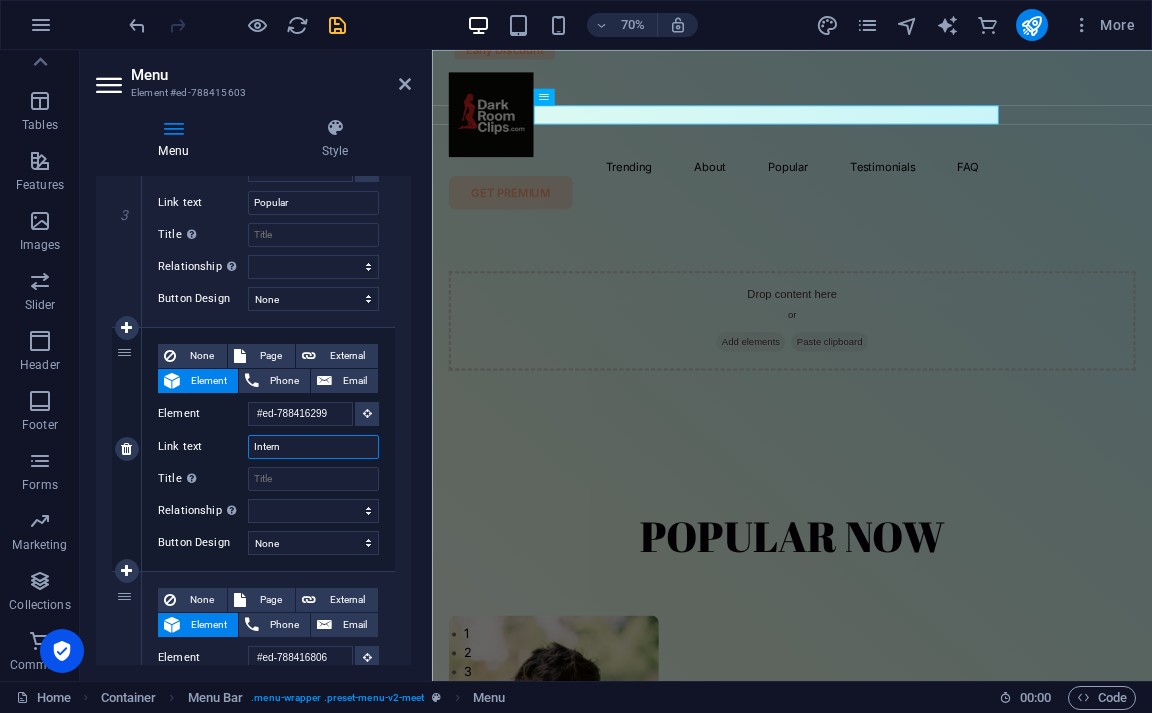 select 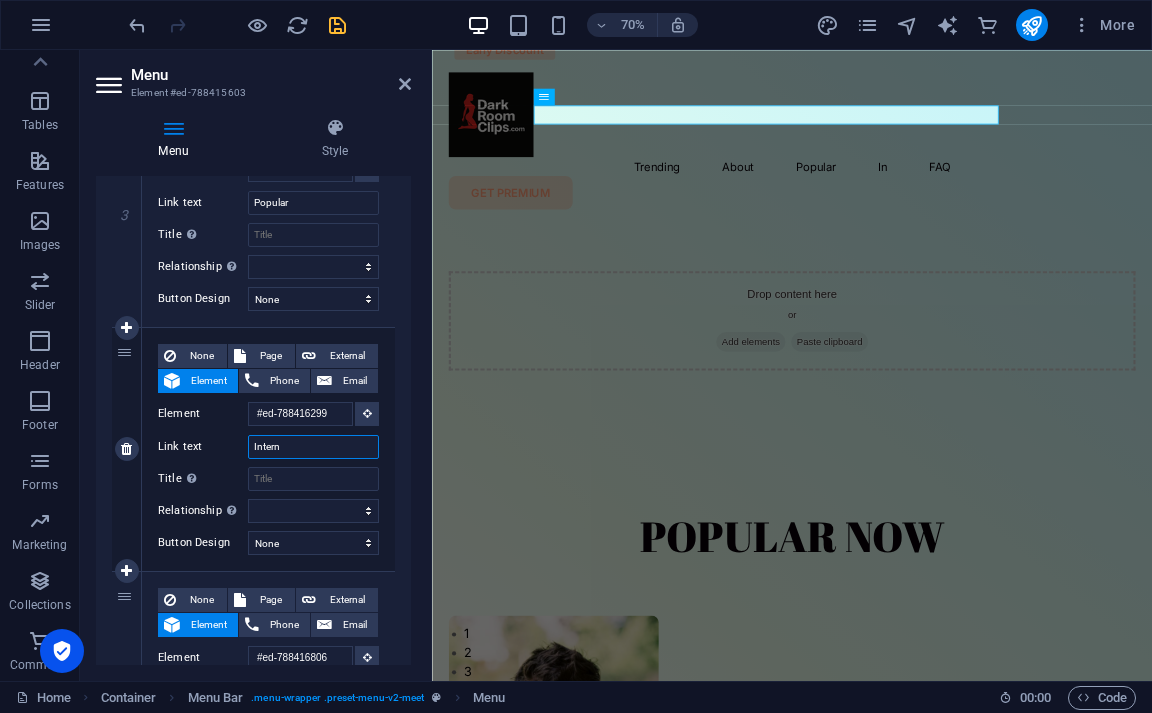 type on "Interna" 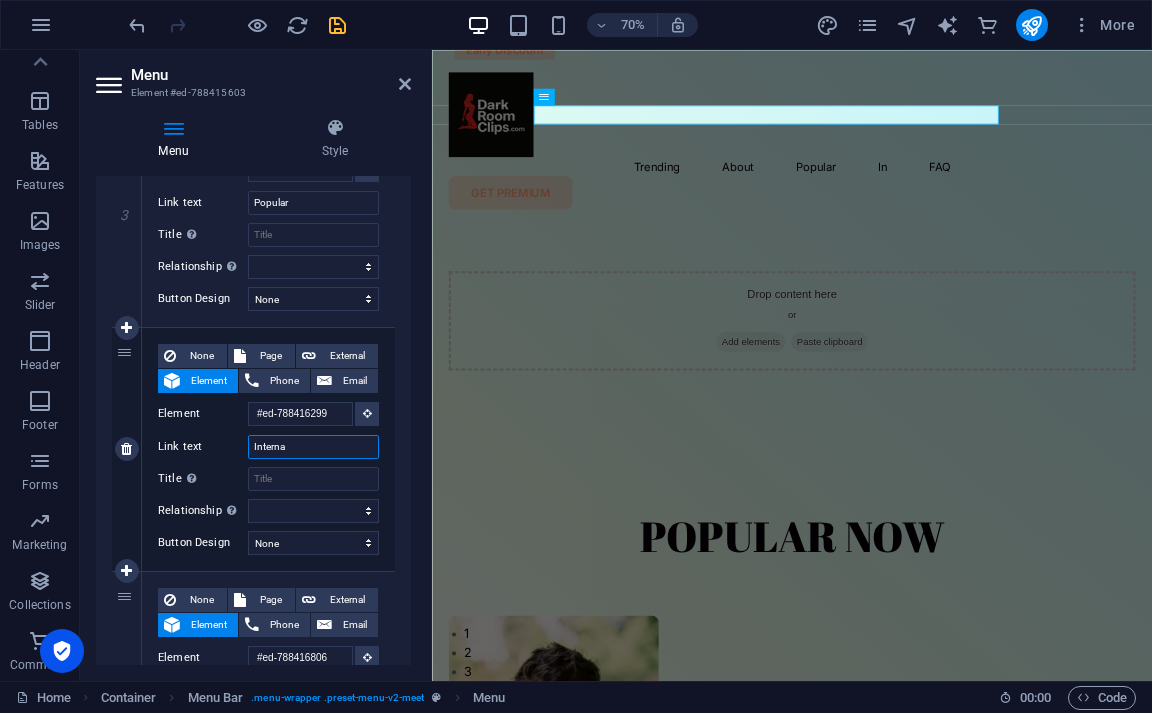 select 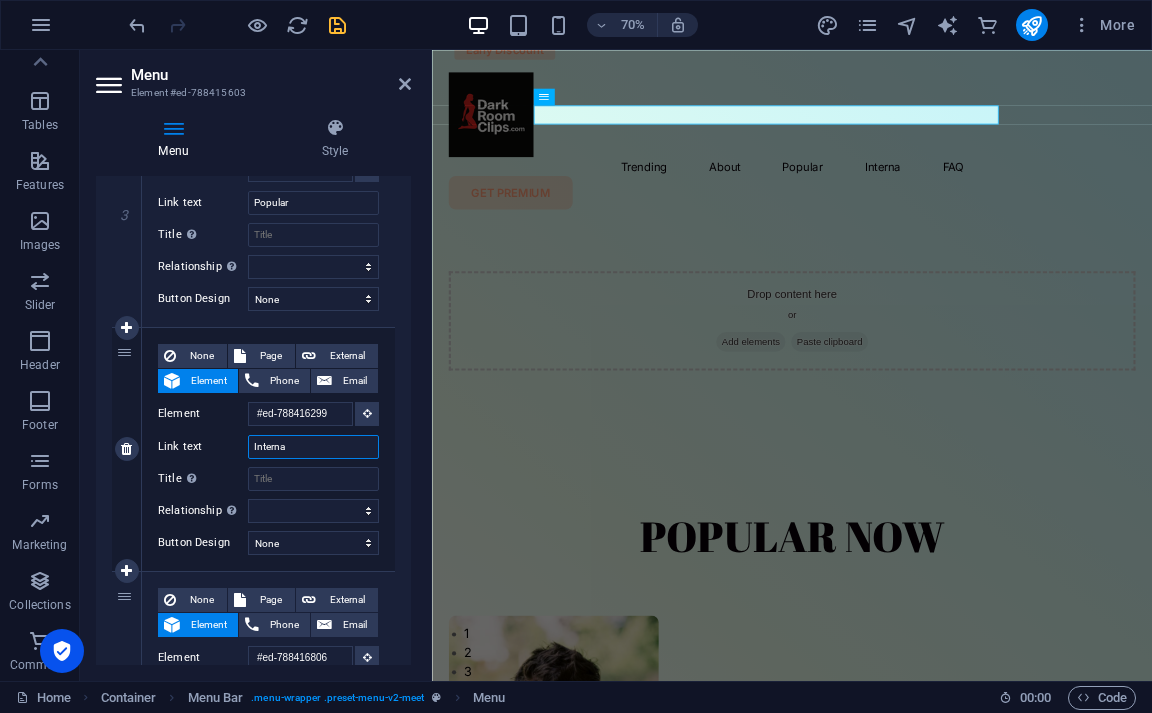 type on "International" 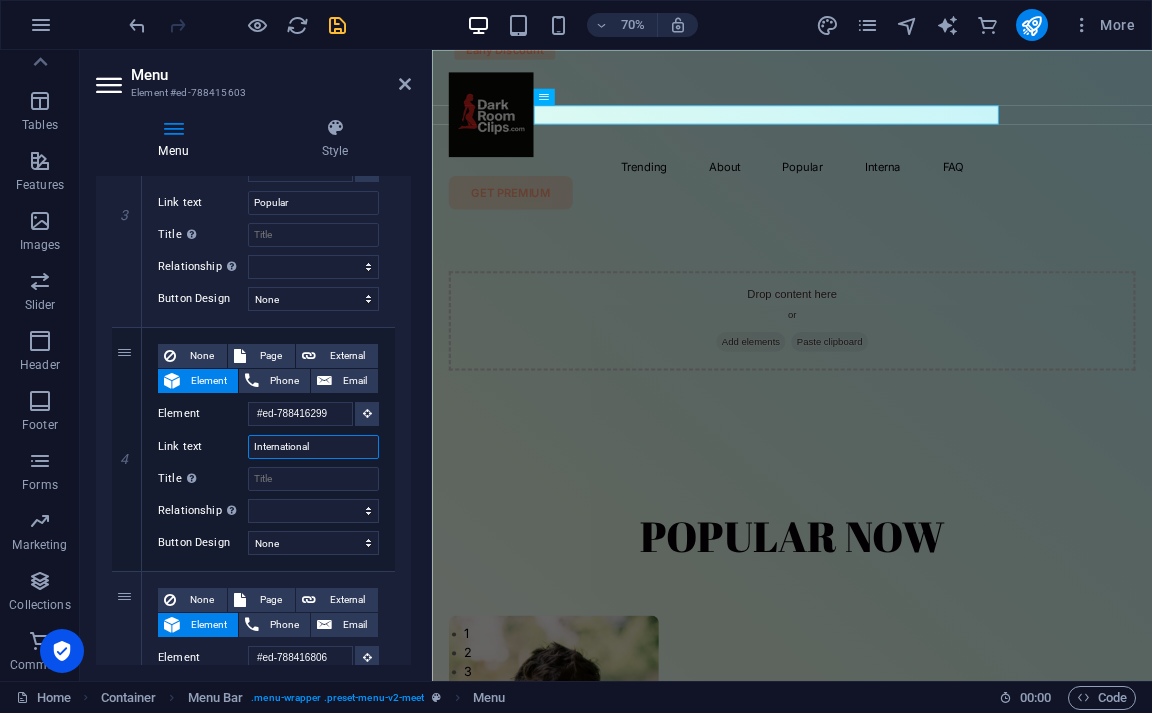 select 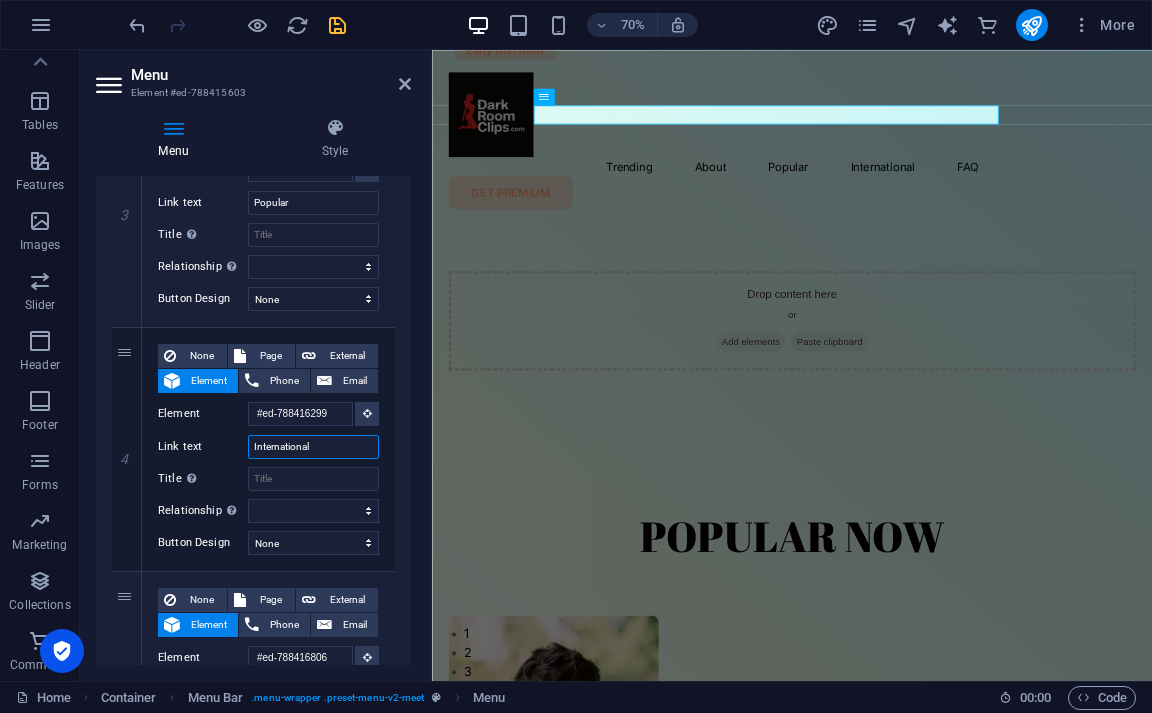 type on "International" 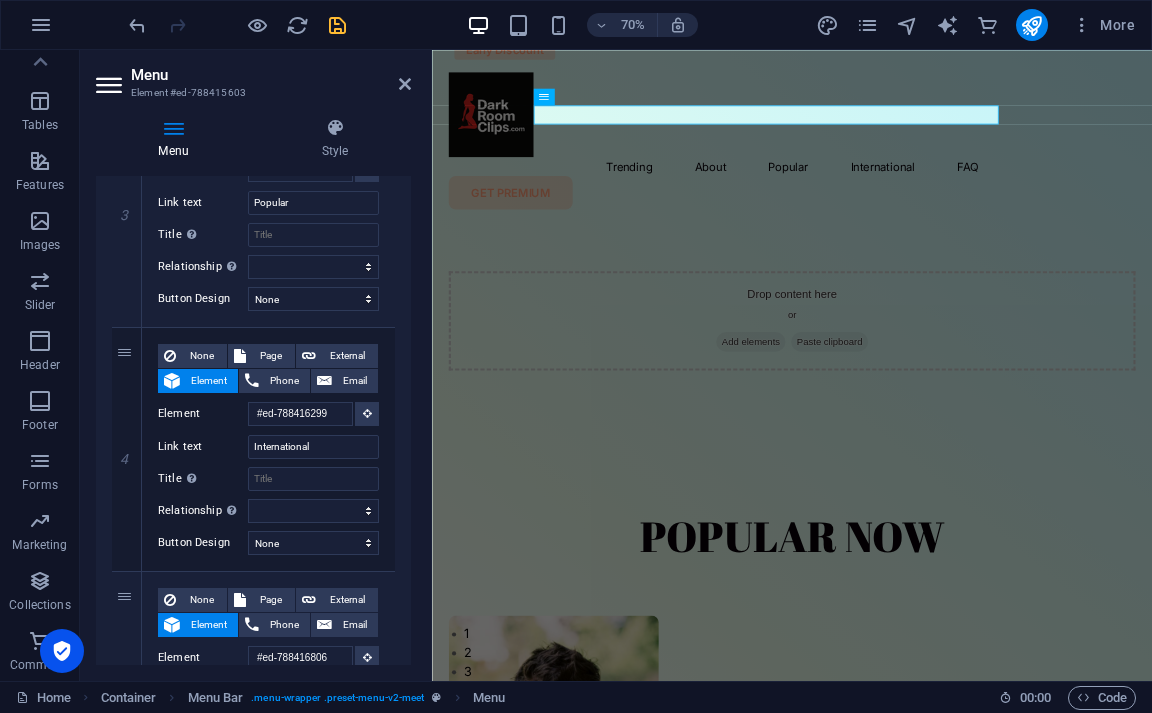 drag, startPoint x: 411, startPoint y: 515, endPoint x: 417, endPoint y: 557, distance: 42.426407 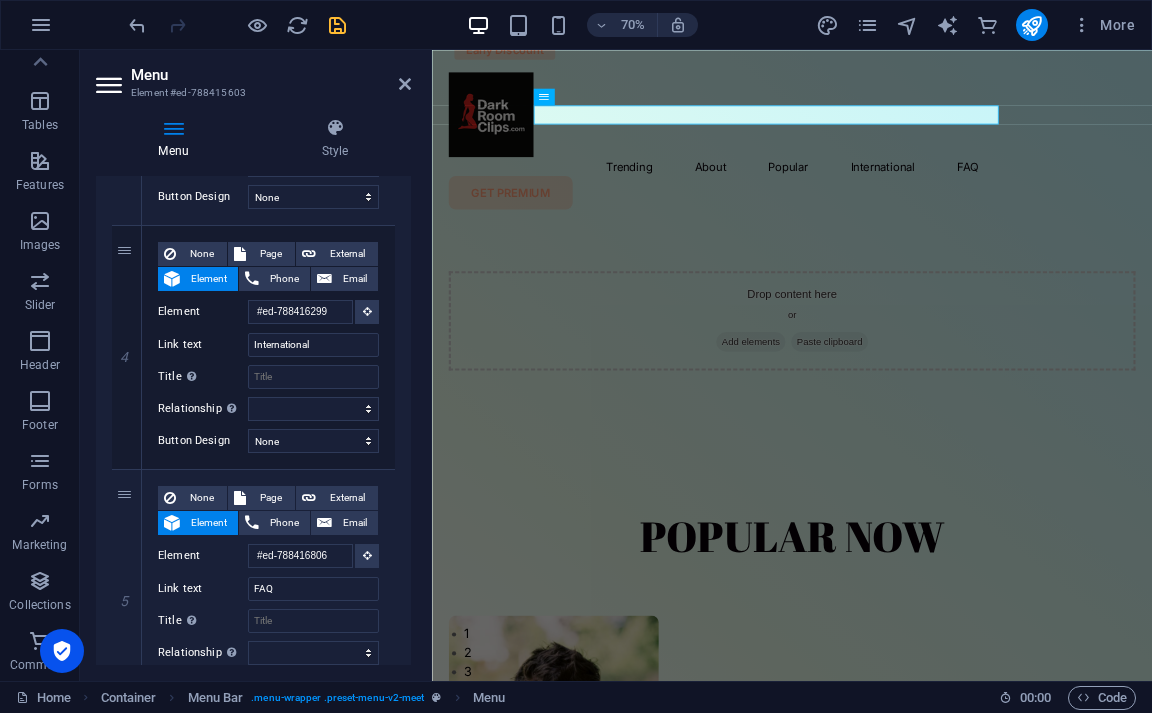 scroll, scrollTop: 976, scrollLeft: 0, axis: vertical 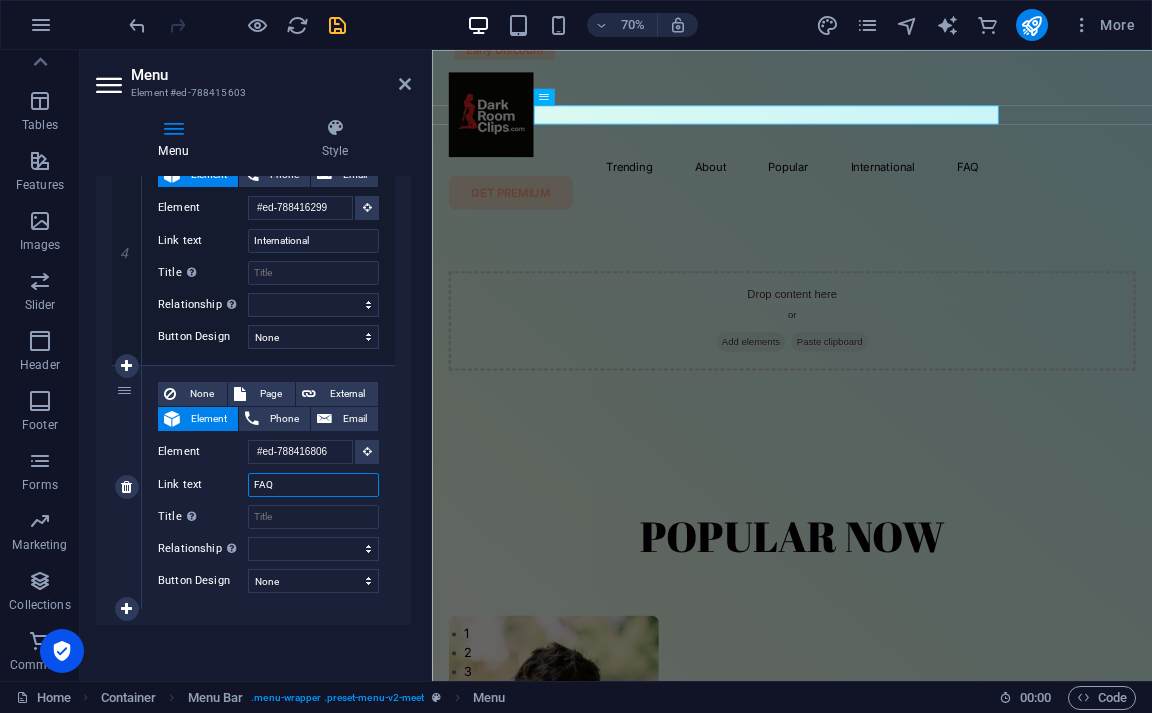 click on "Link text FAQ" at bounding box center [268, 485] 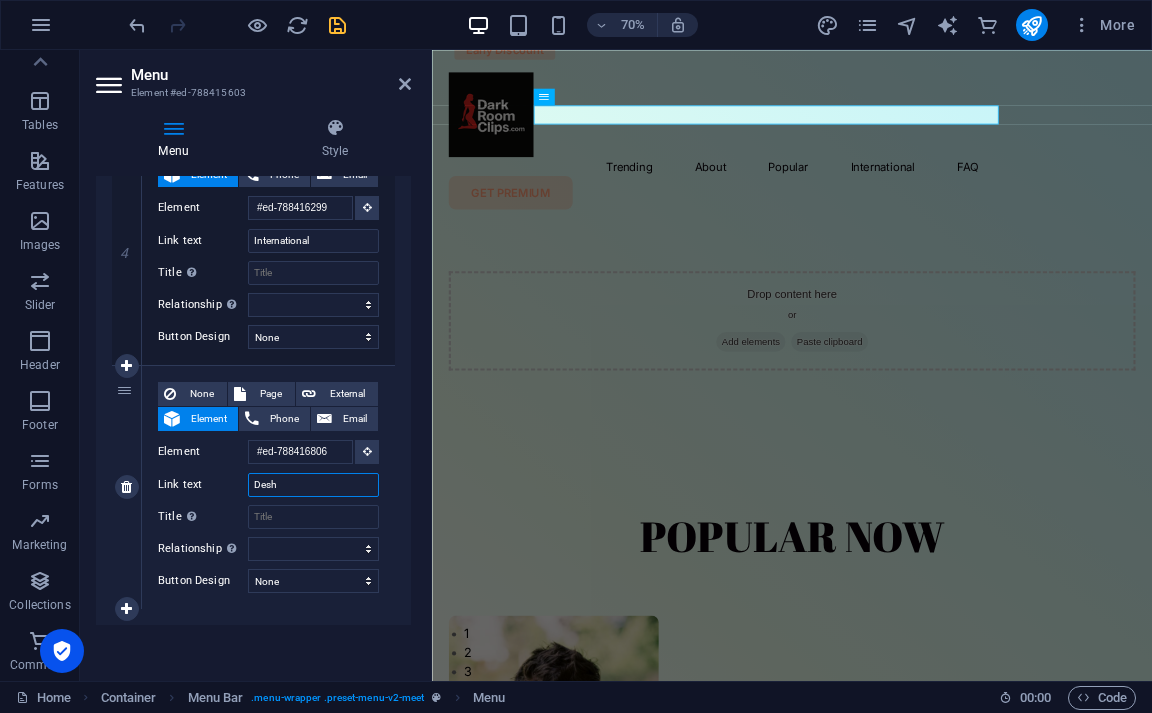 type on "Deshi" 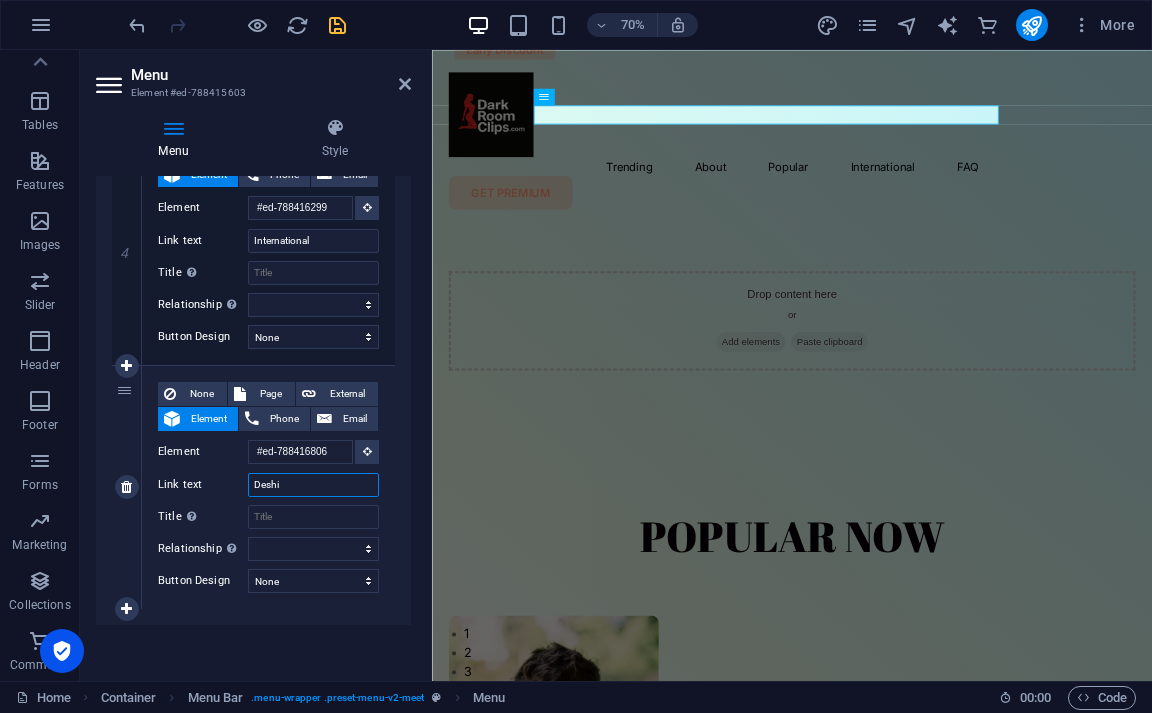 select 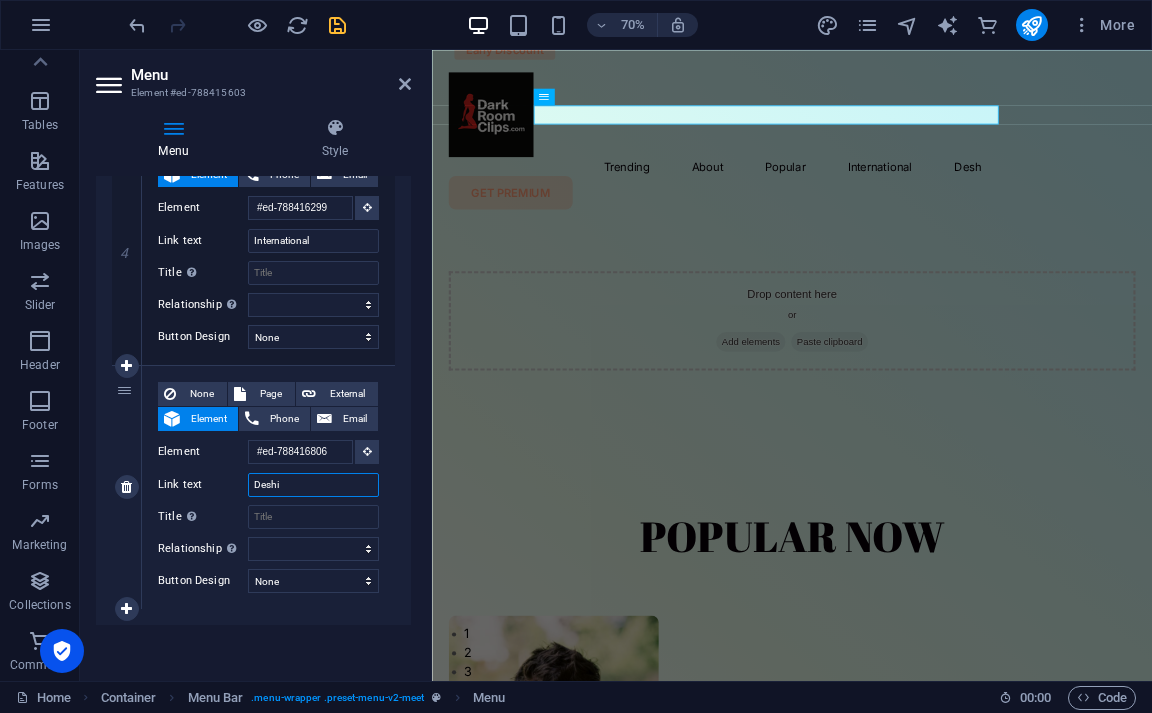 select 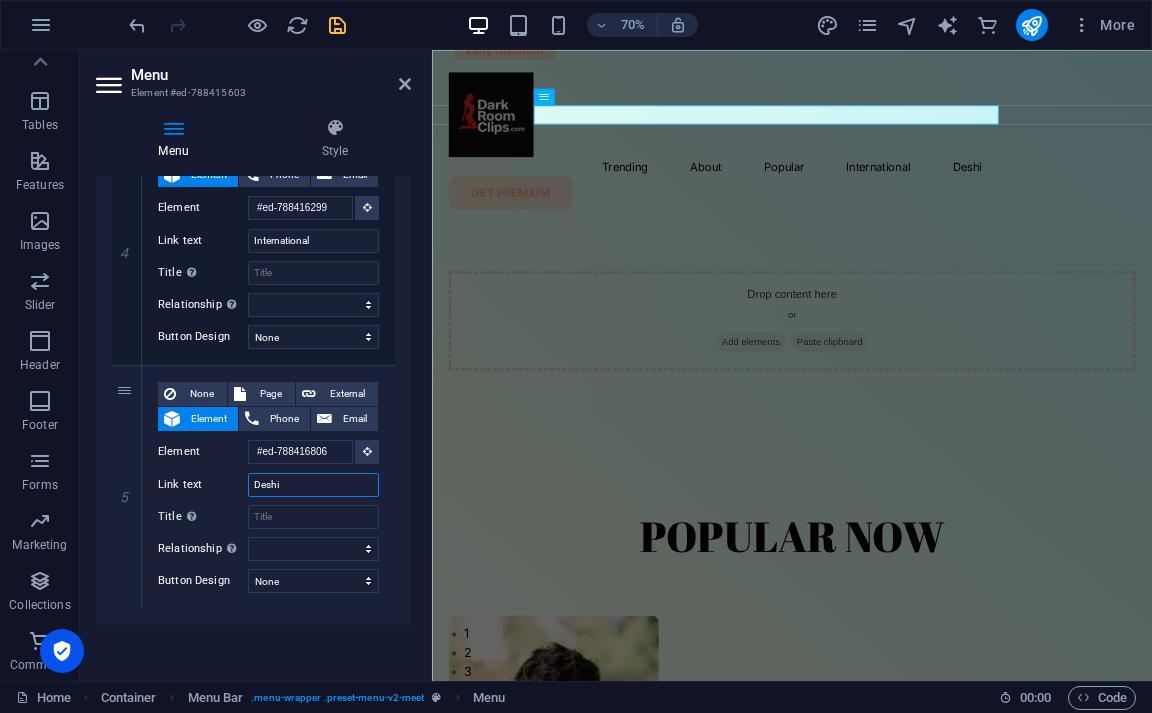 type on "Deshi" 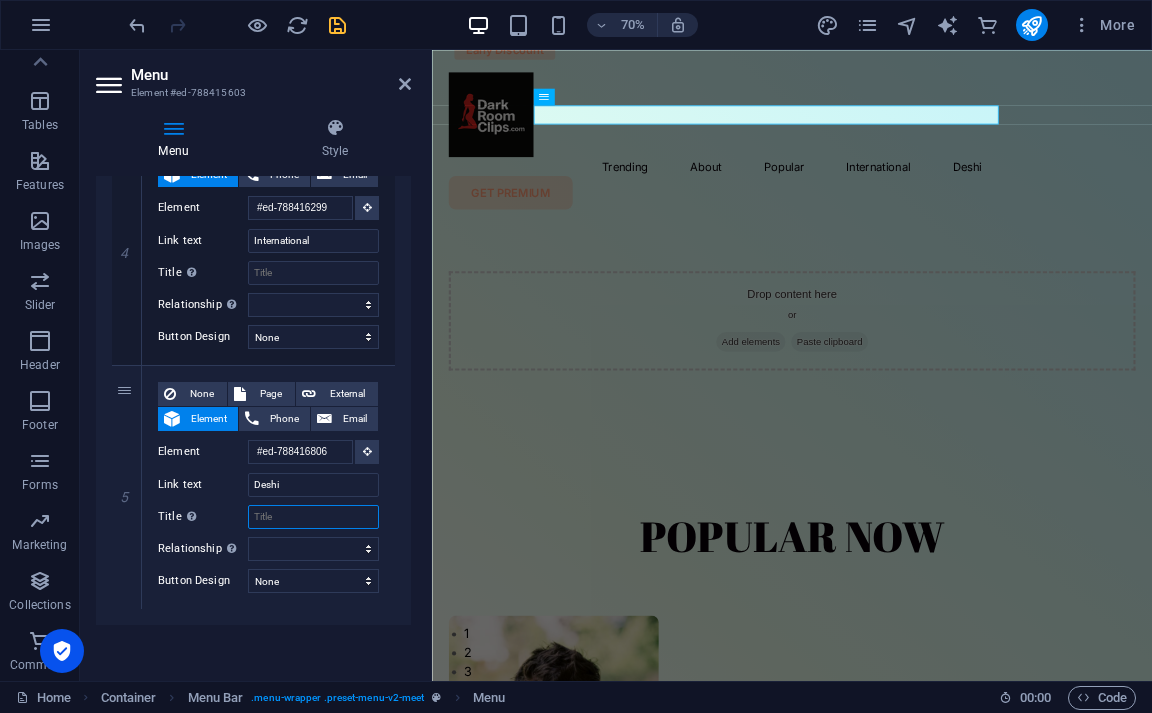 click on "Title Additional link description, should not be the same as the link text. The title is most often shown as a tooltip text when the mouse moves over the element. Leave empty if uncertain." at bounding box center (313, 517) 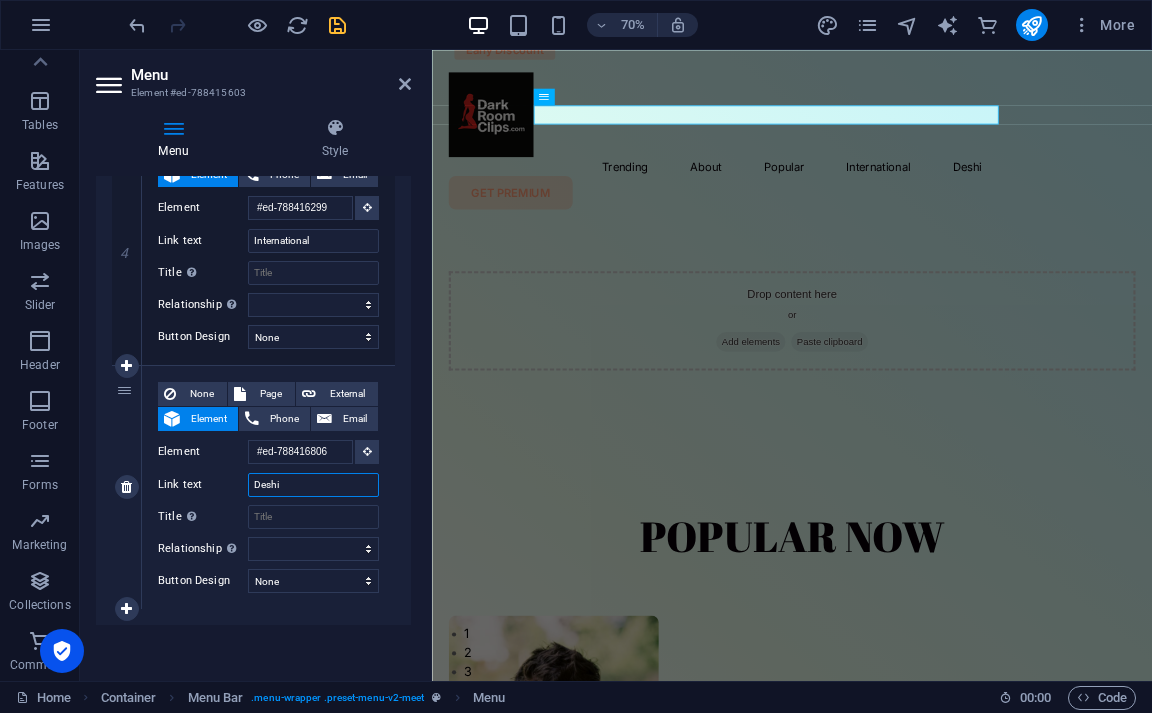 click on "Deshi" at bounding box center (313, 485) 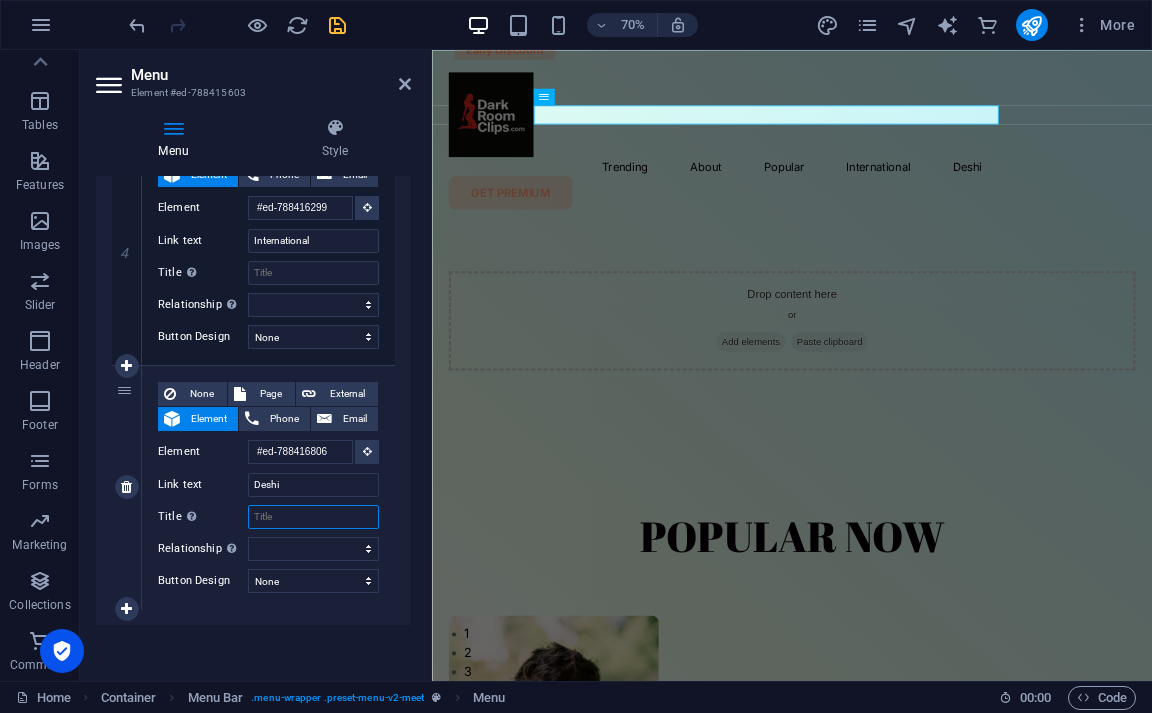 click on "Title Additional link description, should not be the same as the link text. The title is most often shown as a tooltip text when the mouse moves over the element. Leave empty if uncertain." at bounding box center [313, 517] 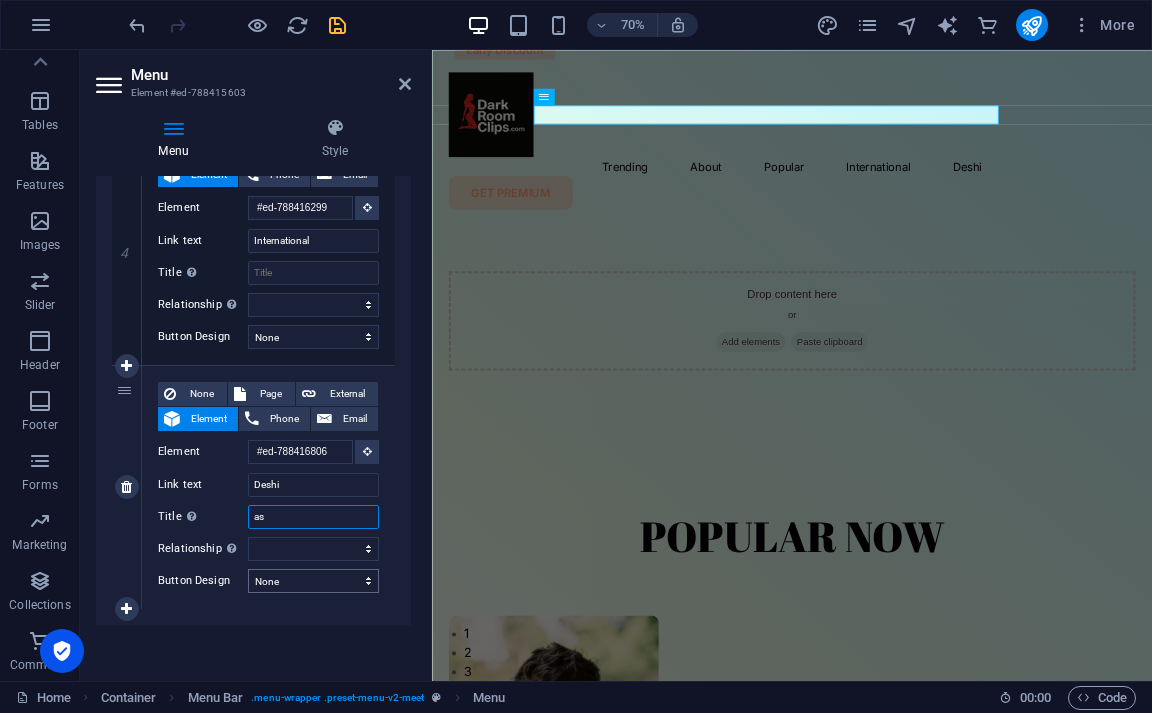 type on "asf" 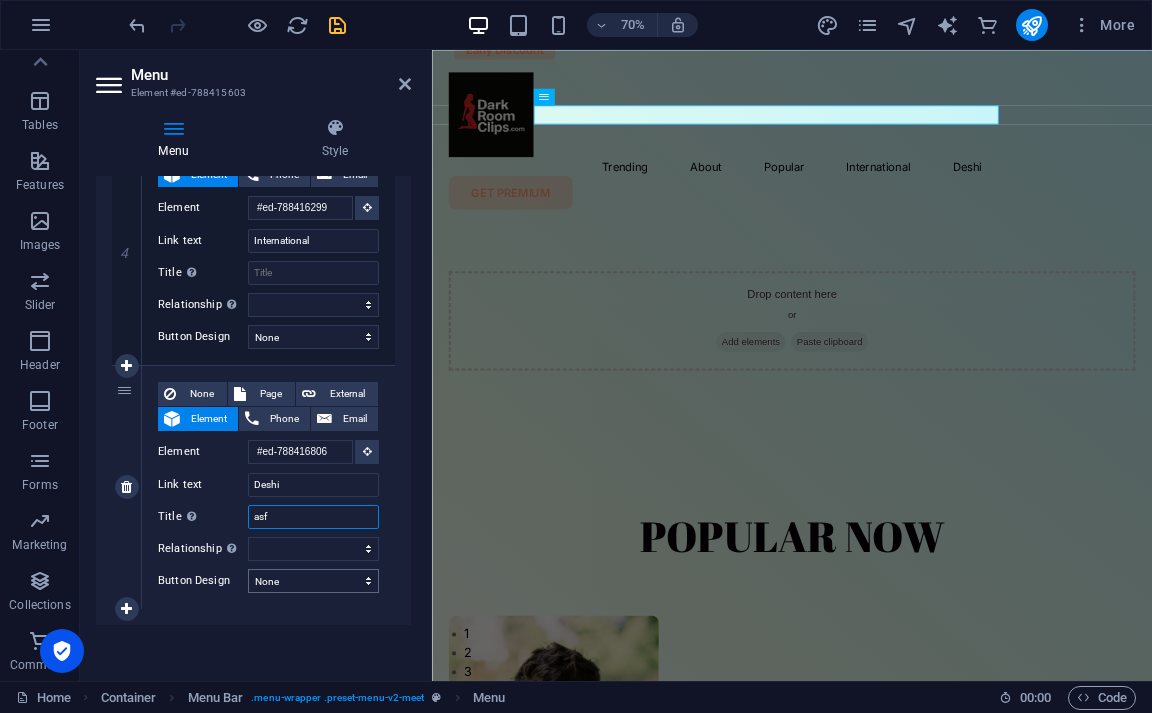 select 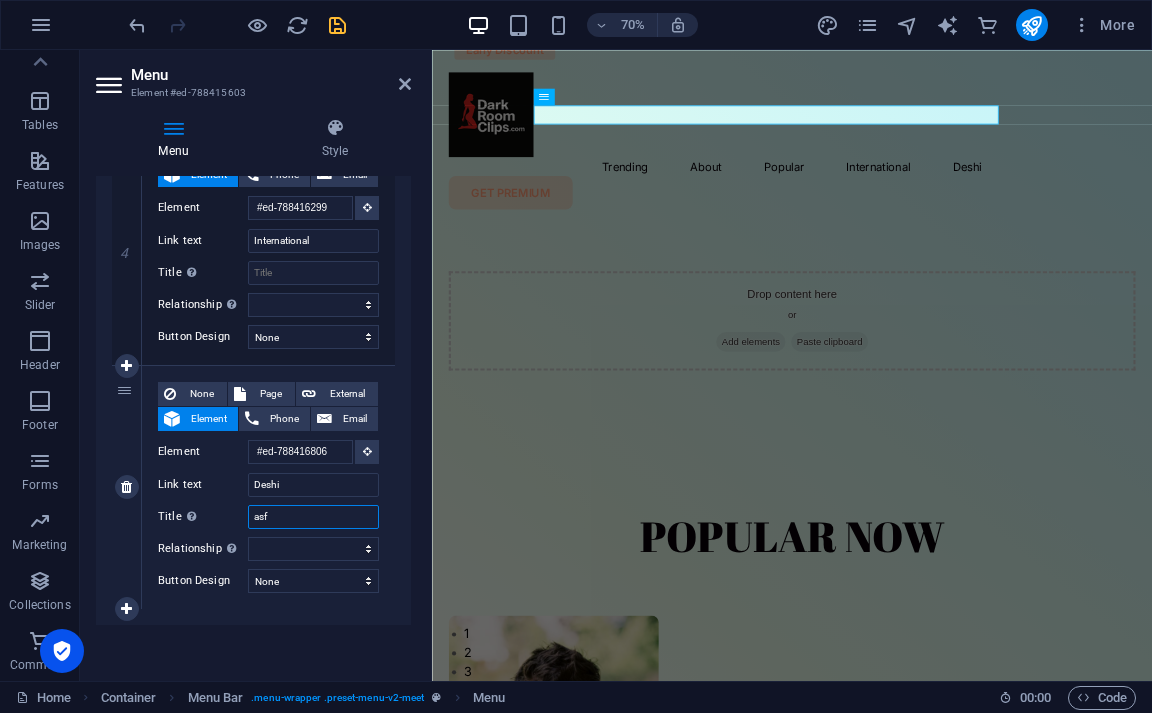 drag, startPoint x: 265, startPoint y: 526, endPoint x: 252, endPoint y: 526, distance: 13 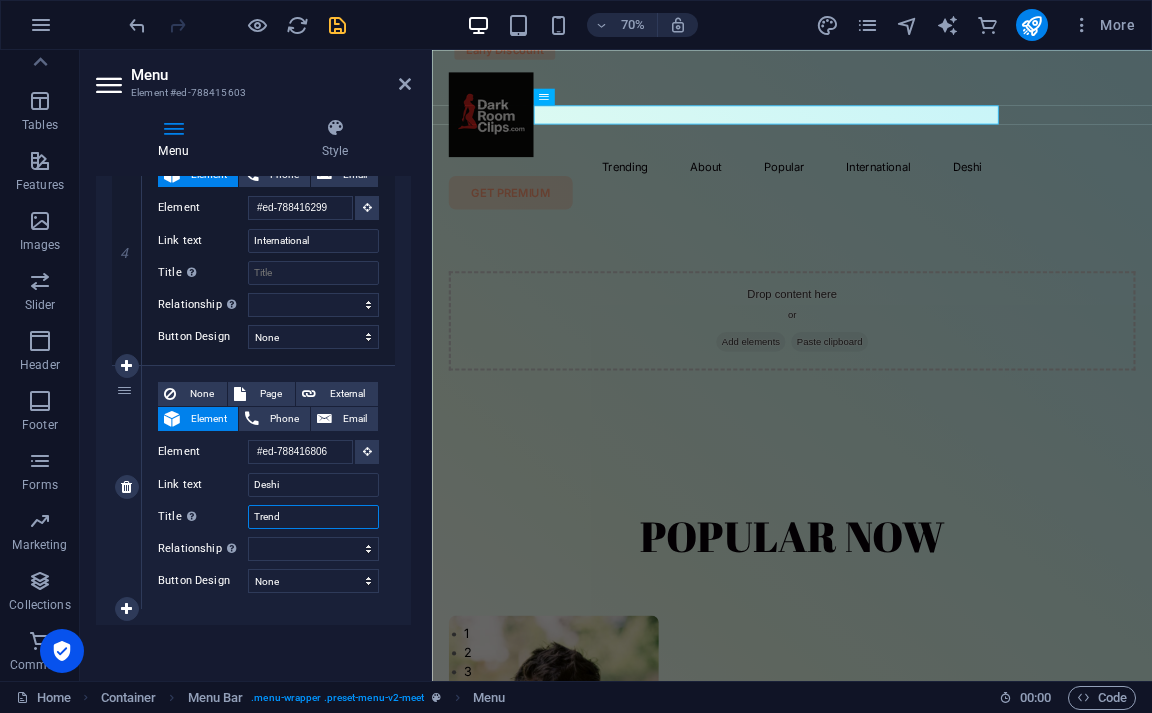 type on "Trendi" 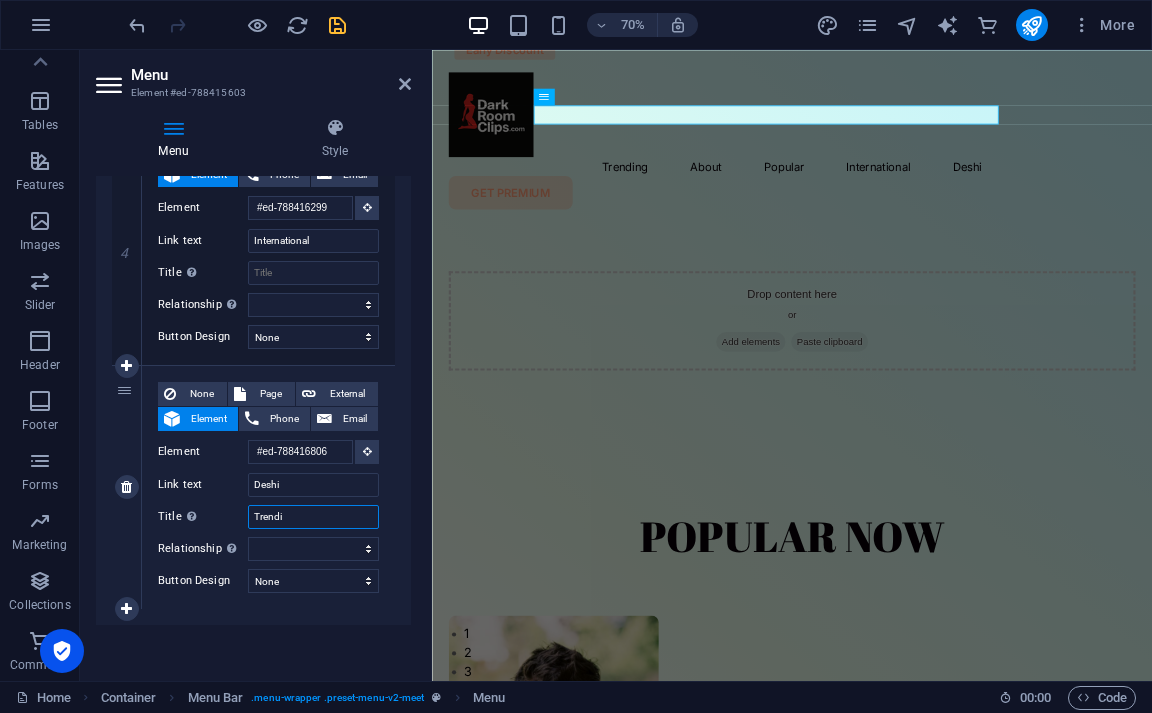 select 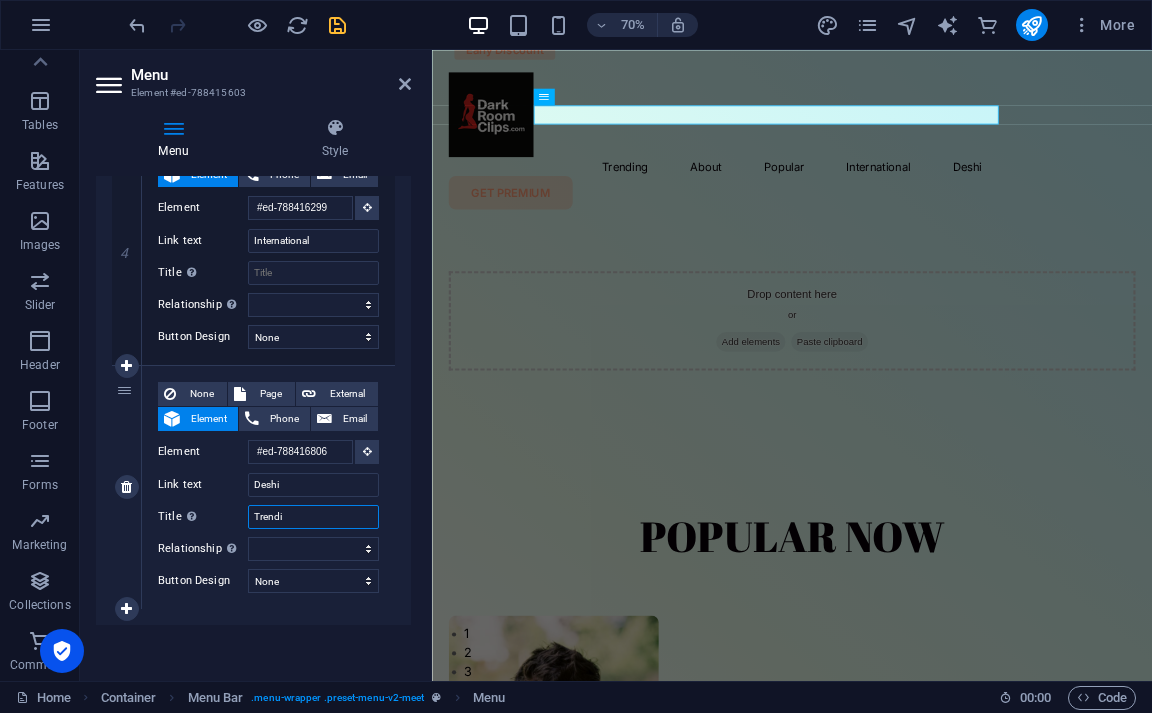 type on "Trendin" 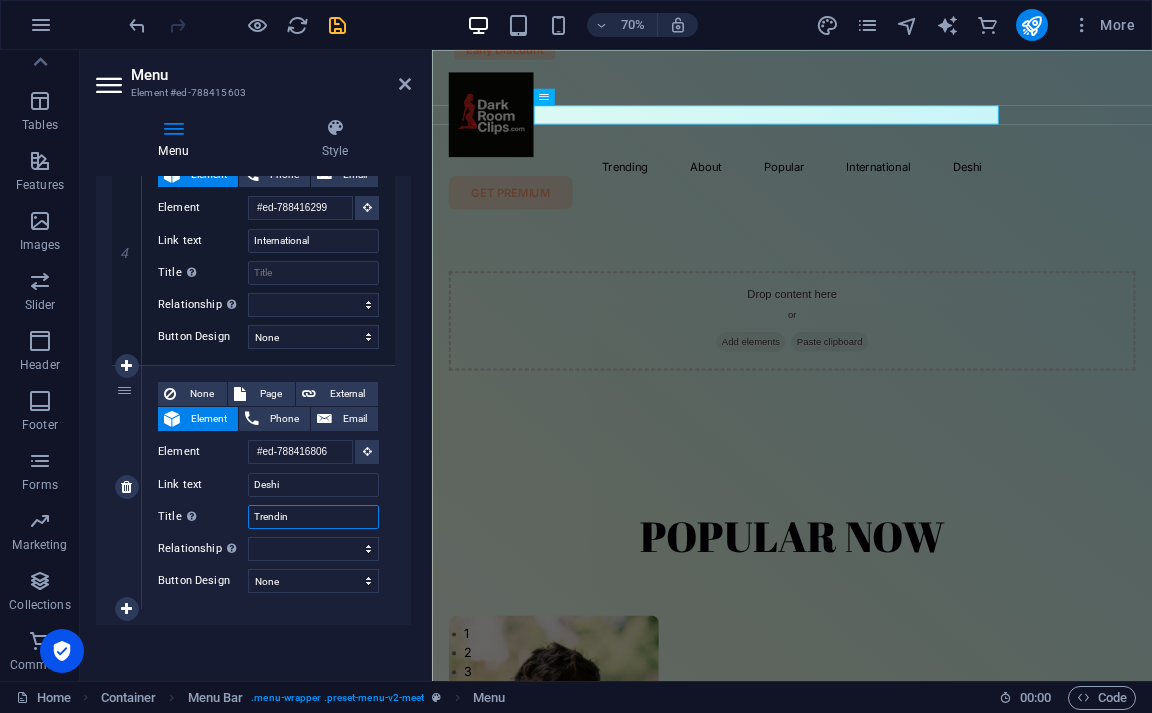 select 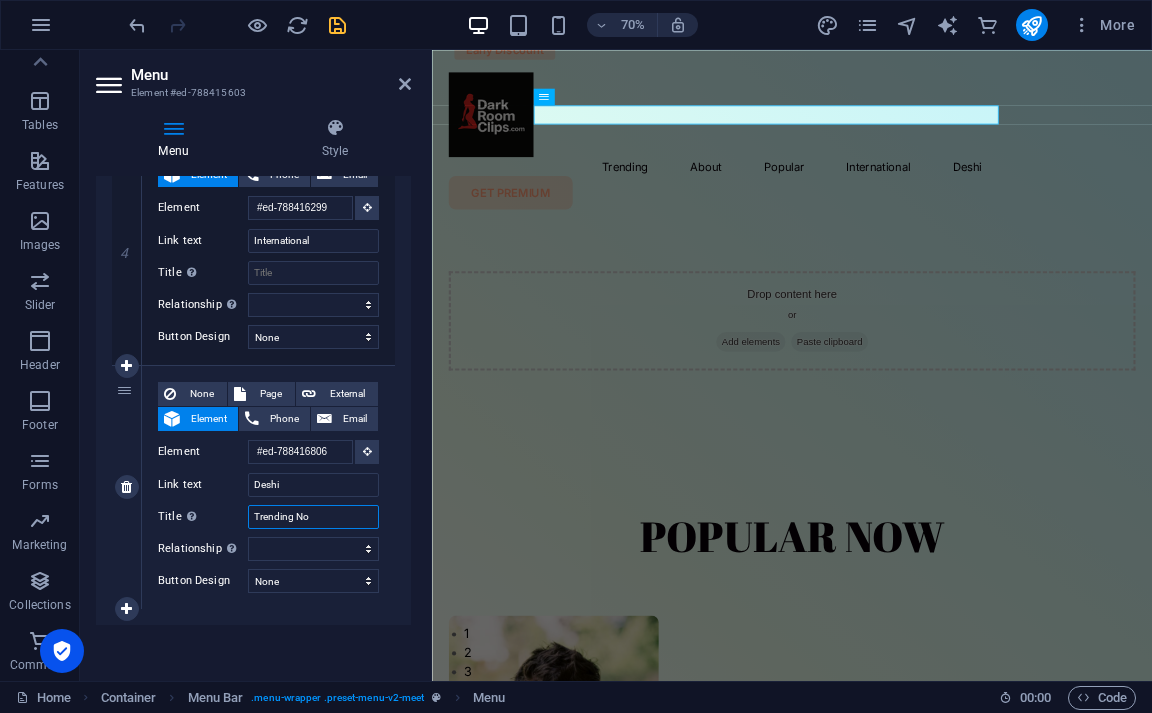 type on "Trending Now" 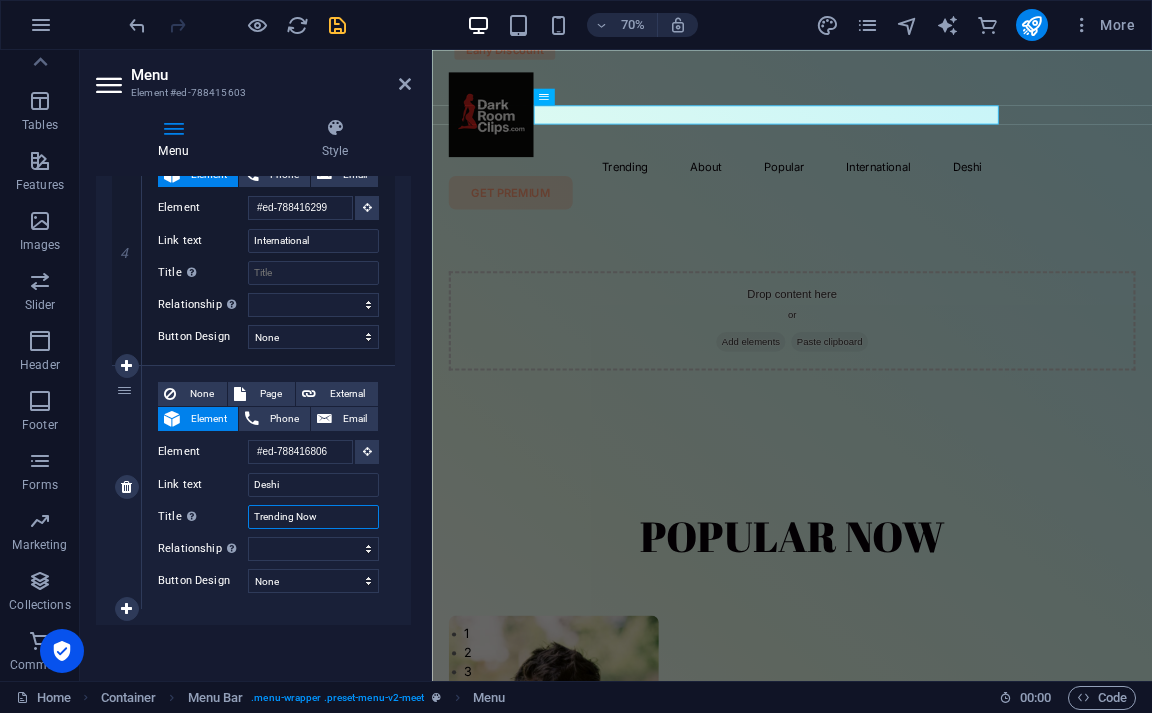 select 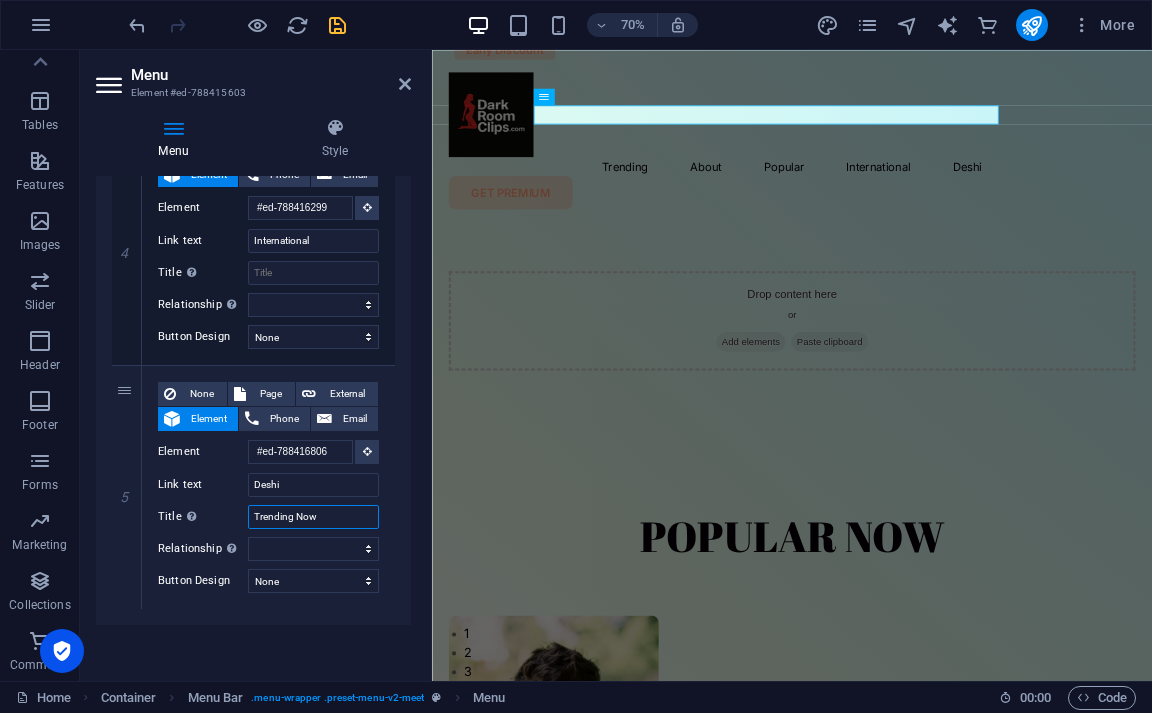 select 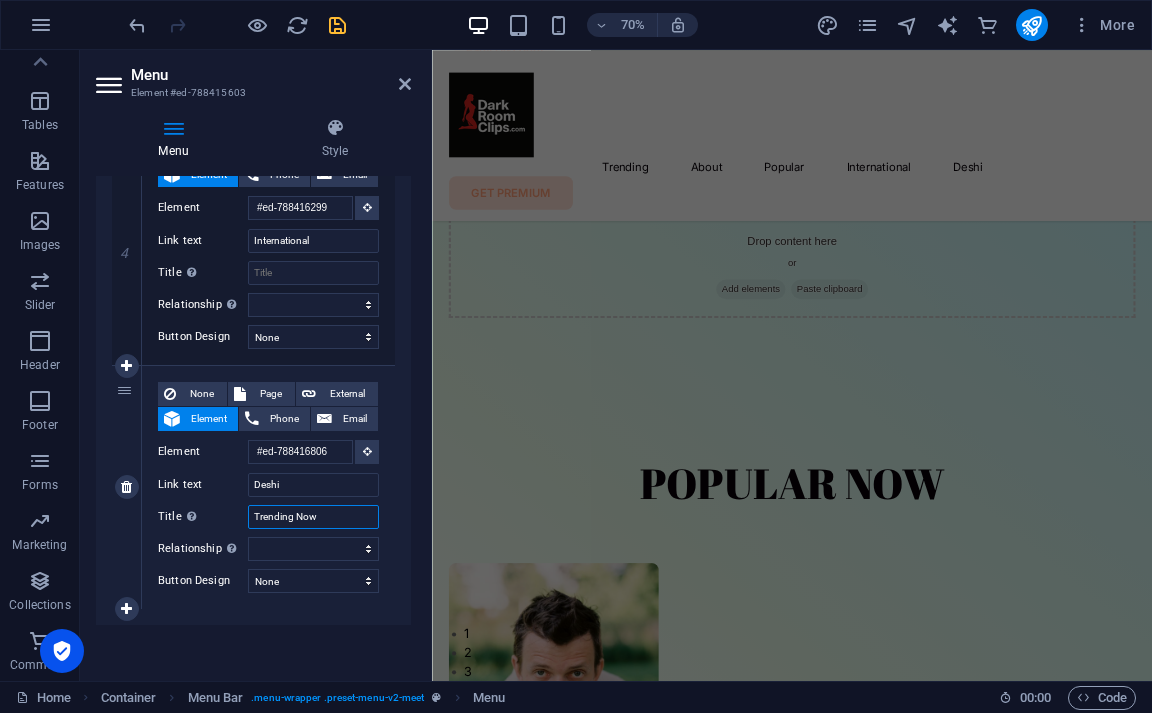 scroll, scrollTop: 0, scrollLeft: 0, axis: both 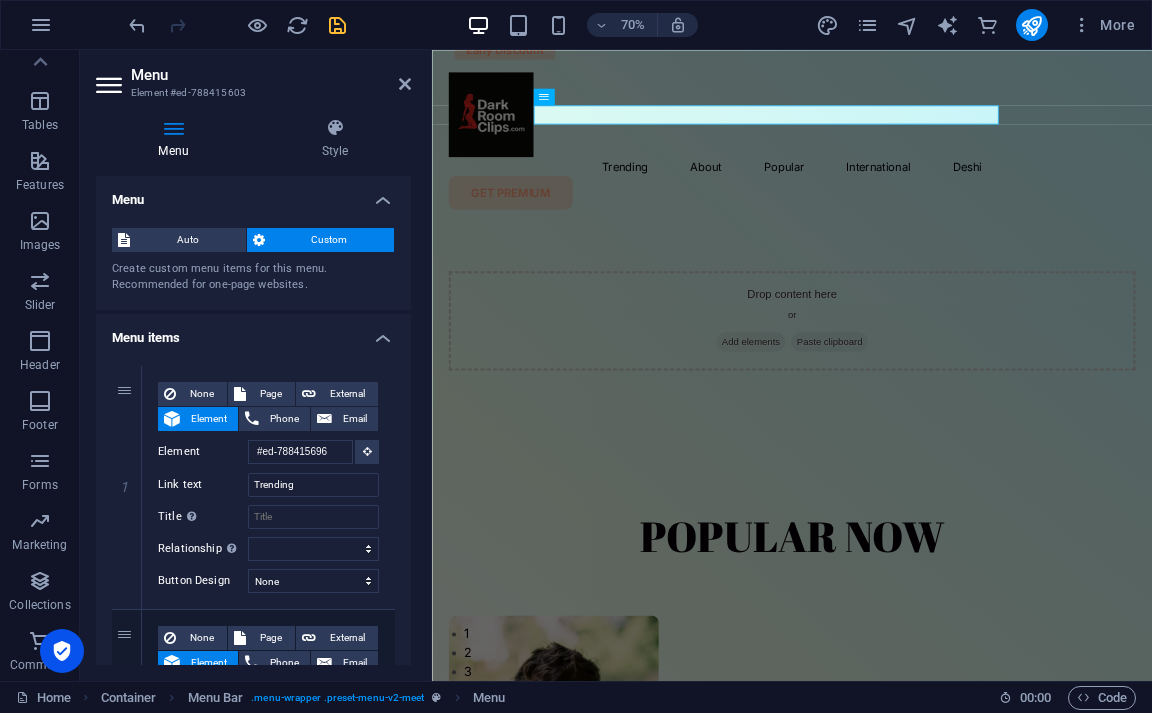 drag, startPoint x: 407, startPoint y: 599, endPoint x: 22, endPoint y: 248, distance: 520.9856 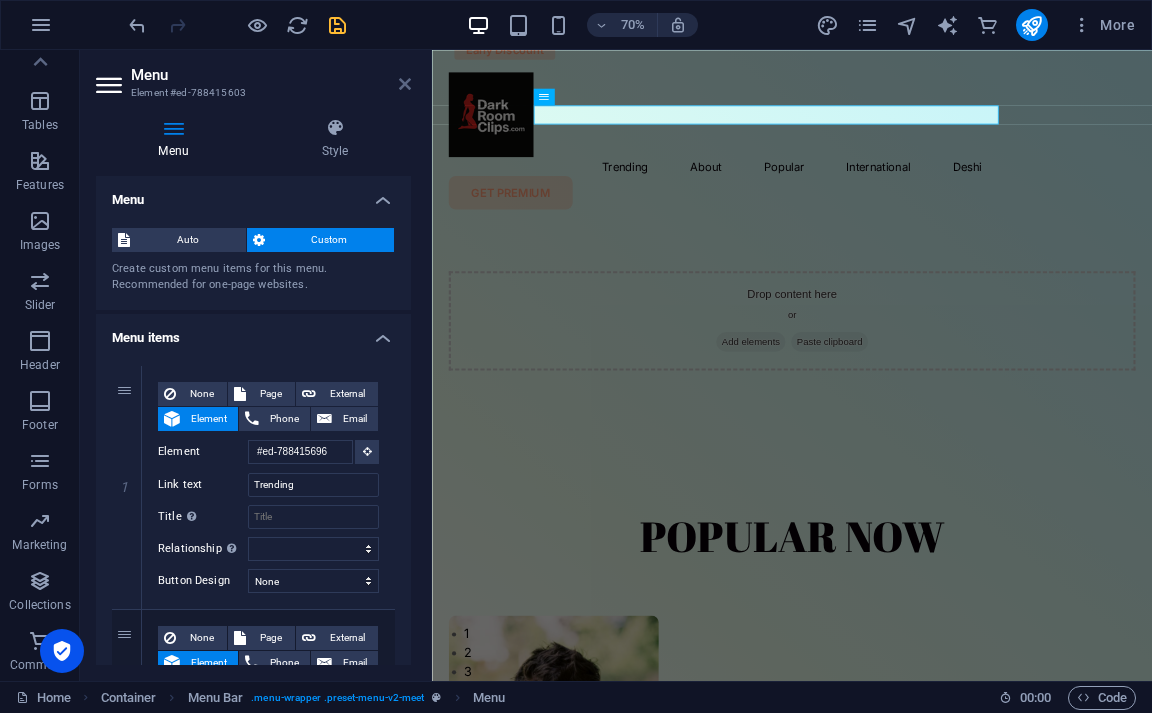 type on "Trending Now" 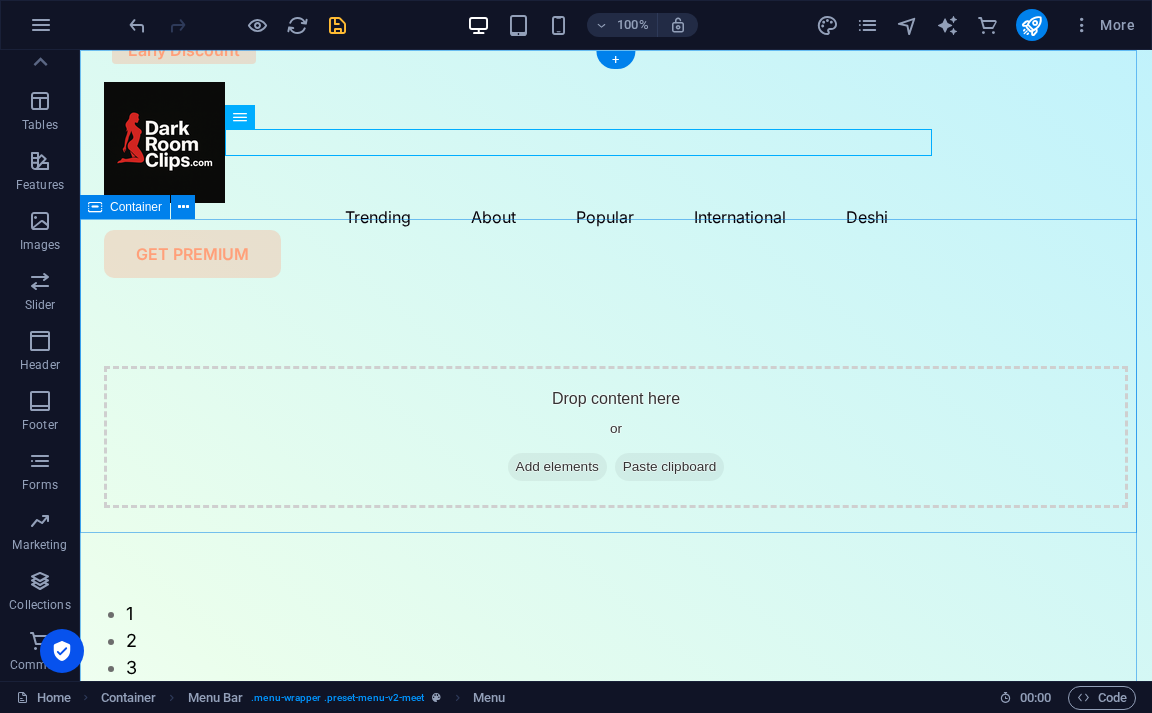 click on "Drop content here or  Add elements  Paste clipboard" at bounding box center [616, 437] 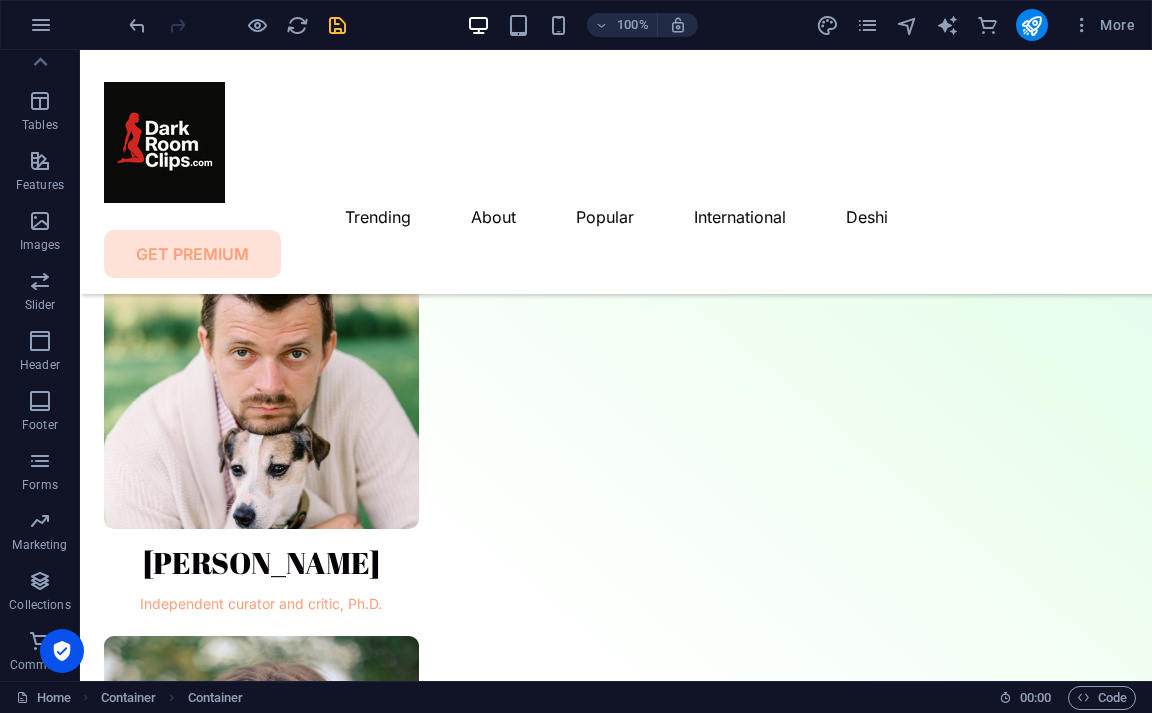 scroll, scrollTop: 224, scrollLeft: 0, axis: vertical 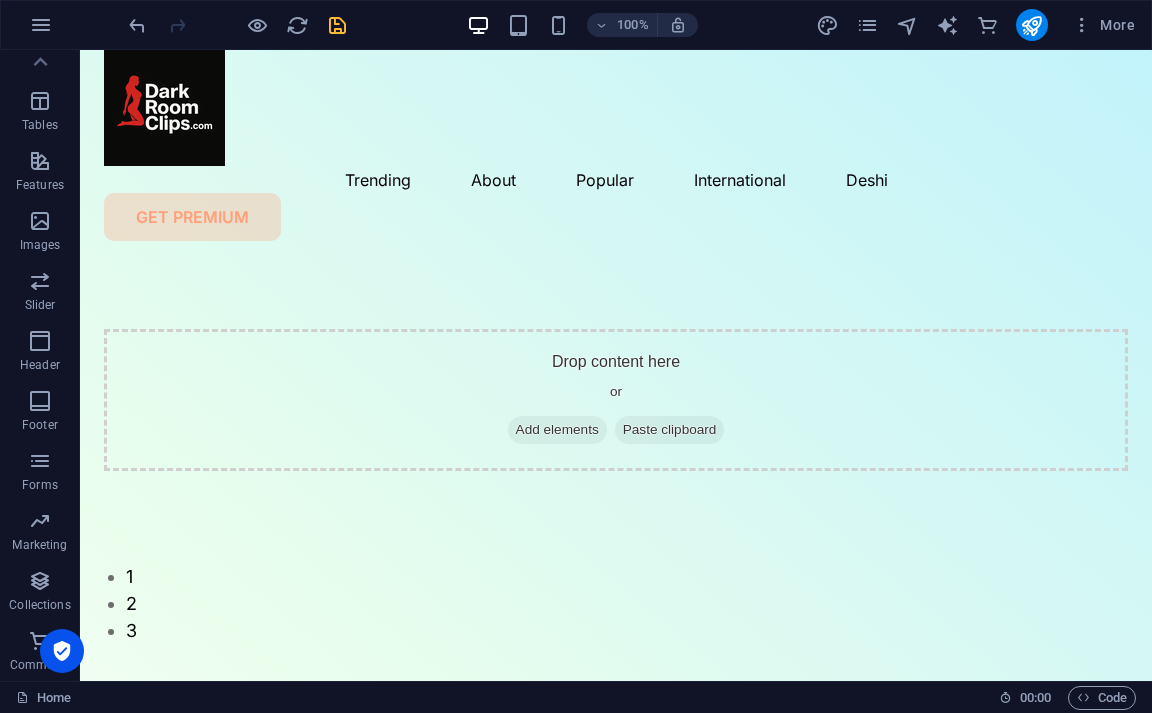 click on "Drop content here or  Add elements  Paste clipboard" at bounding box center (616, 400) 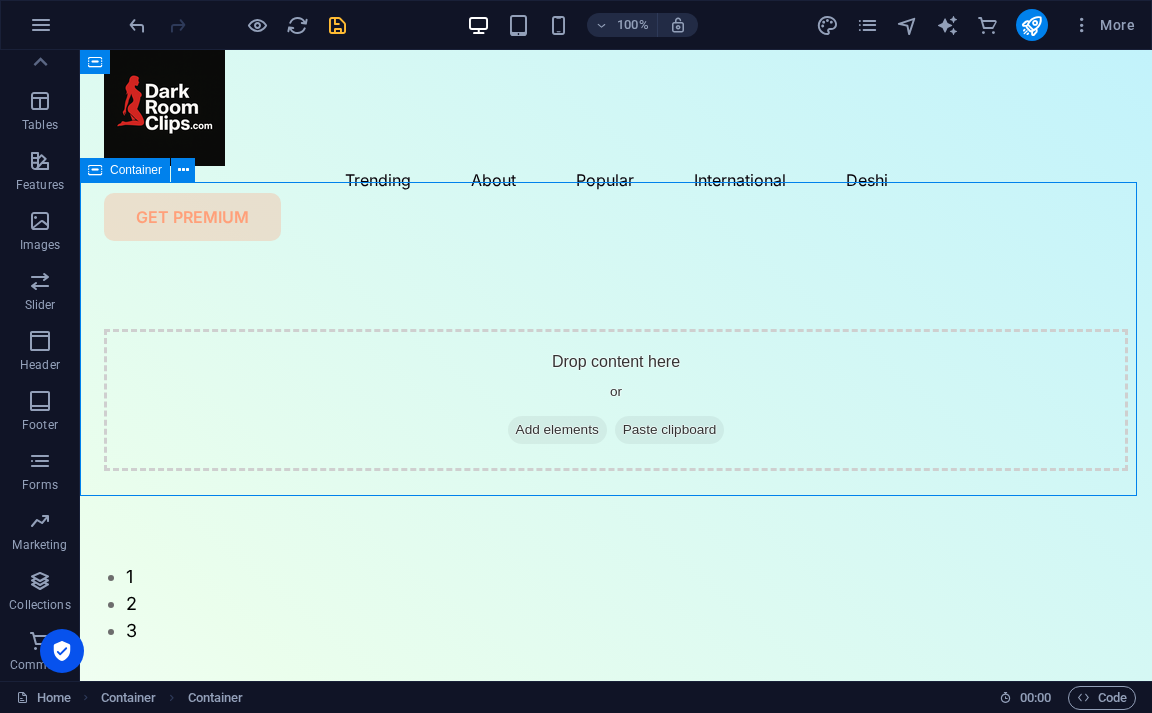 click on "Add elements" at bounding box center (557, 430) 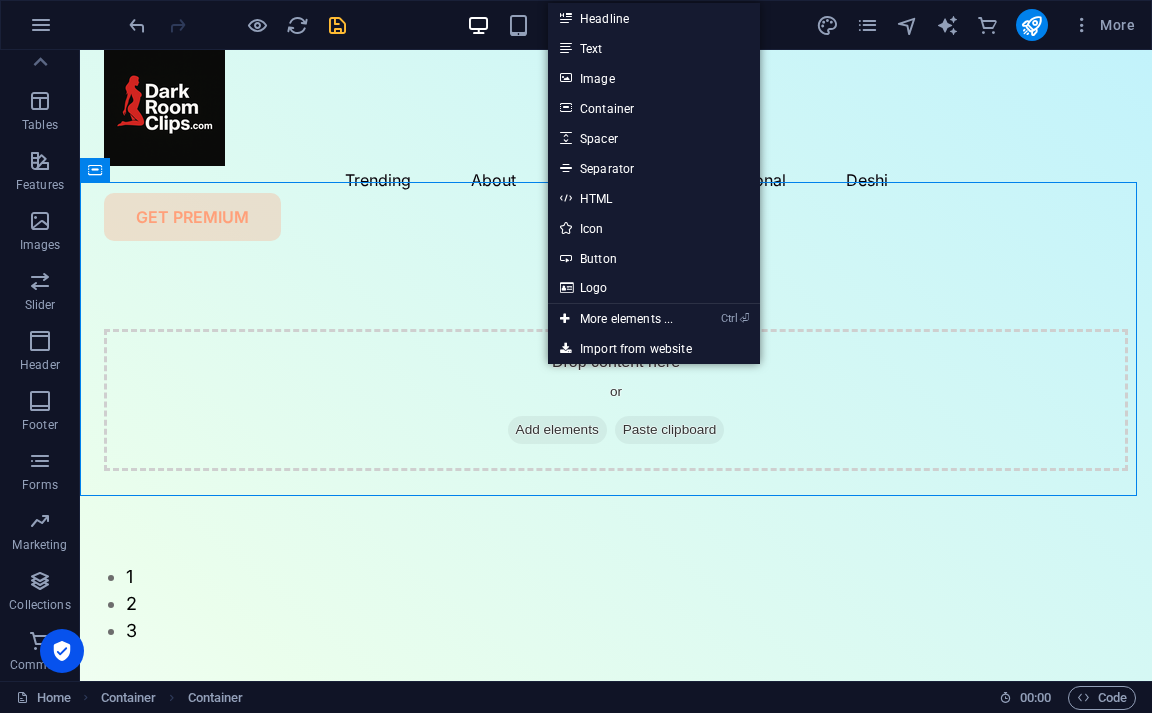 drag, startPoint x: 174, startPoint y: 39, endPoint x: 561, endPoint y: 48, distance: 387.10464 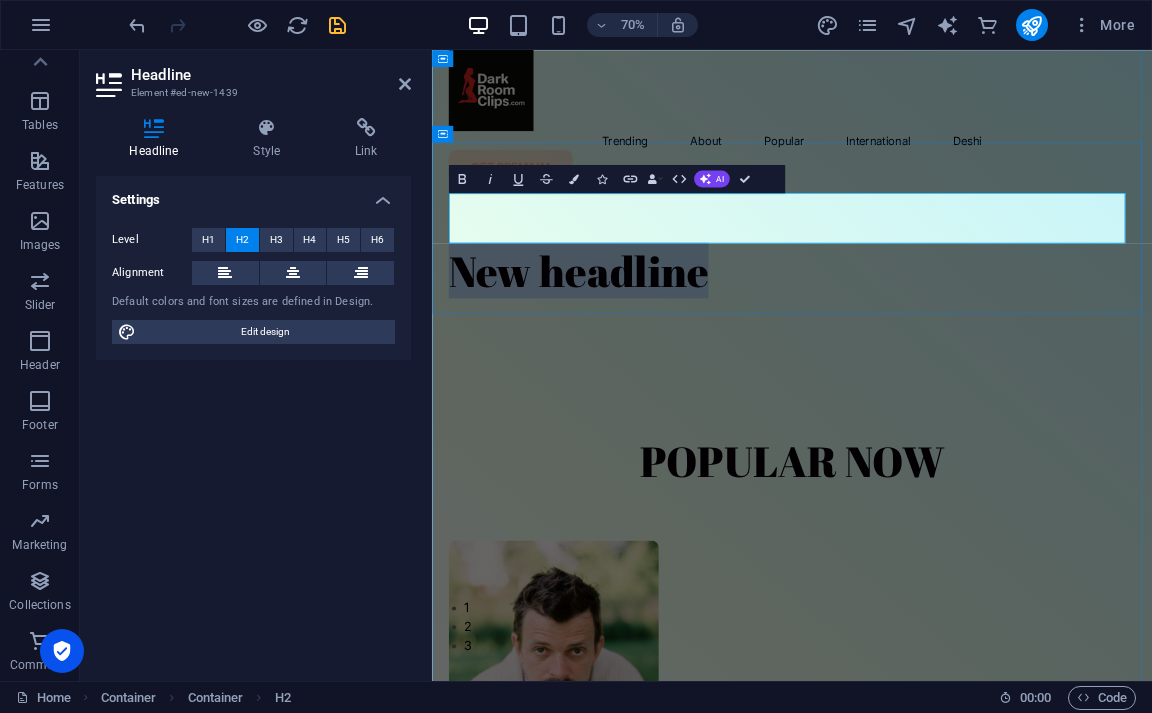type 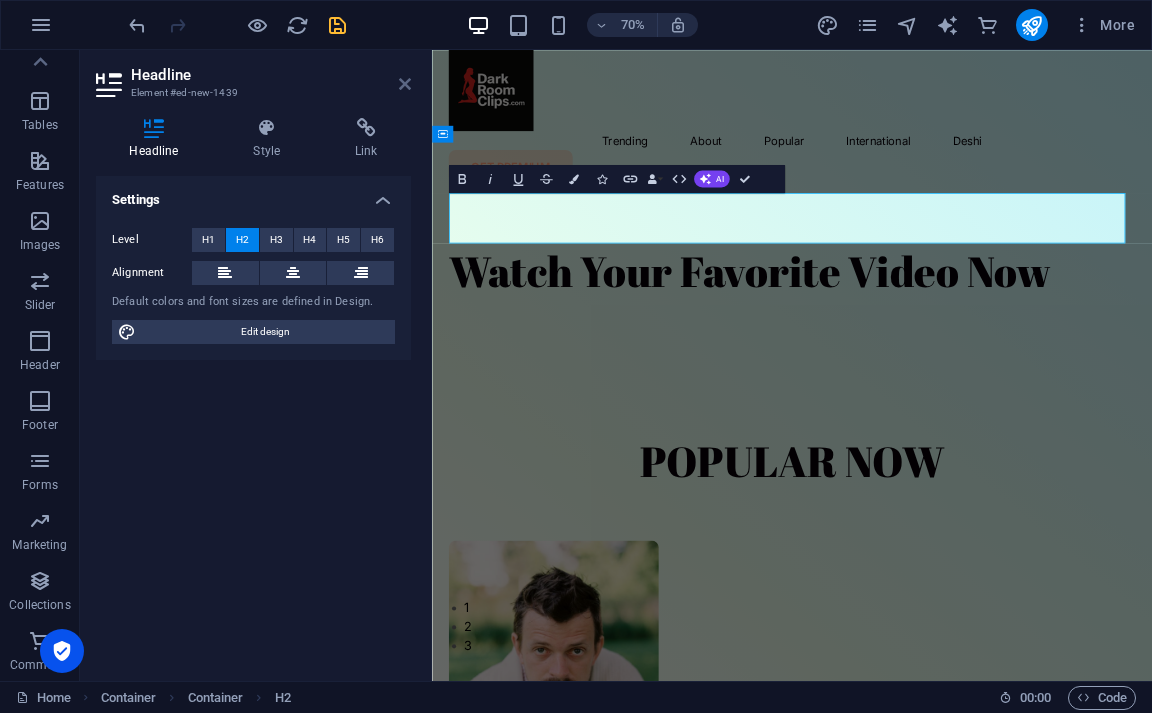 click at bounding box center [405, 84] 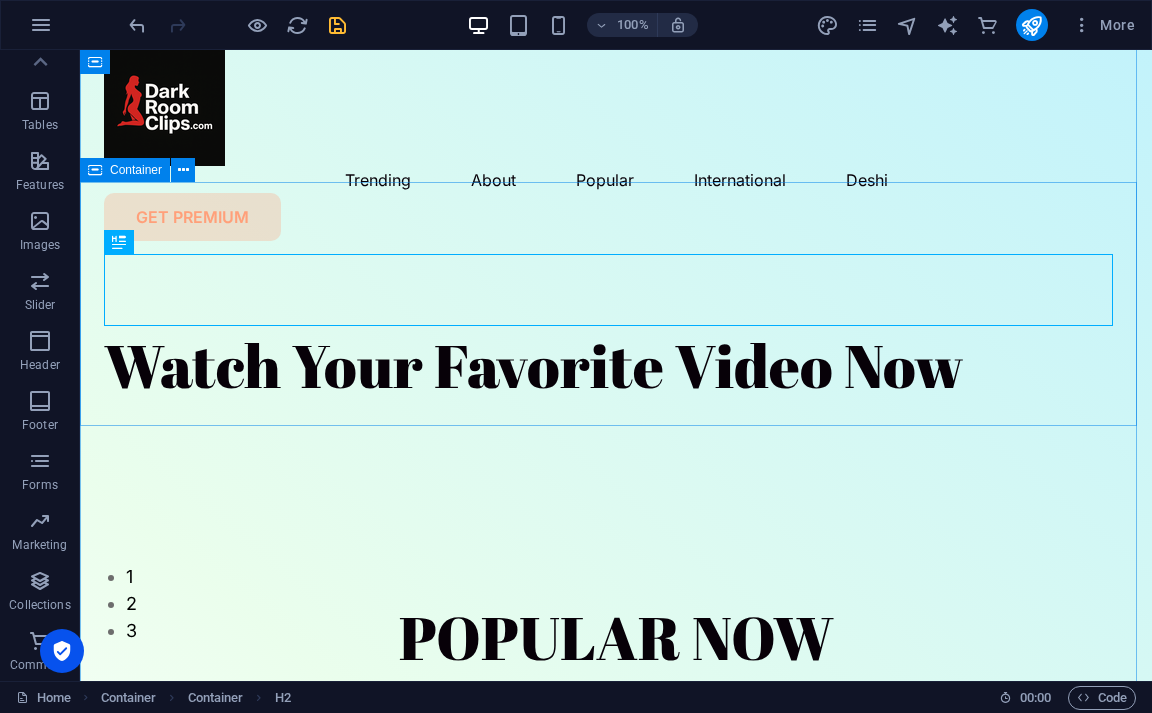 click on "Watch Your Favorite Video Now" at bounding box center (616, 379) 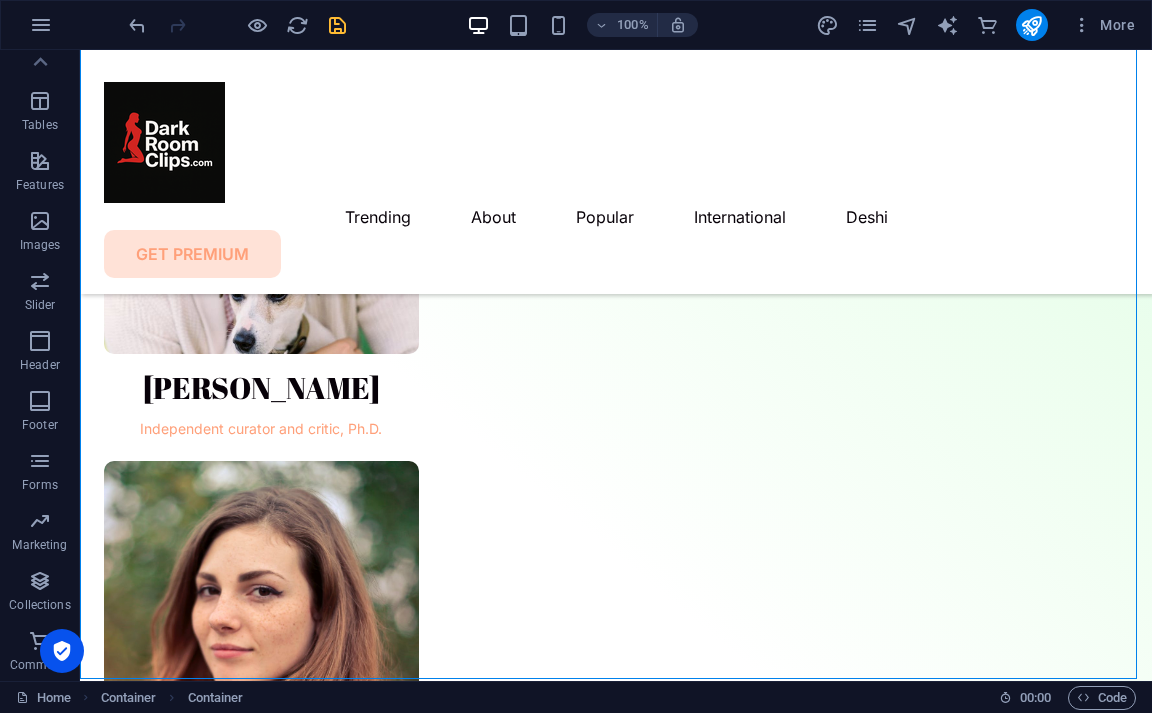 scroll, scrollTop: 1170, scrollLeft: 0, axis: vertical 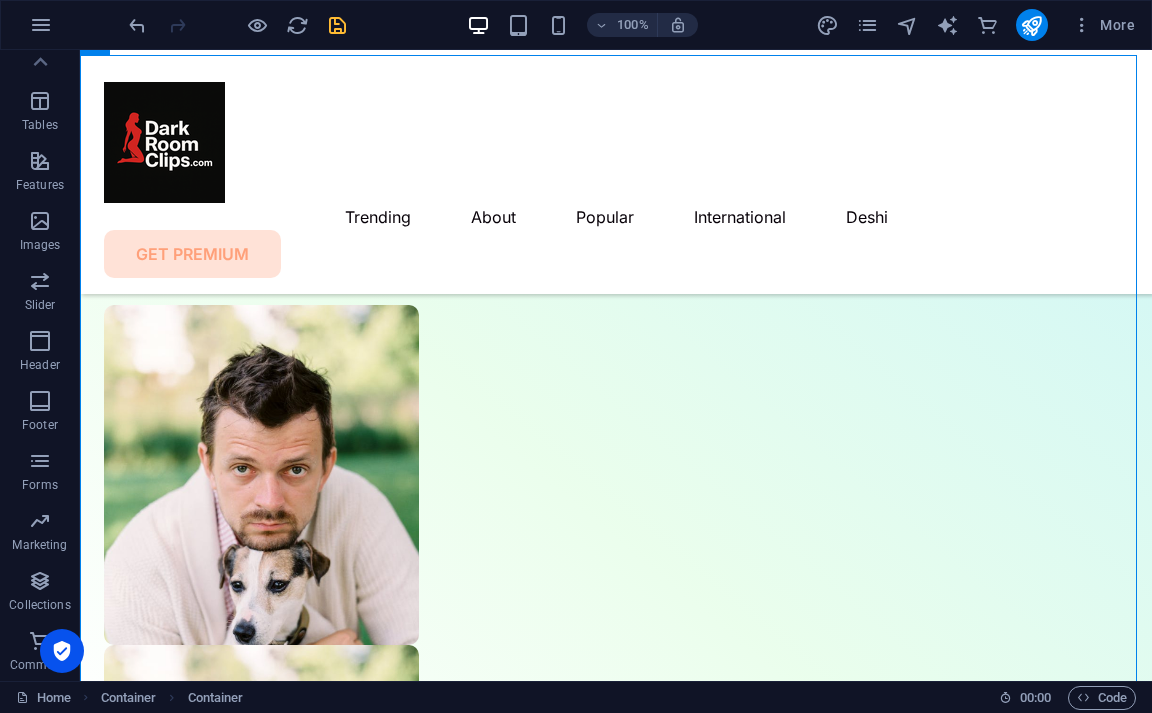 click at bounding box center [261, 475] 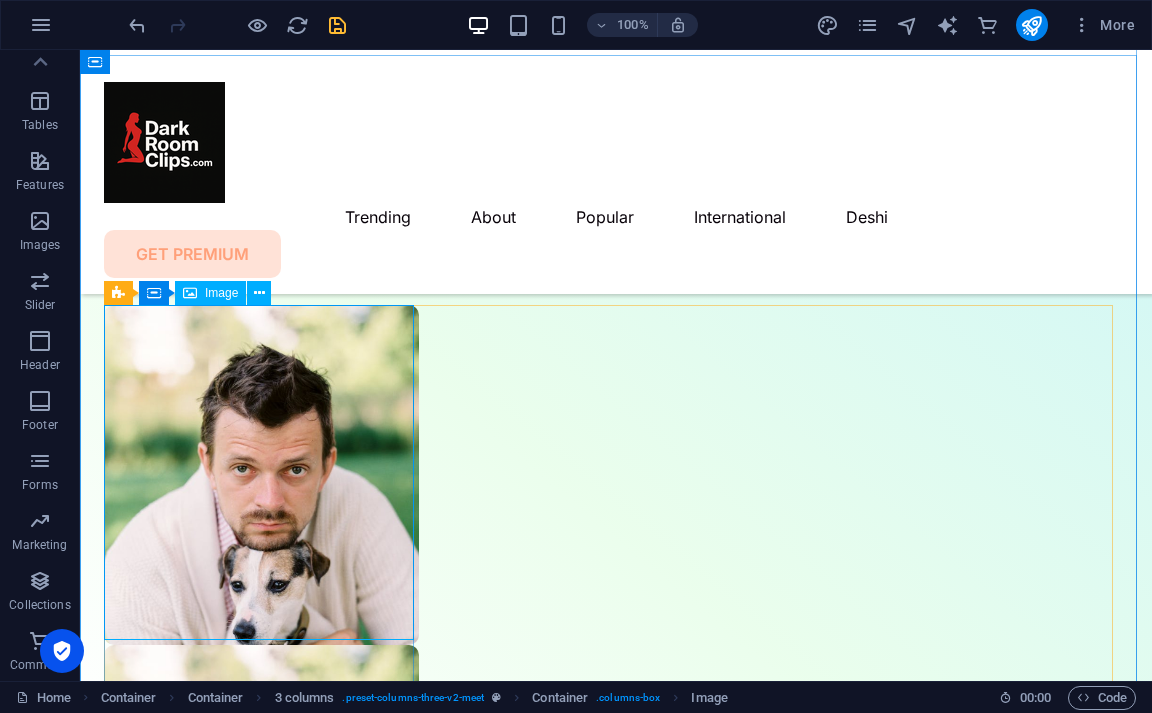 click on "Image" at bounding box center (210, 293) 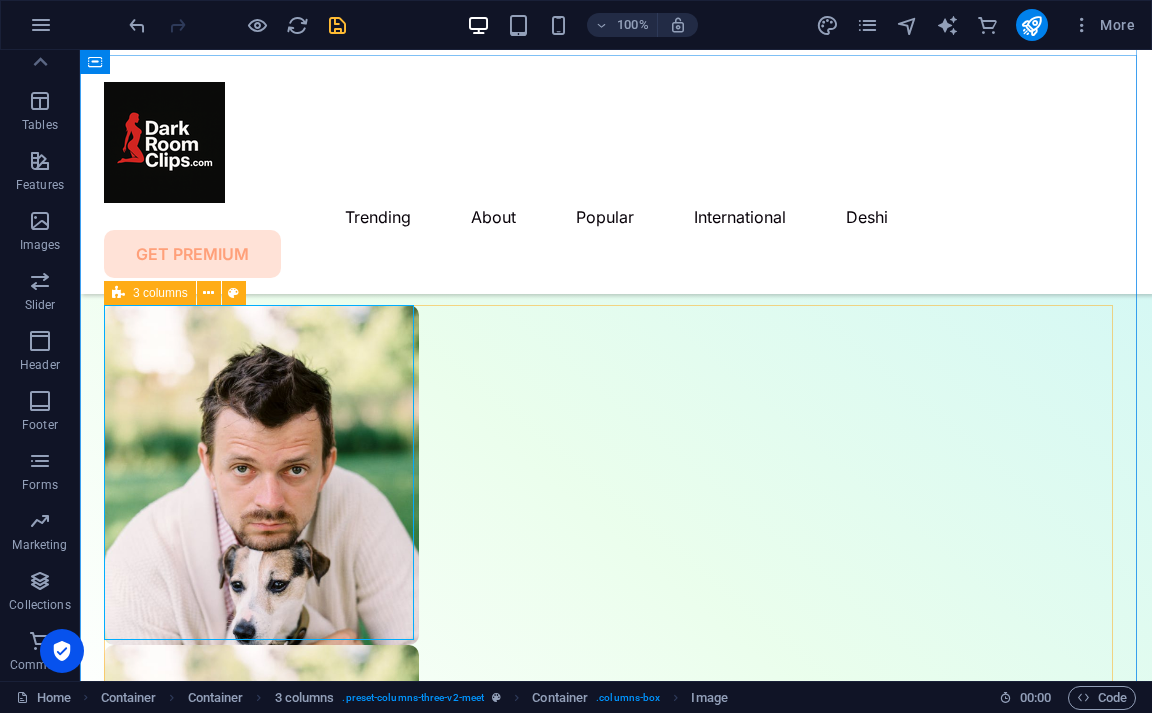 click at bounding box center [261, 475] 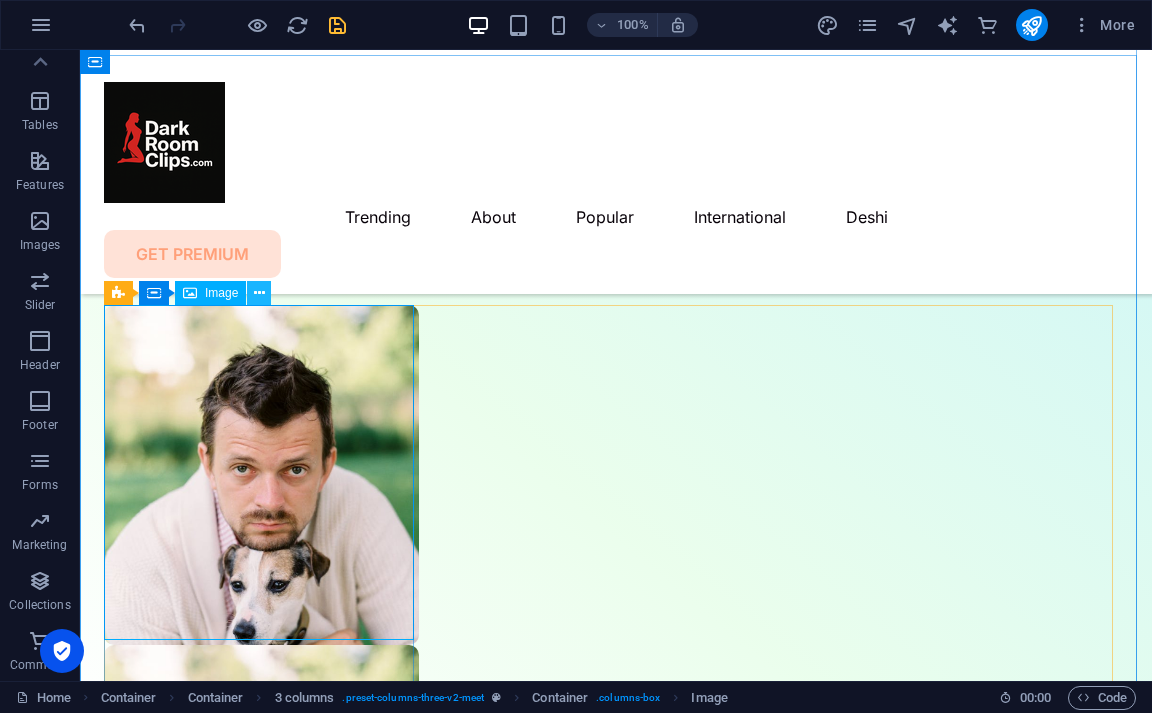 click at bounding box center [259, 293] 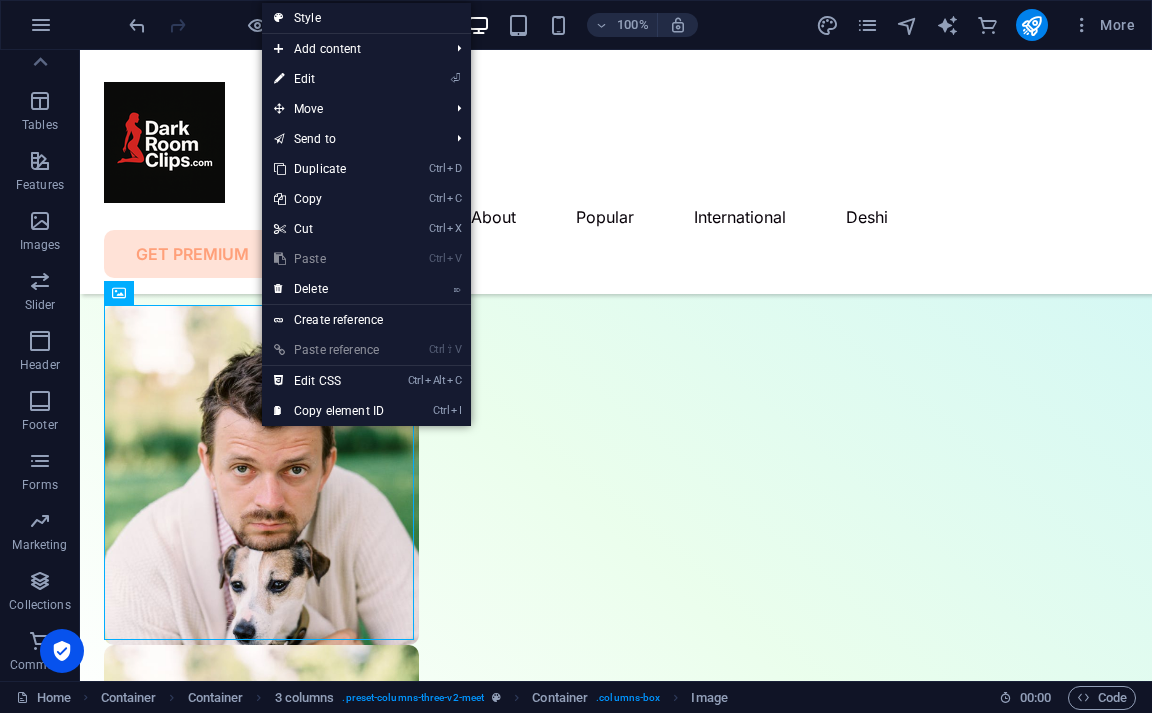 click at bounding box center (616, 241) 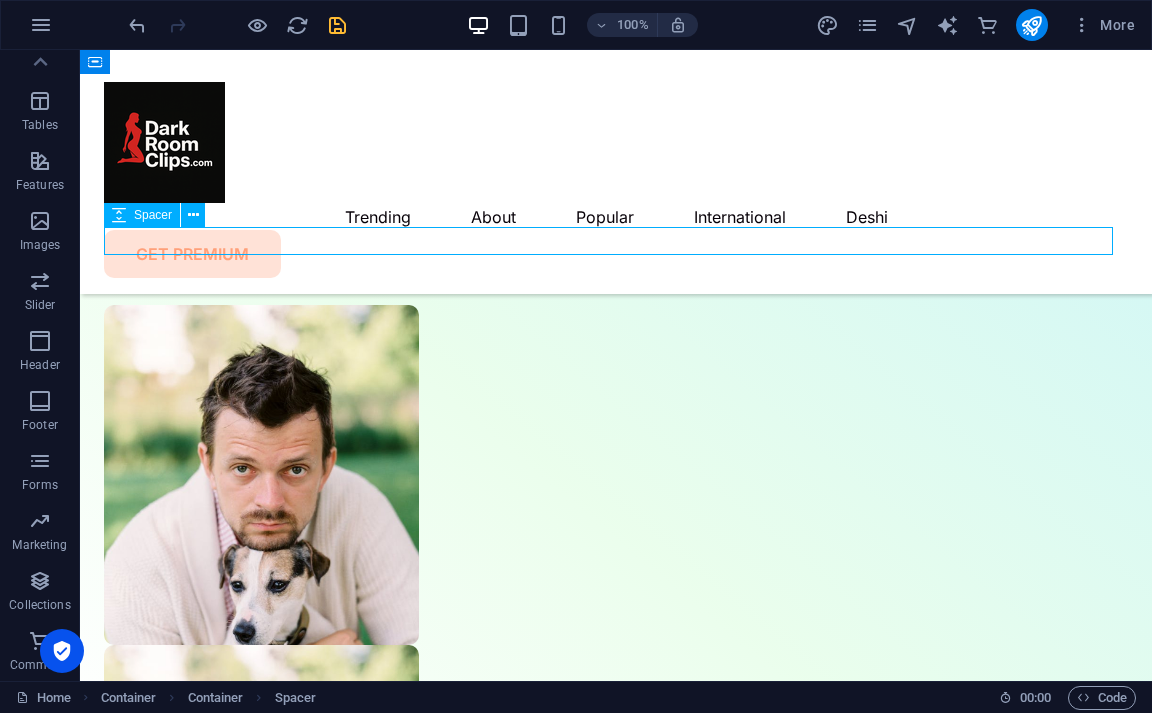 click at bounding box center (261, 475) 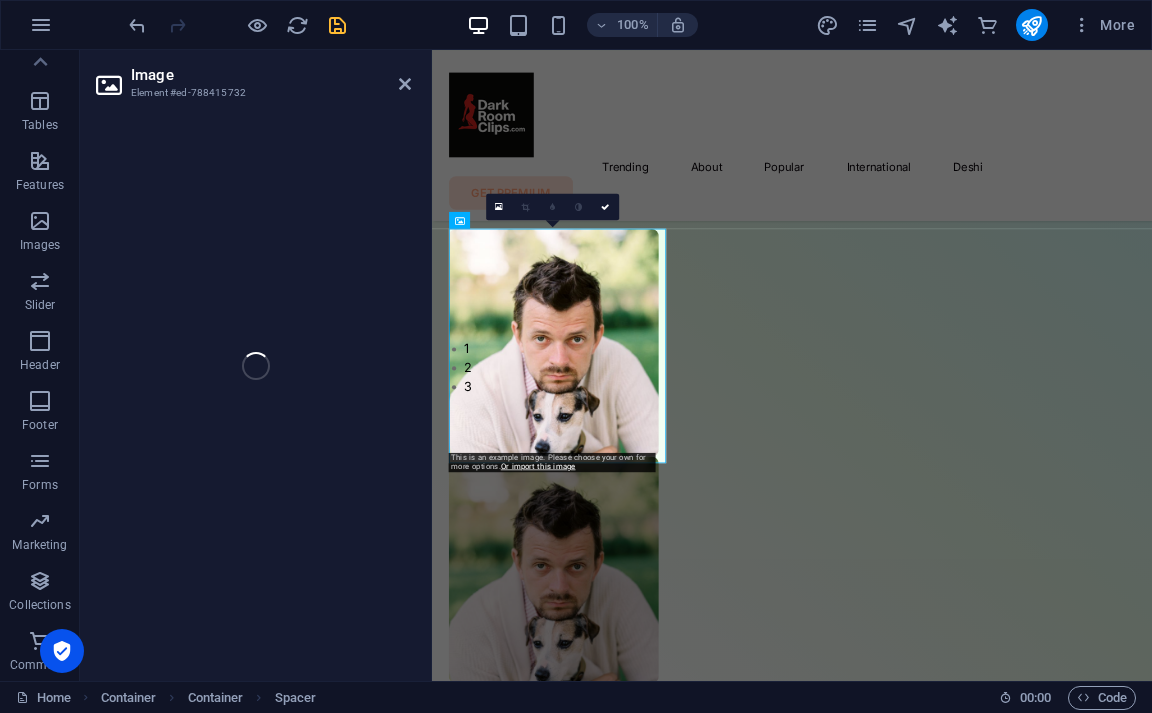 select on "%" 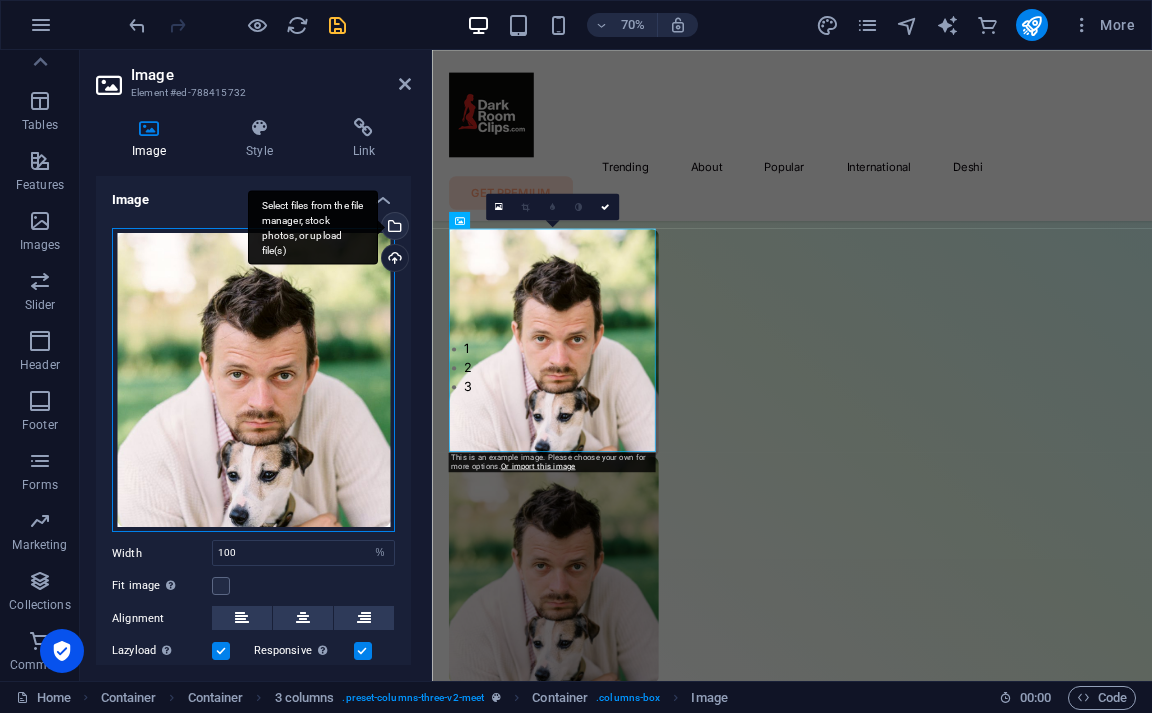 drag, startPoint x: 281, startPoint y: 303, endPoint x: 386, endPoint y: 221, distance: 133.22537 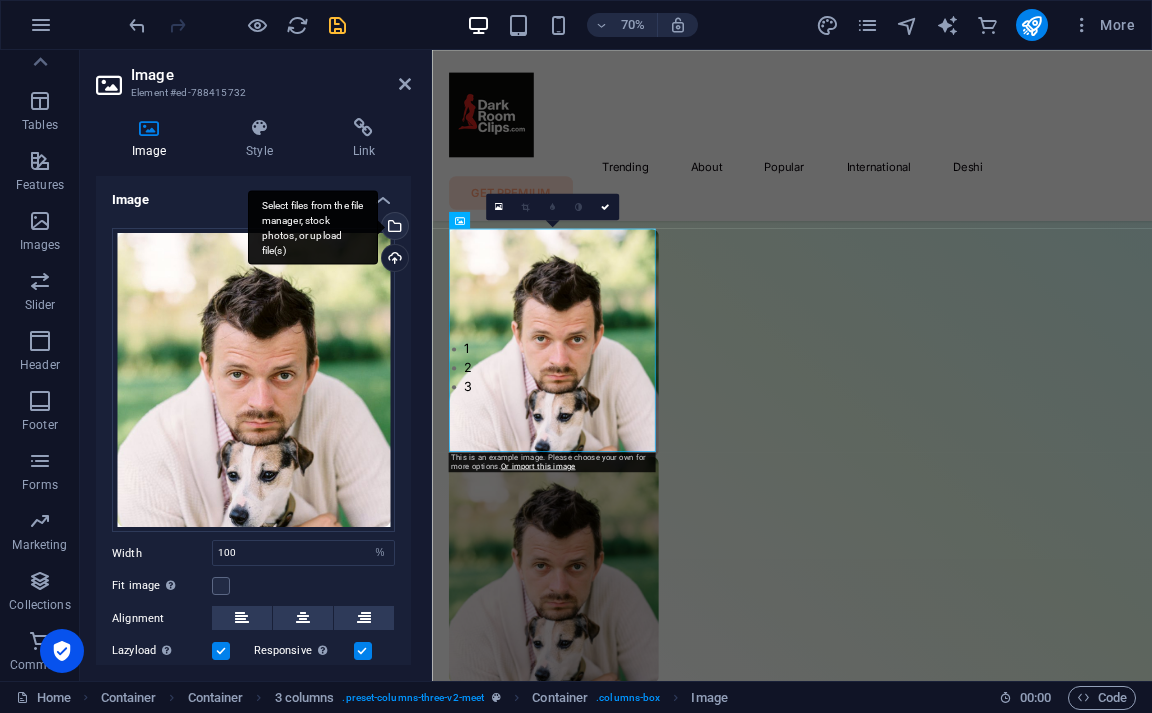 click on "Select files from the file manager, stock photos, or upload file(s)" at bounding box center [313, 227] 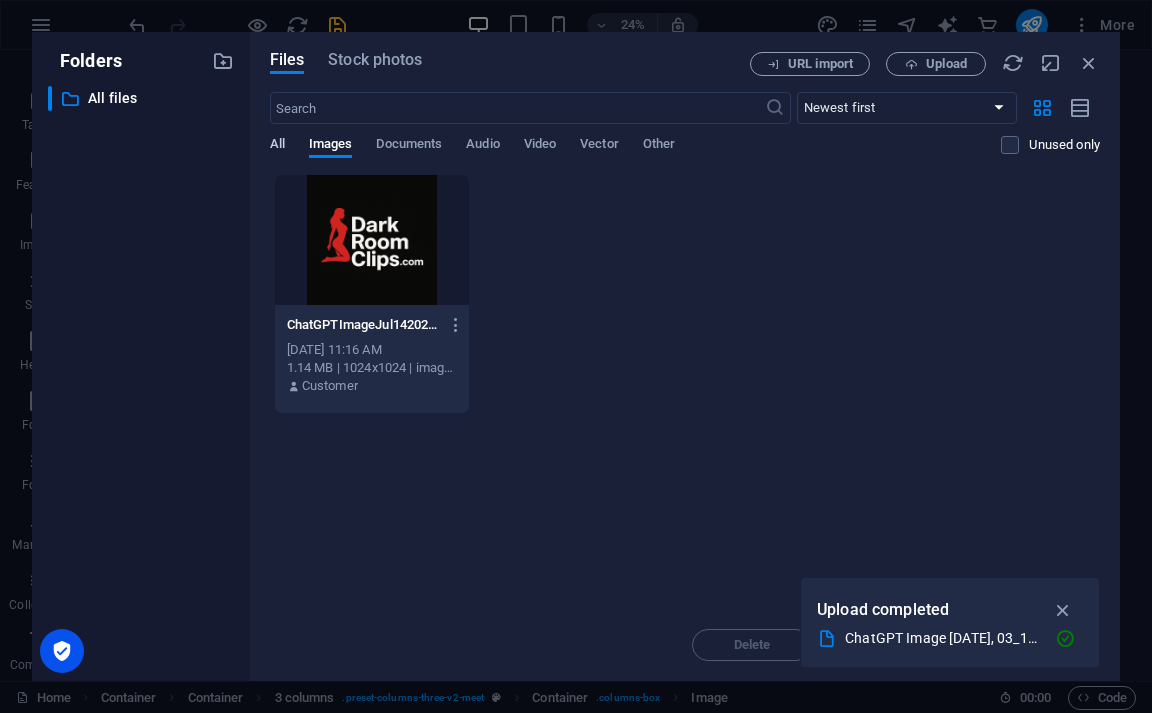 click on "All" at bounding box center (277, 146) 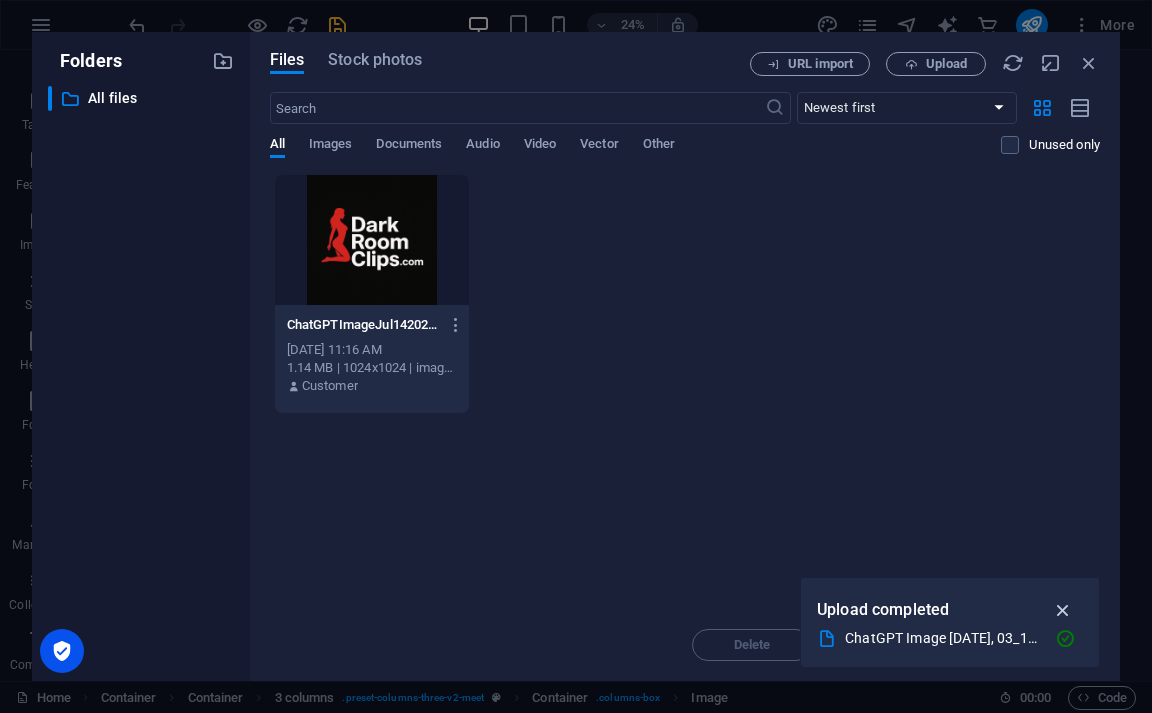 click at bounding box center (1063, 610) 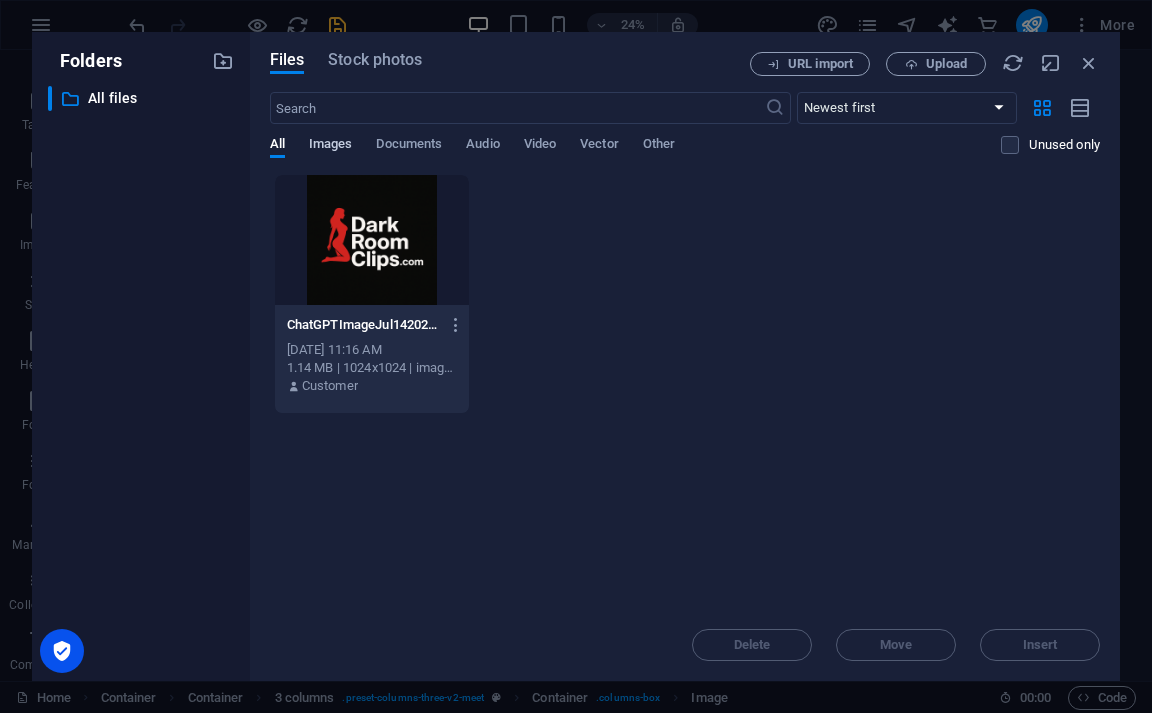 click on "Images" at bounding box center [331, 146] 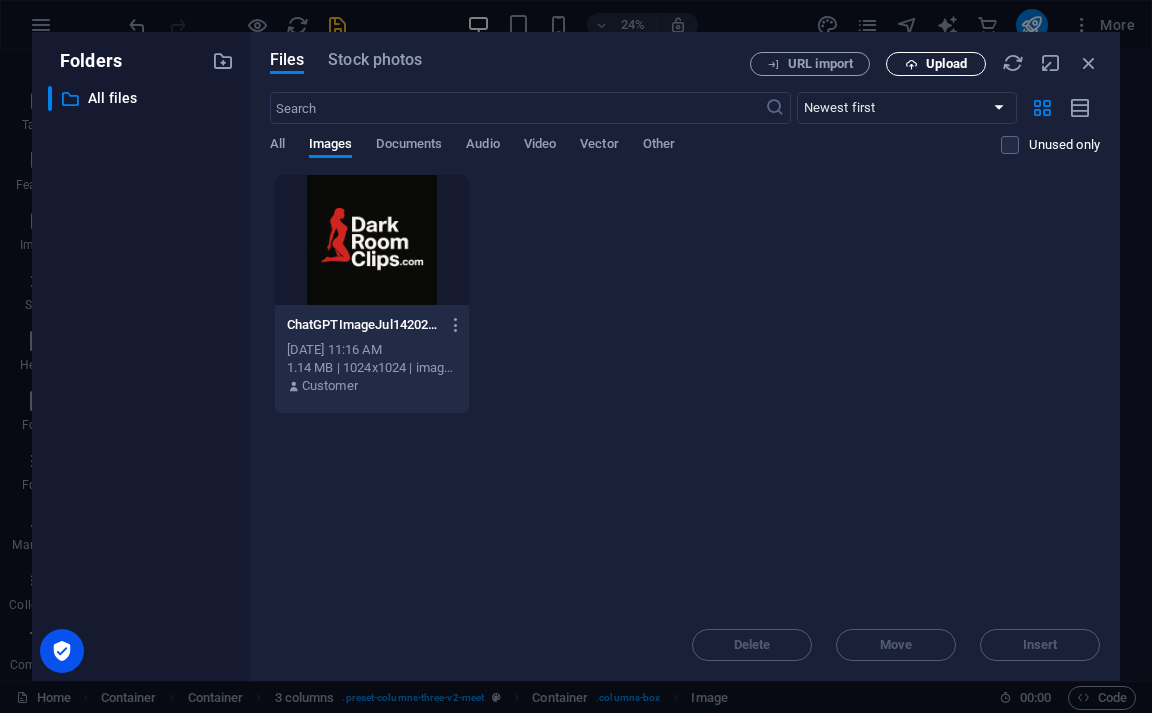 click on "Upload" at bounding box center [936, 64] 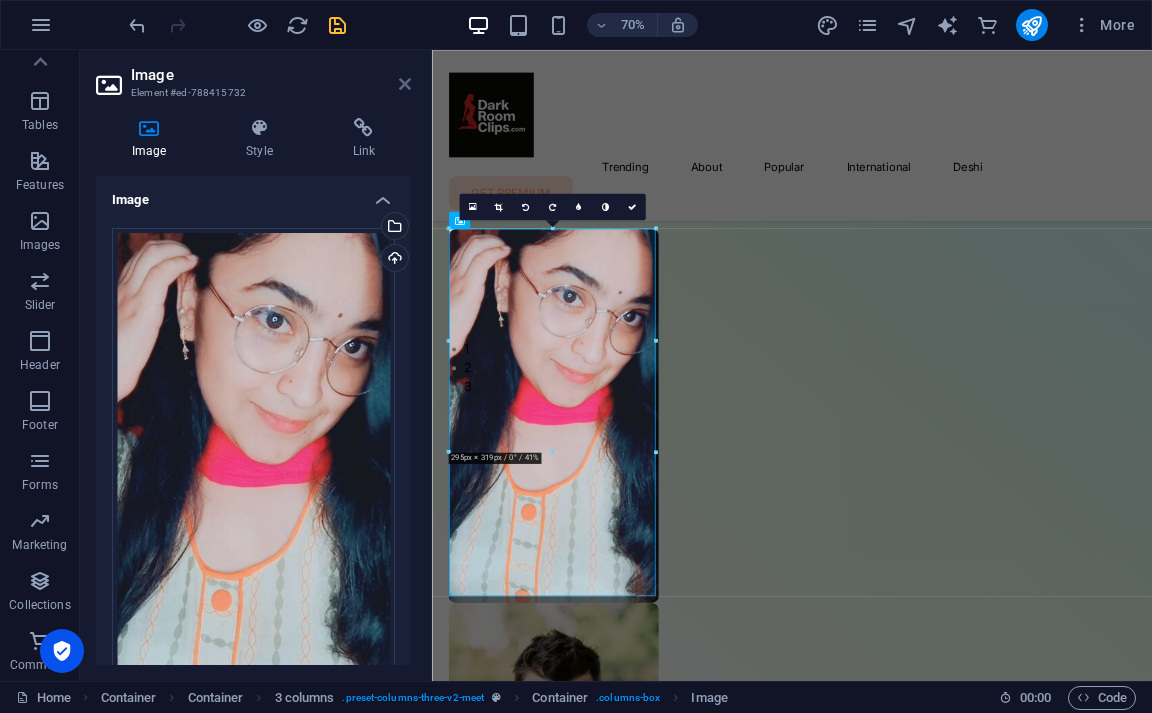 click at bounding box center (405, 84) 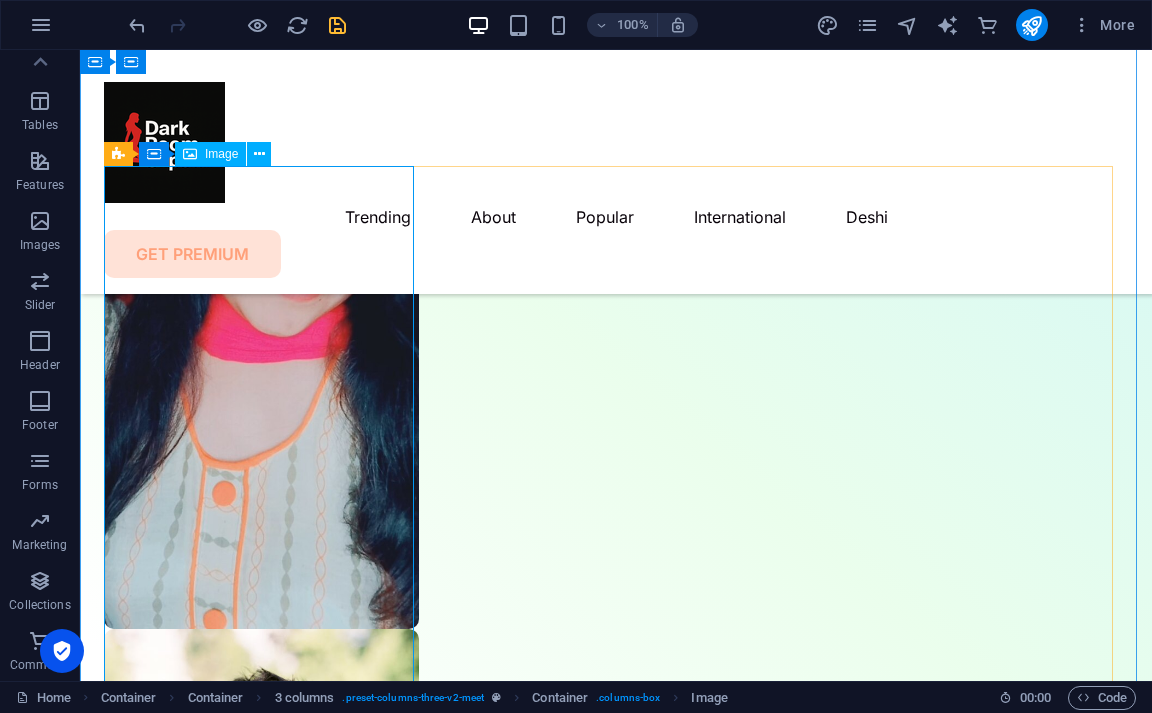 scroll, scrollTop: 701, scrollLeft: 0, axis: vertical 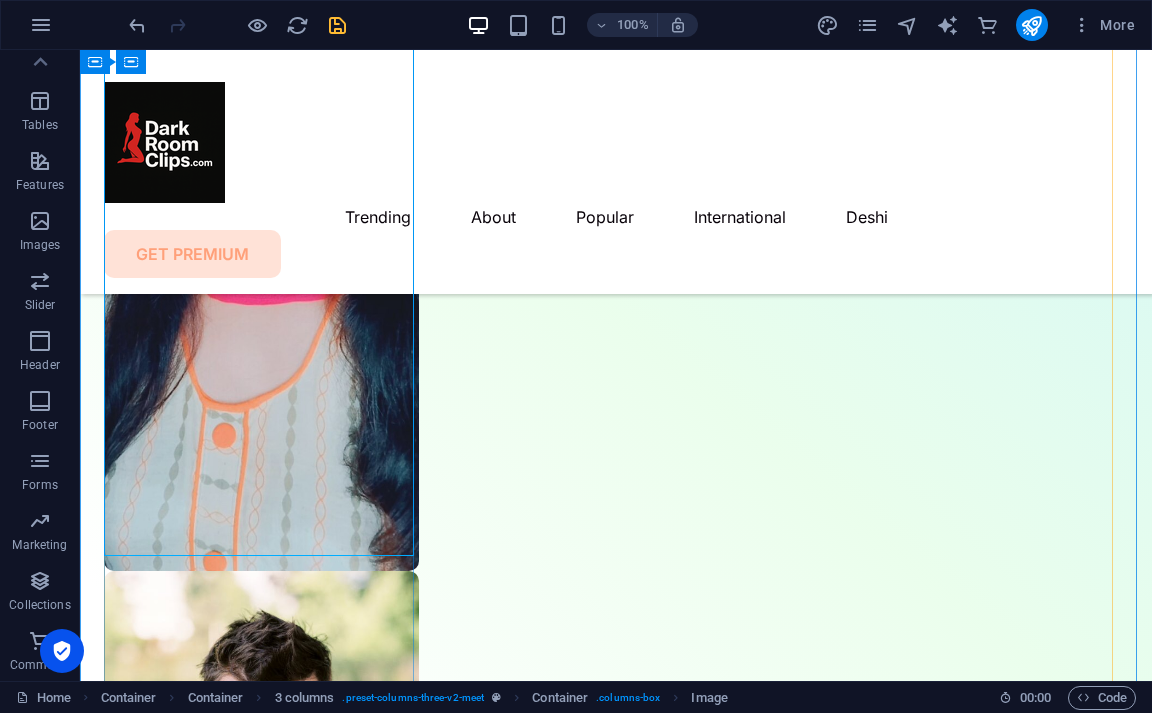 click at bounding box center (261, 291) 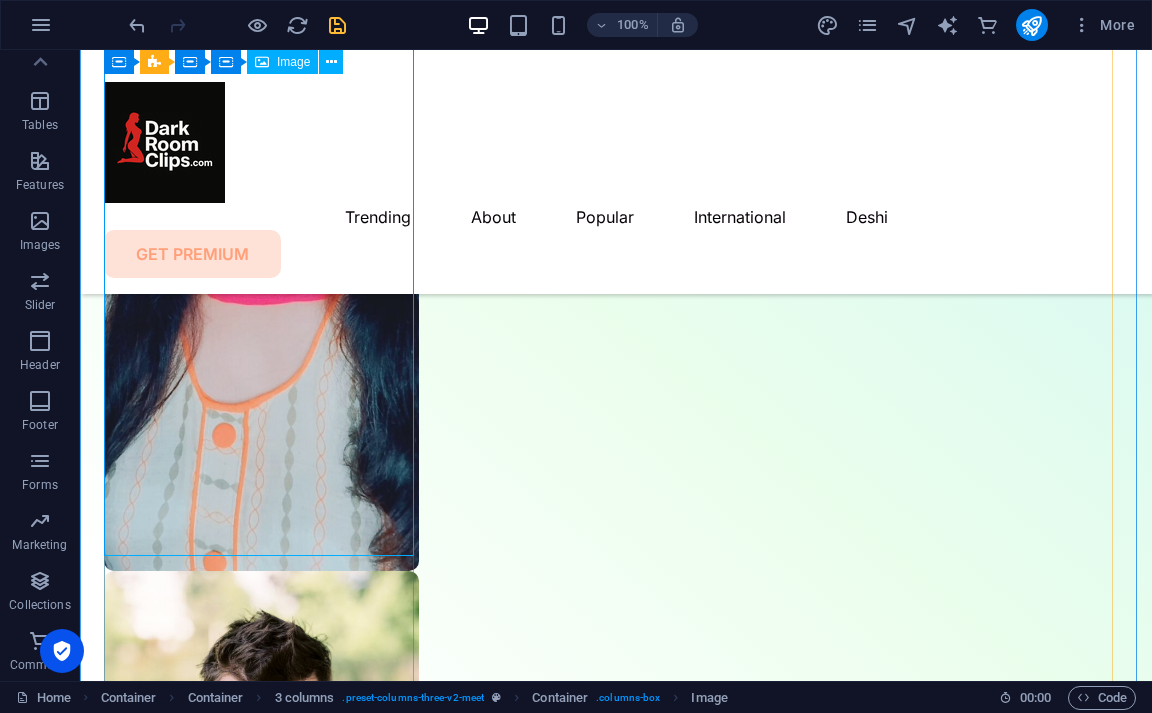 scroll, scrollTop: 708, scrollLeft: 0, axis: vertical 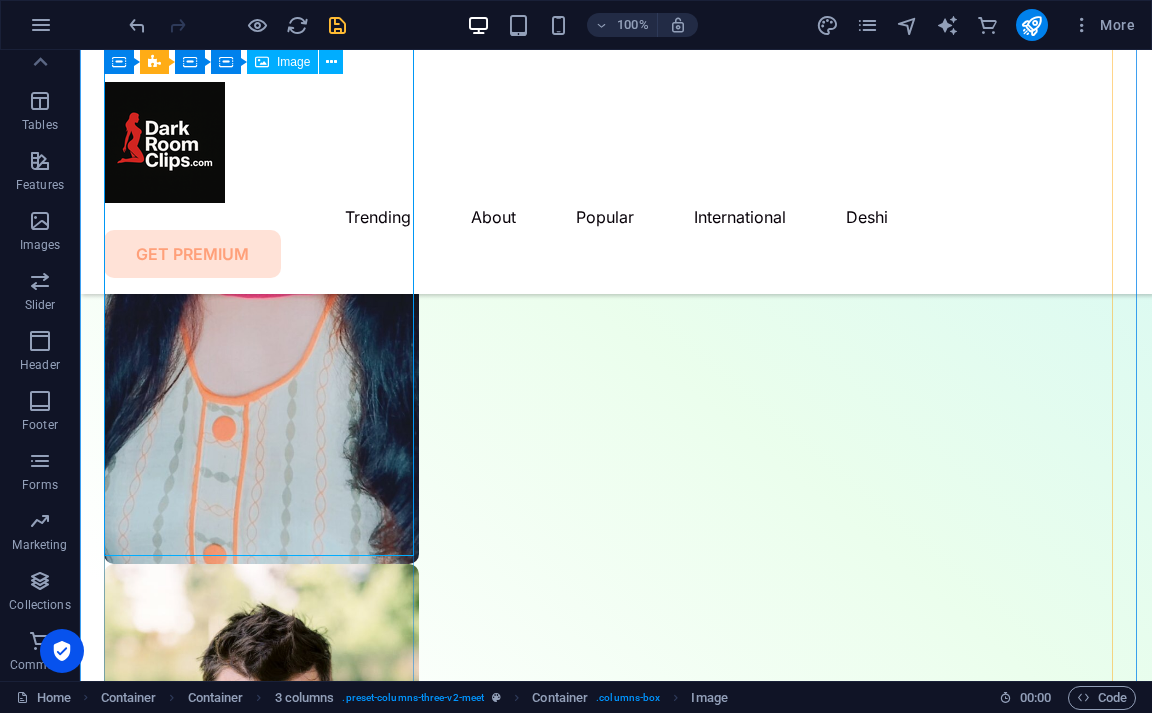 click at bounding box center (261, 1182) 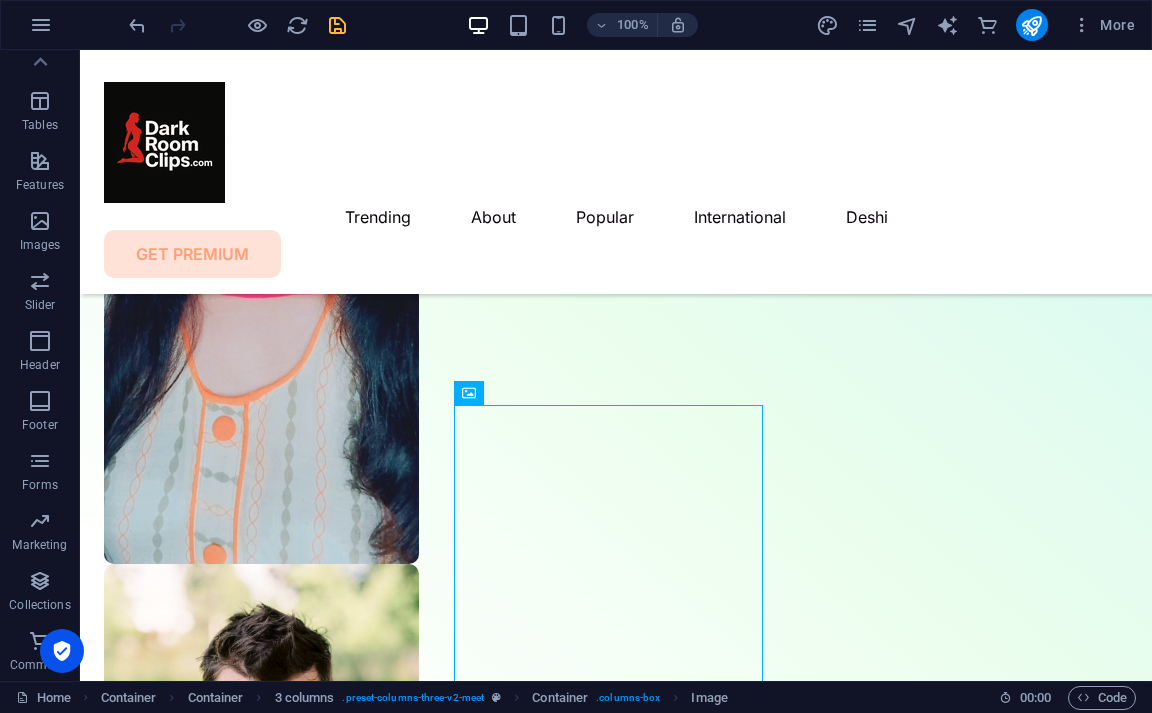 scroll, scrollTop: 308, scrollLeft: 0, axis: vertical 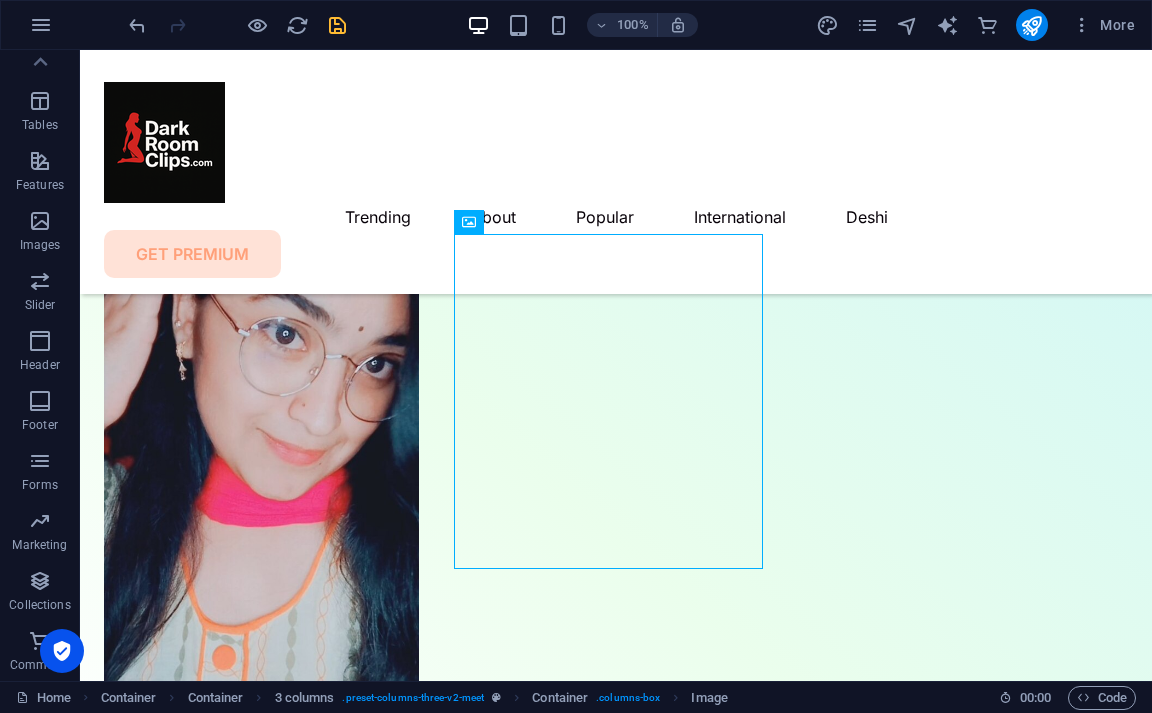 click at bounding box center (261, 1411) 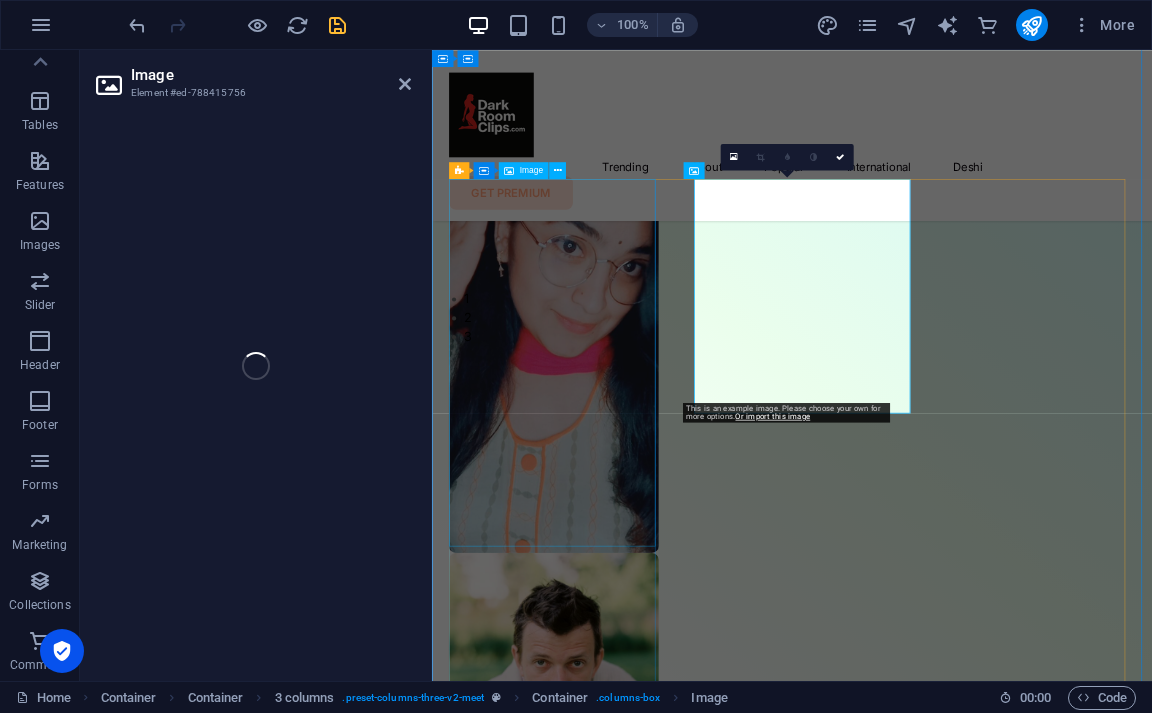 select on "%" 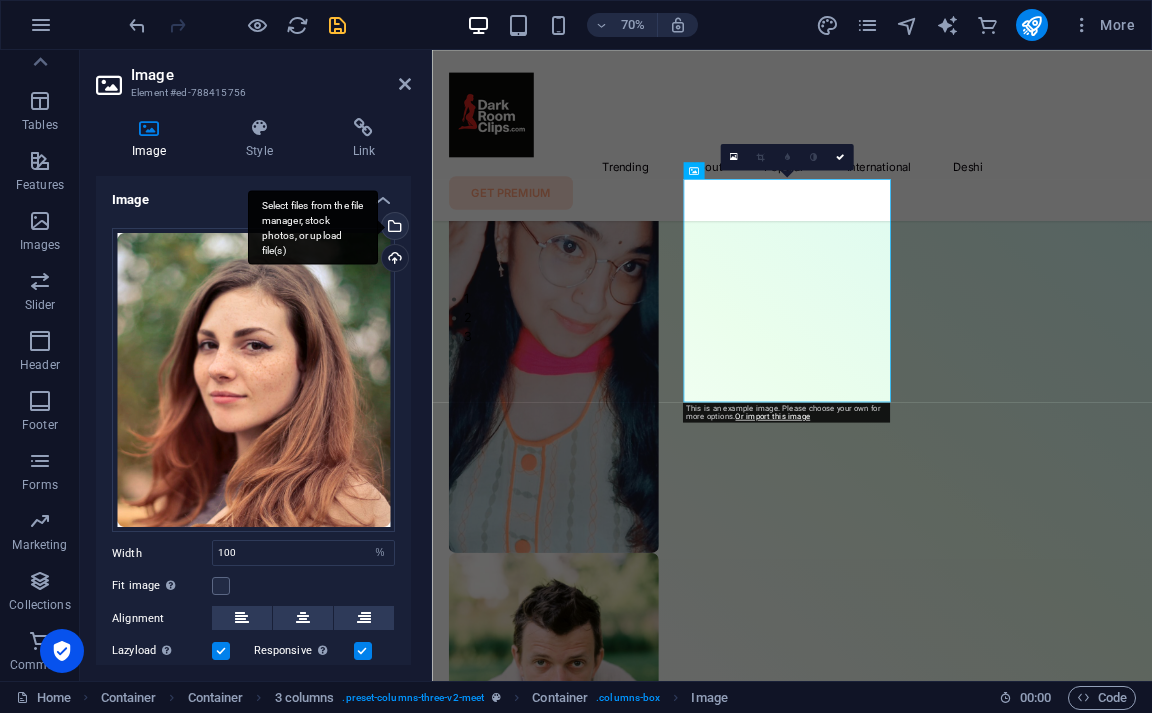 click on "Select files from the file manager, stock photos, or upload file(s)" at bounding box center (393, 228) 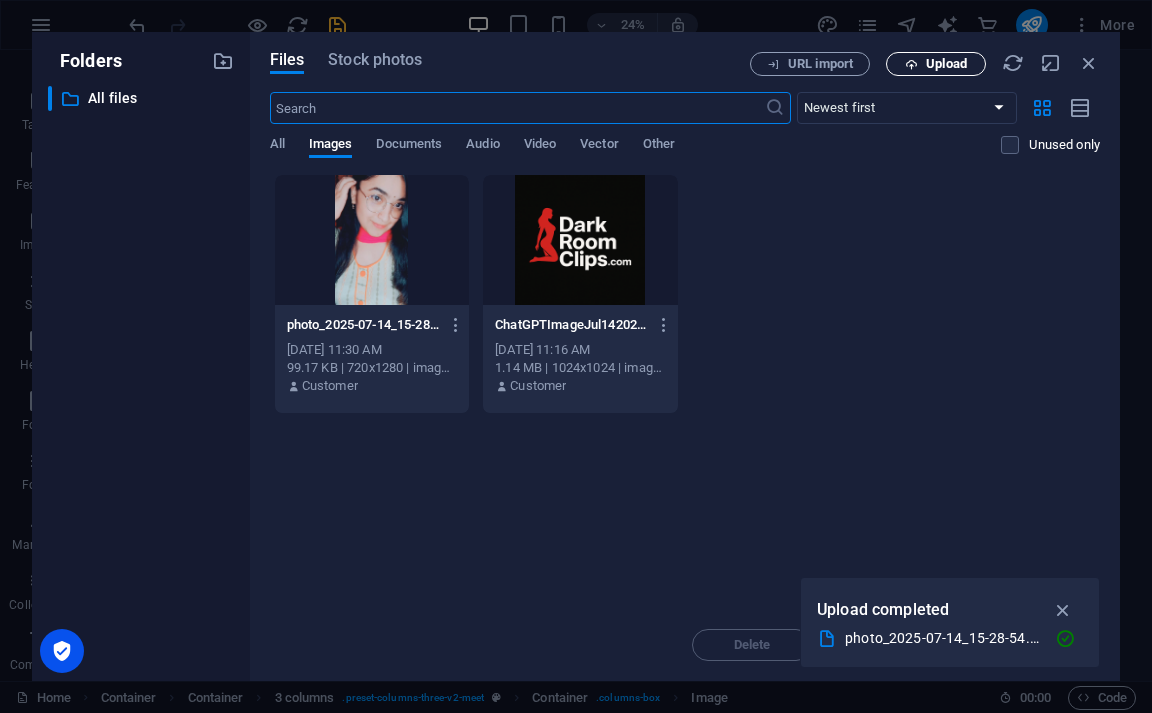 click on "Upload" at bounding box center (936, 64) 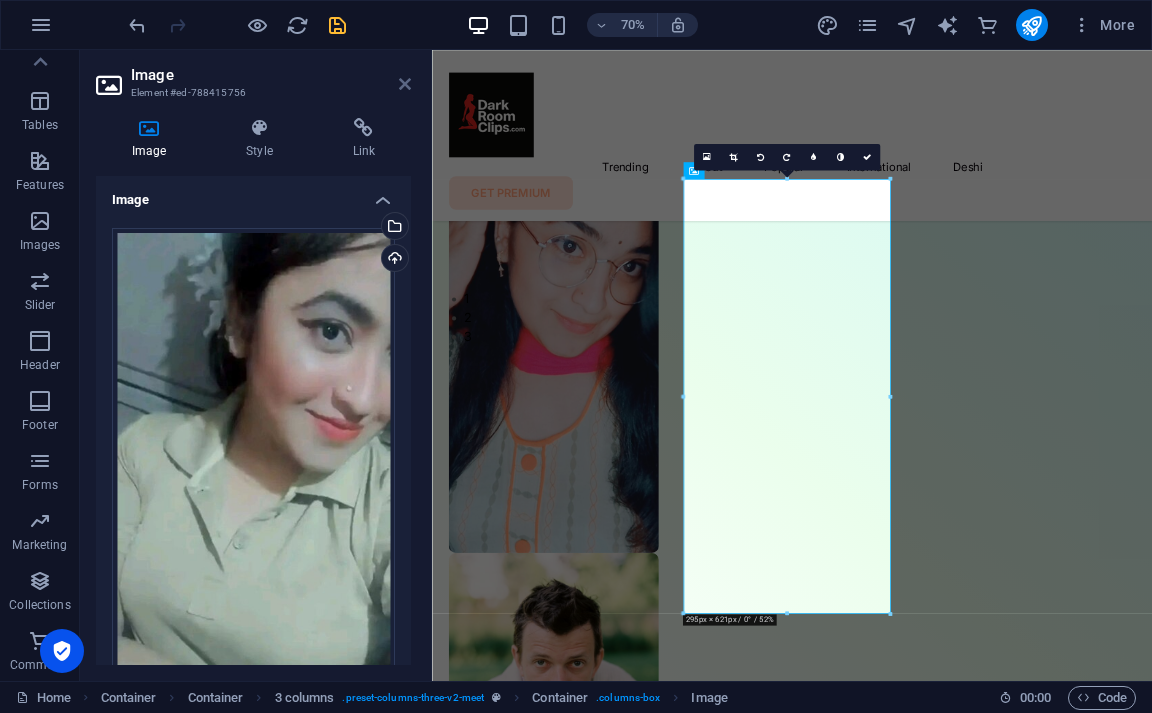 drag, startPoint x: 398, startPoint y: 82, endPoint x: 854, endPoint y: 501, distance: 619.27136 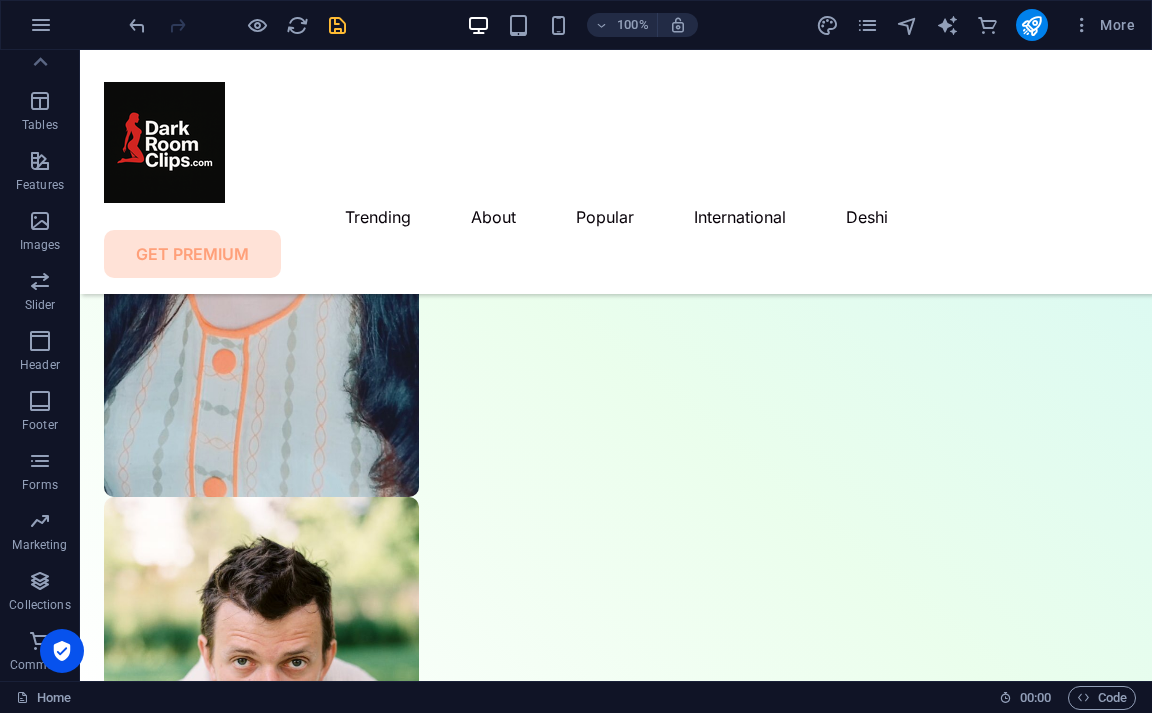 scroll, scrollTop: 624, scrollLeft: 0, axis: vertical 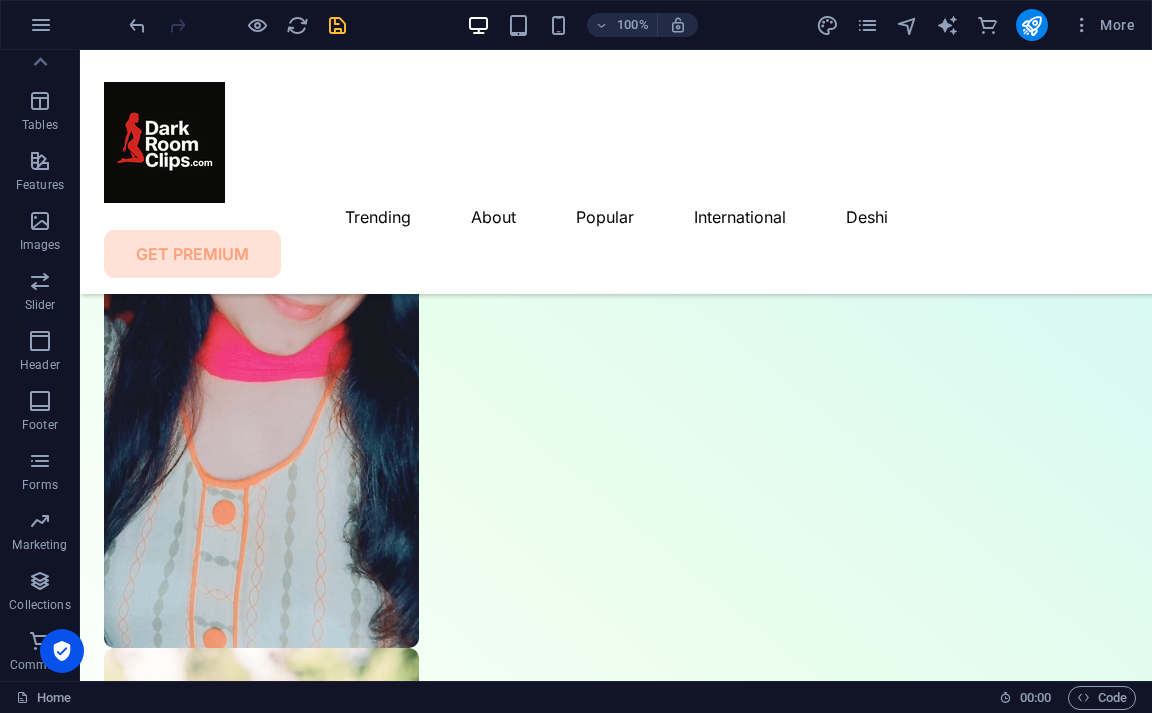 click at bounding box center [261, 2034] 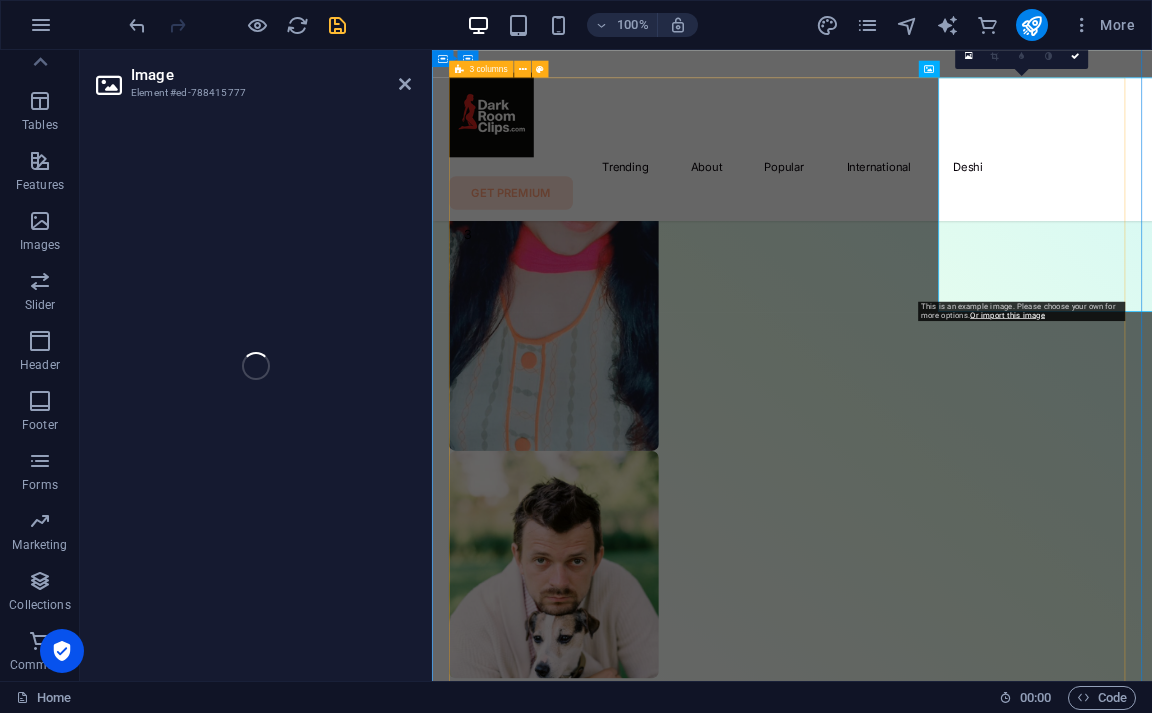 select on "%" 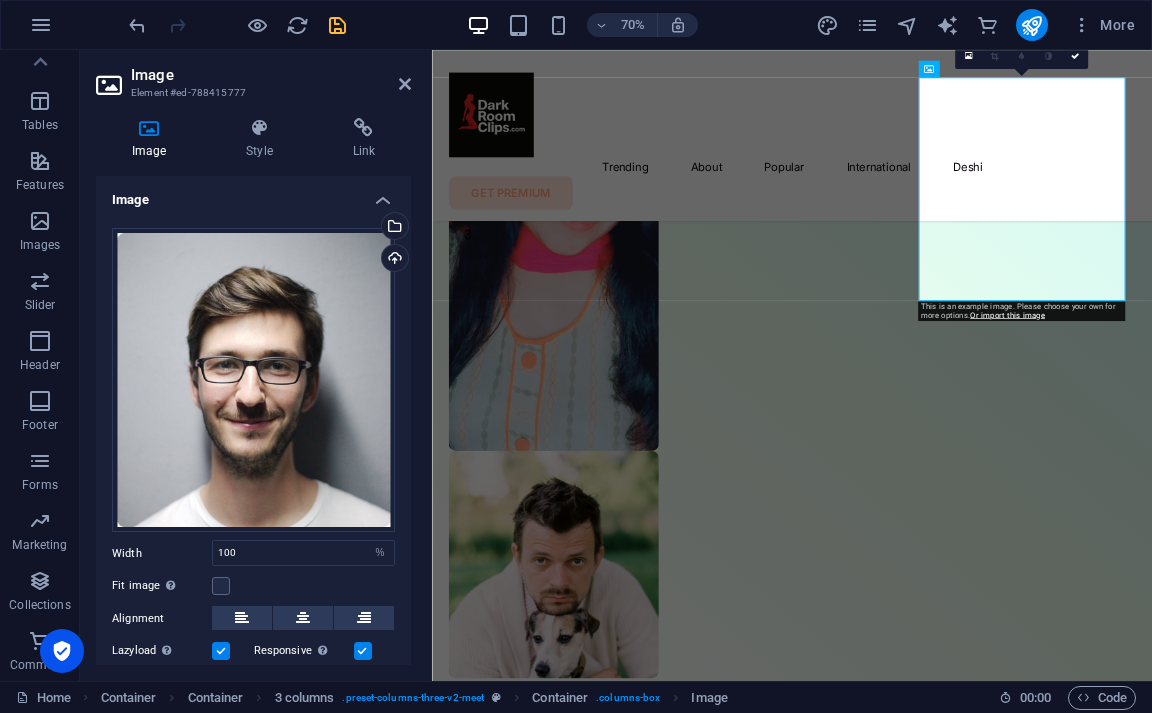 click on "Select files from the file manager, stock photos, or upload file(s)" at bounding box center [313, 227] 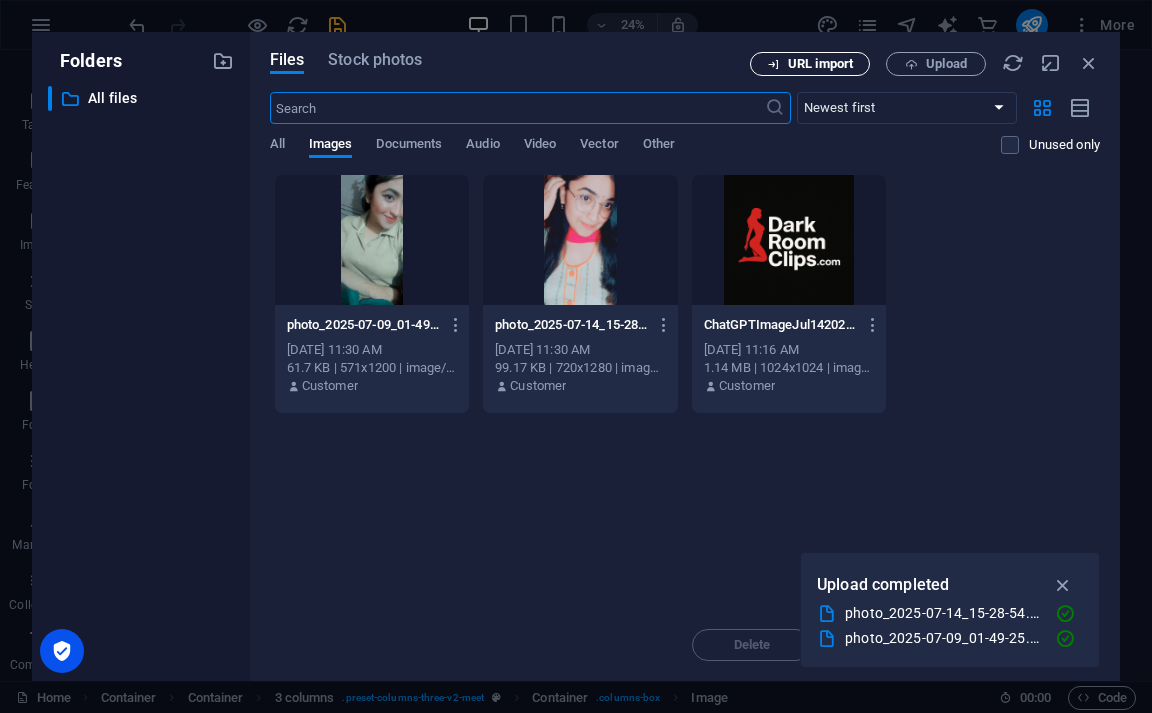 click on "URL import" at bounding box center [820, 64] 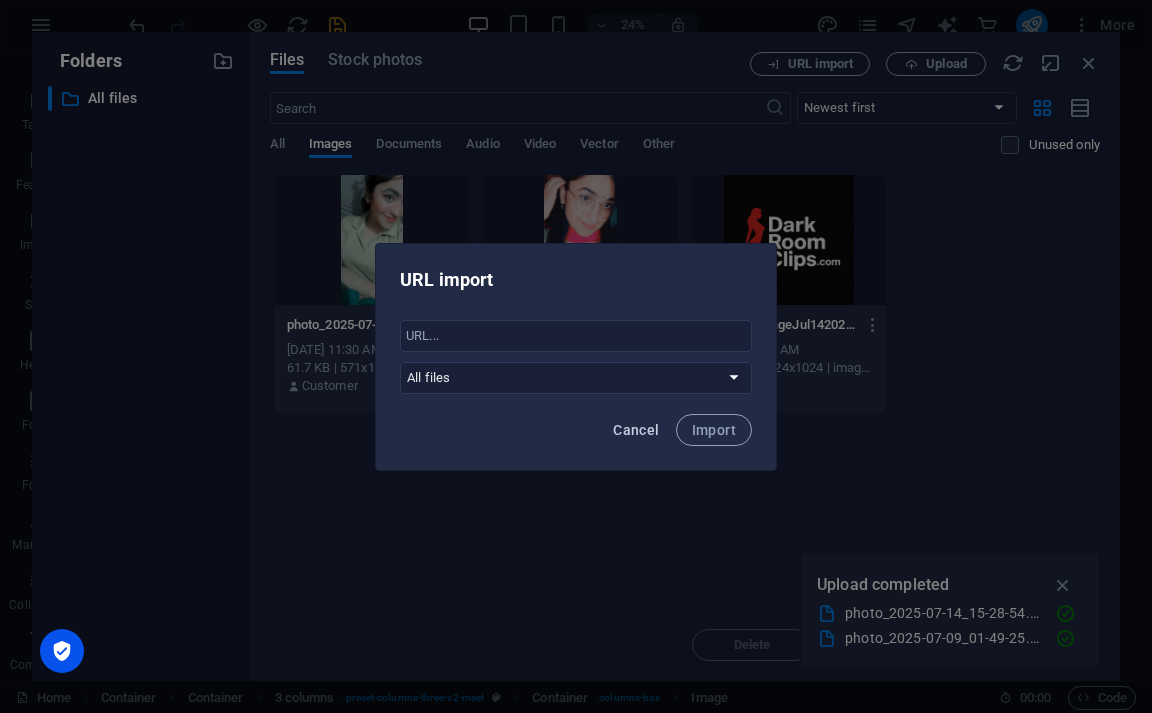 click on "Cancel" at bounding box center [636, 430] 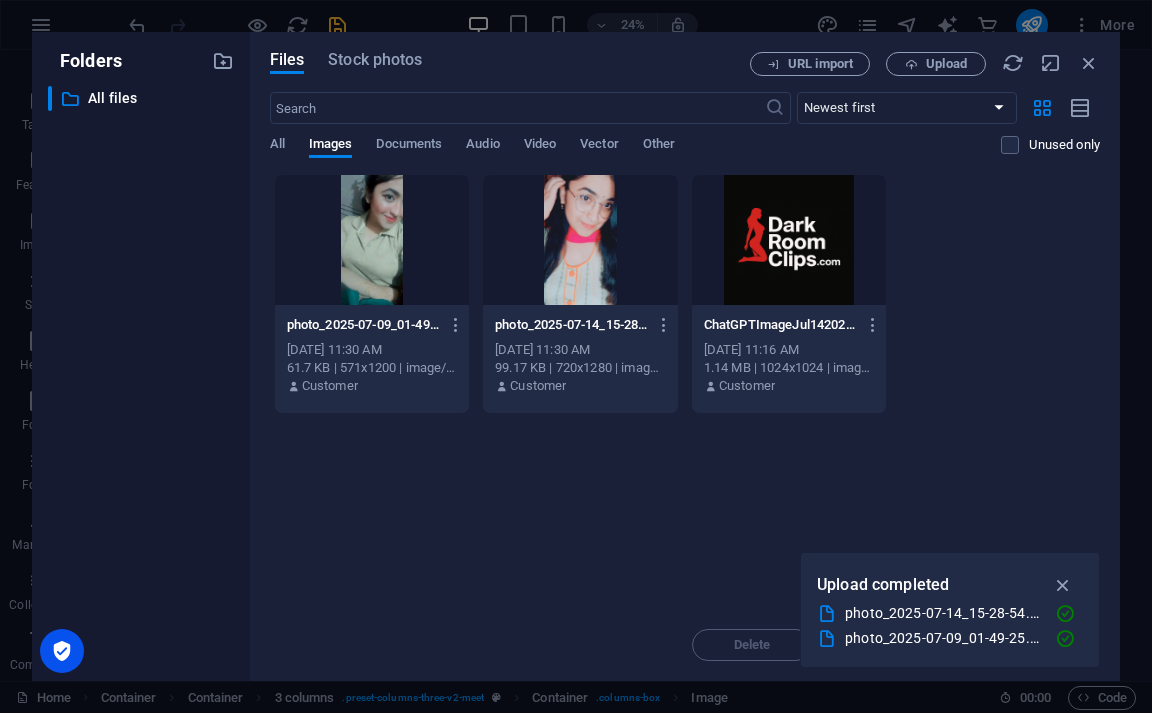 click on "Upload" at bounding box center [946, 64] 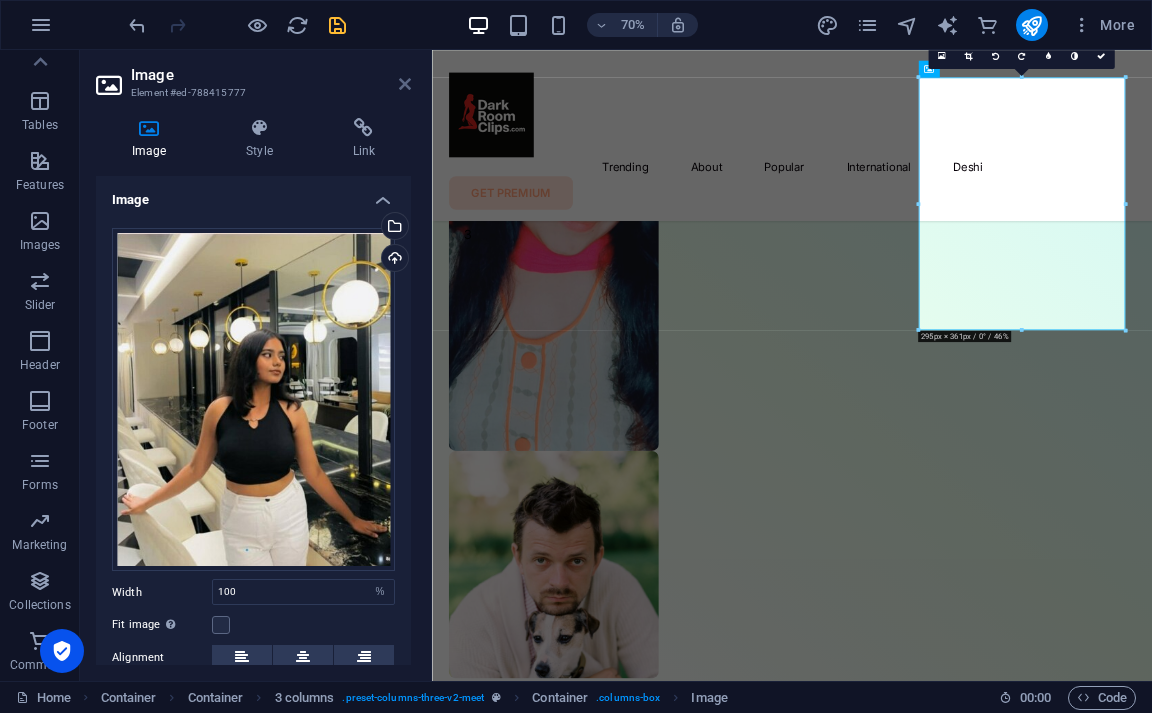 click at bounding box center [405, 84] 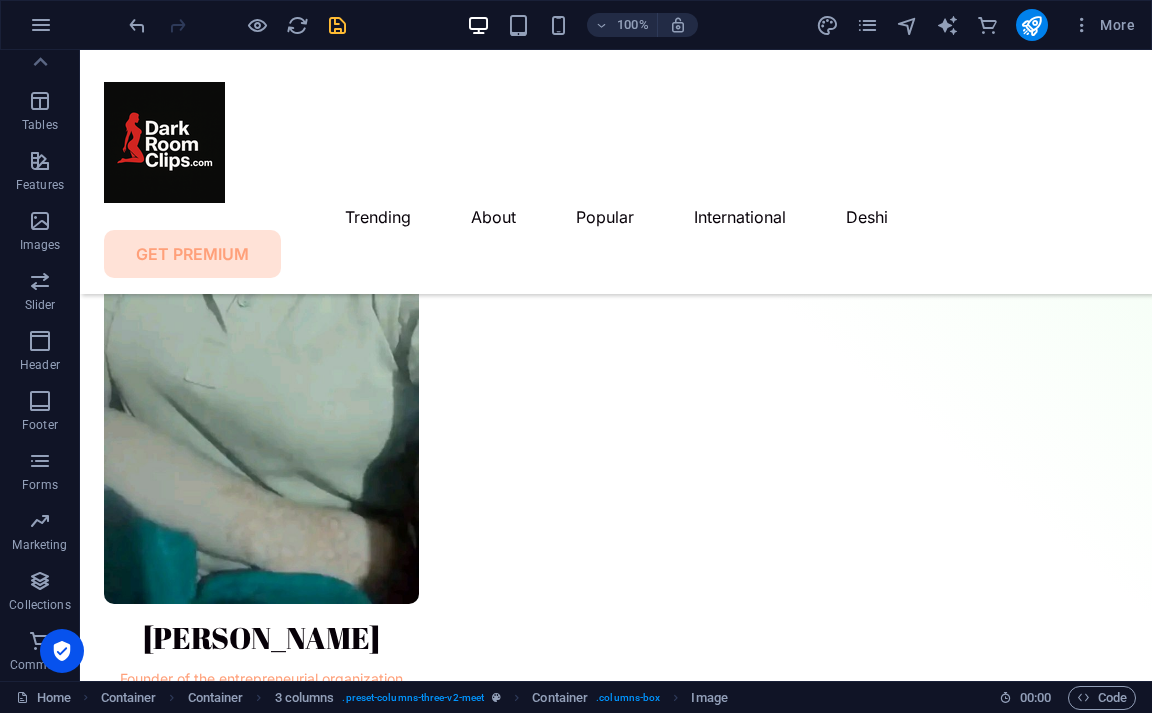 scroll, scrollTop: 1626, scrollLeft: 0, axis: vertical 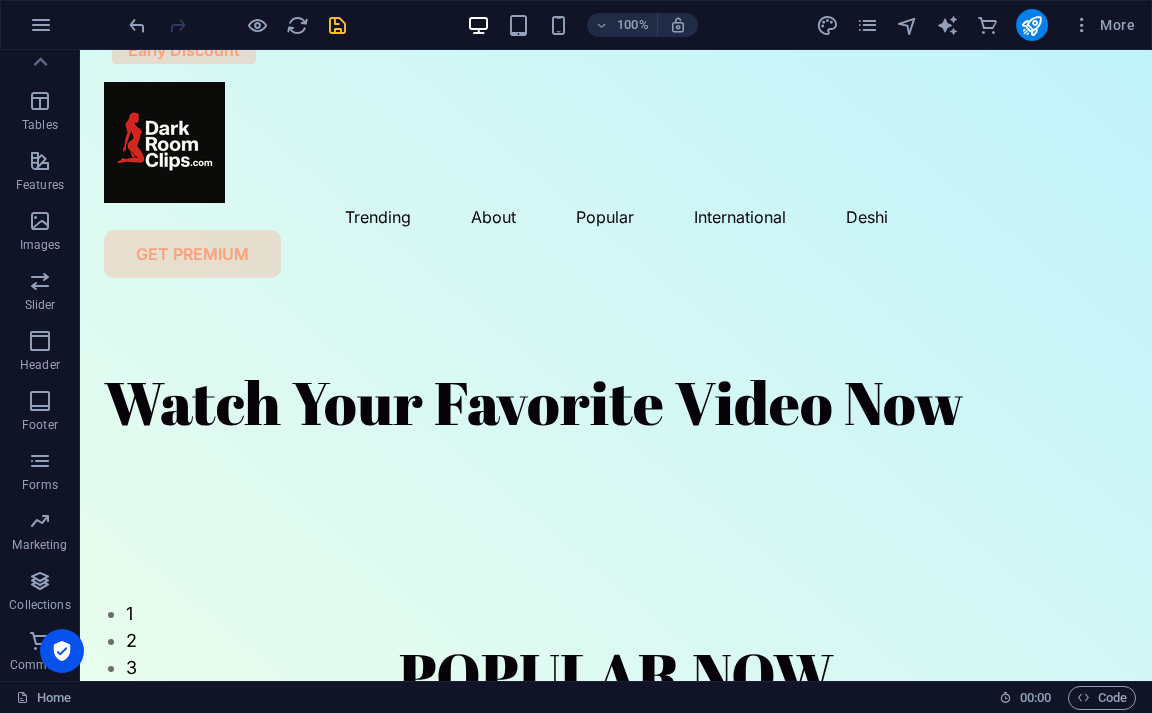 click at bounding box center (337, 25) 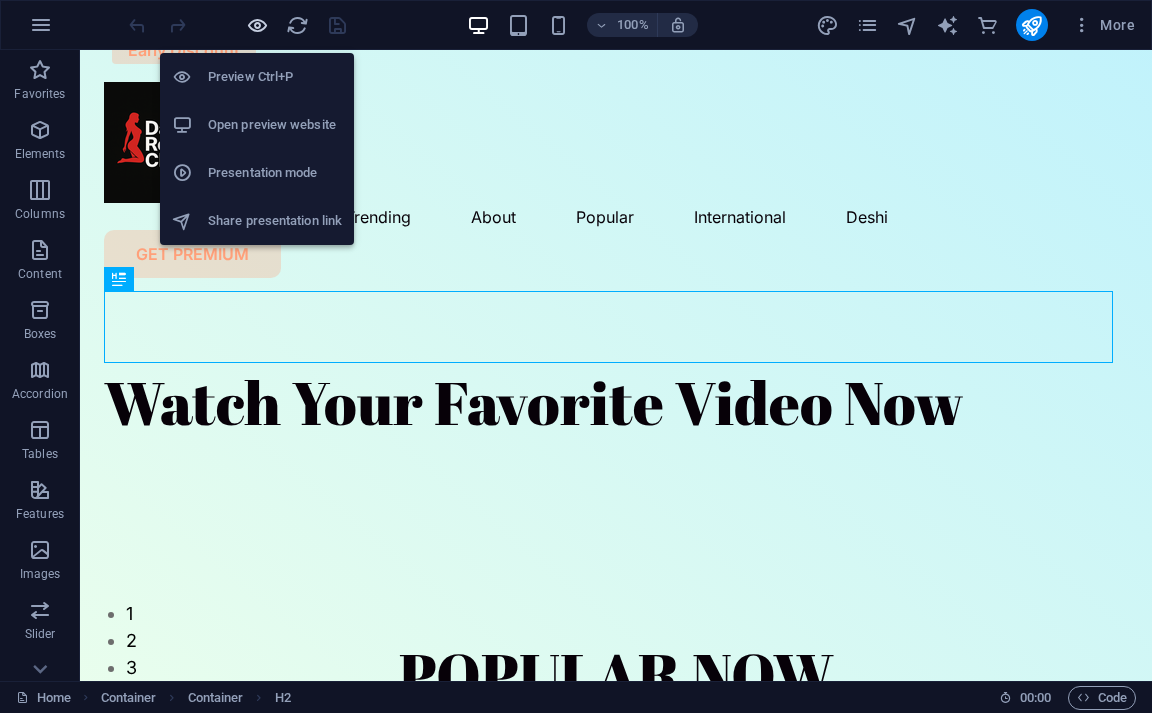 scroll, scrollTop: 0, scrollLeft: 0, axis: both 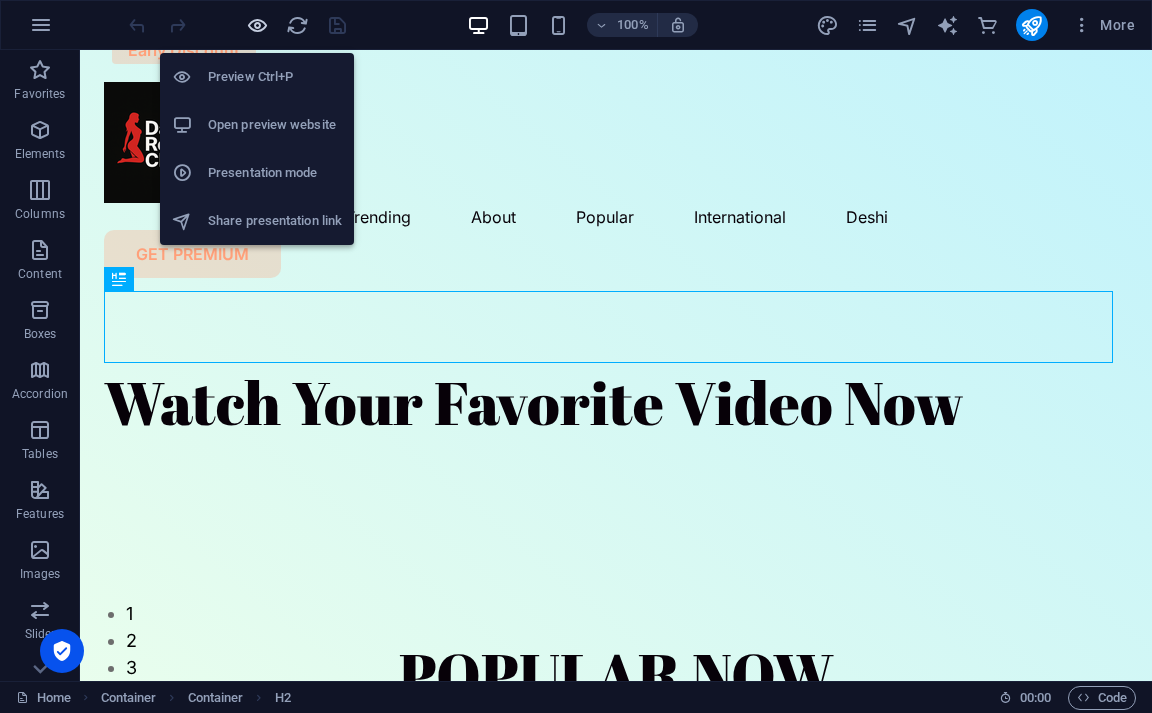 click at bounding box center [257, 25] 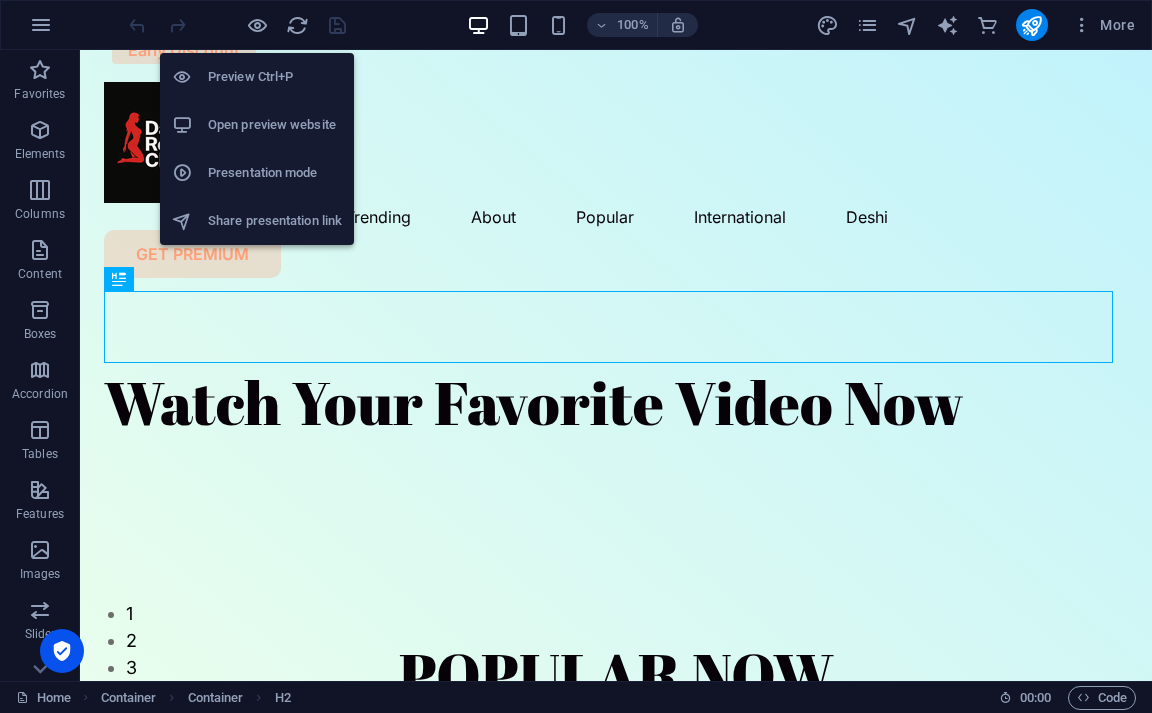 click on "Open preview website" at bounding box center [275, 125] 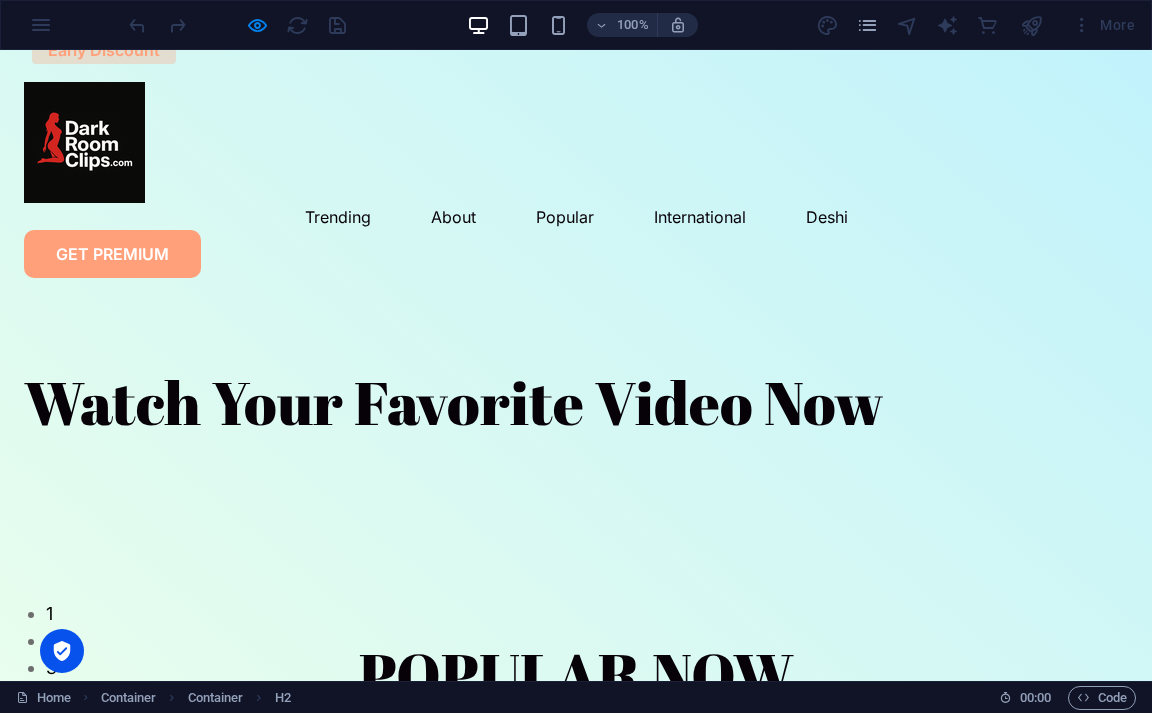 scroll, scrollTop: 300, scrollLeft: 0, axis: vertical 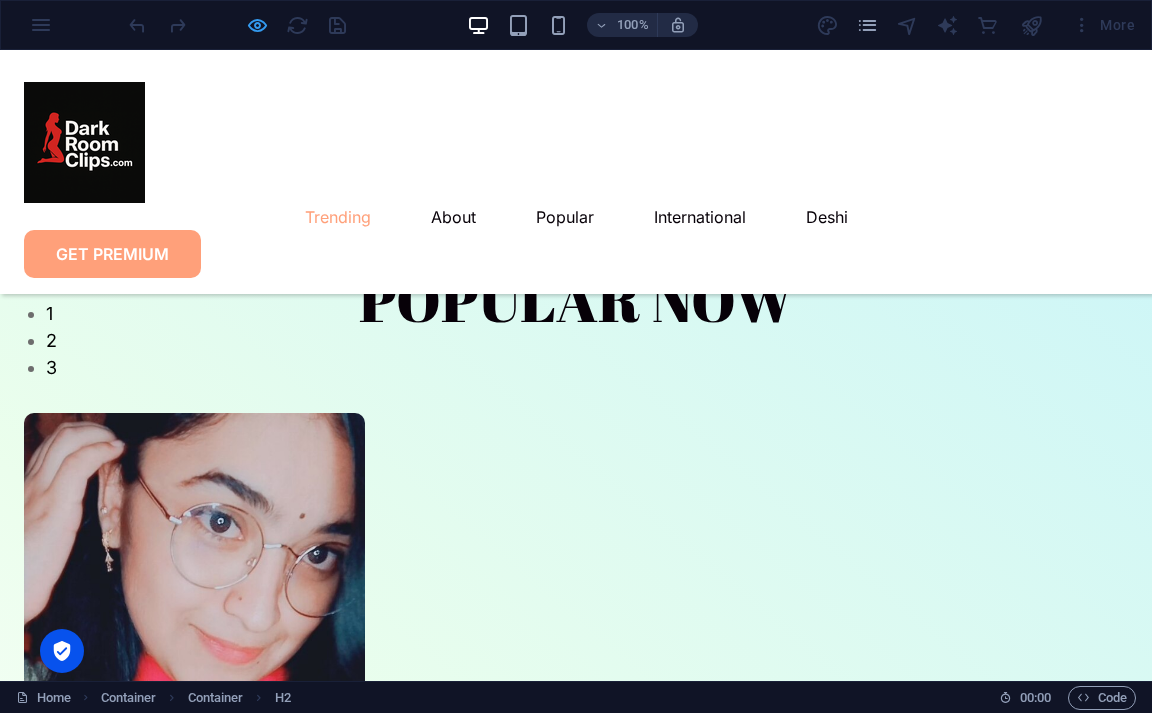 click at bounding box center (257, 25) 